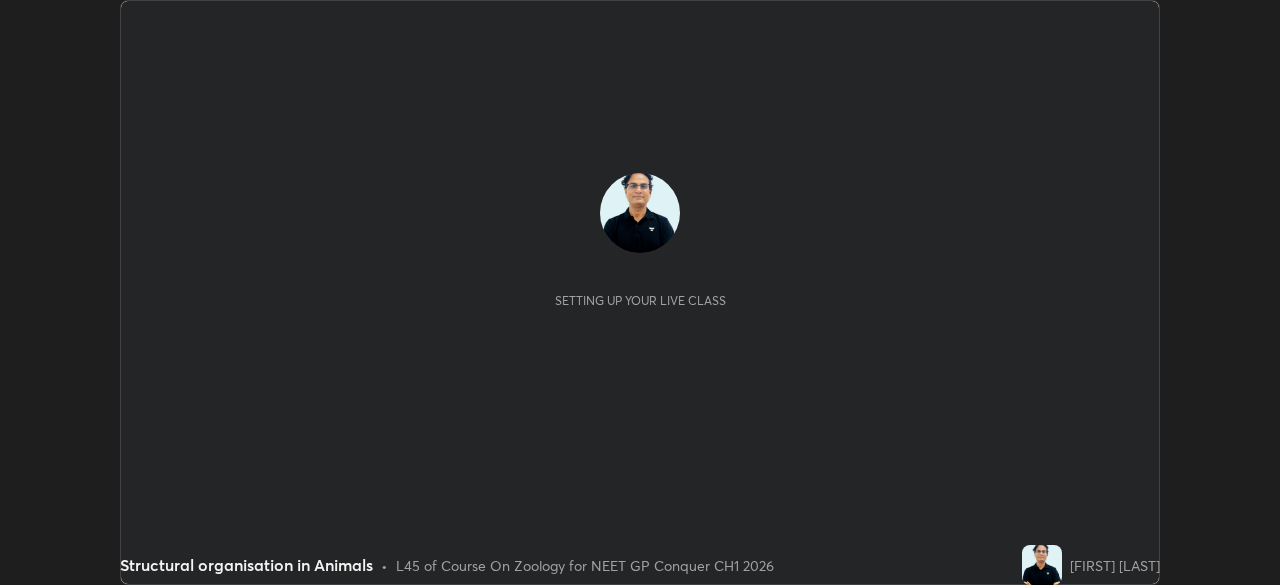 scroll, scrollTop: 0, scrollLeft: 0, axis: both 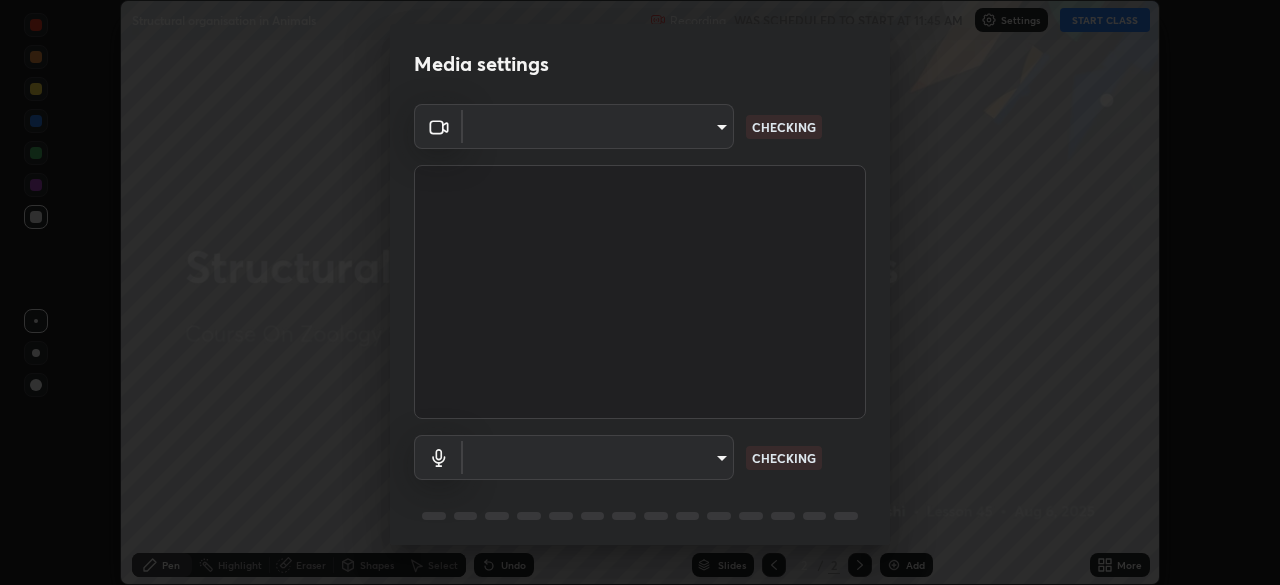 type on "8ba57ba392a6d77700fca5ad0914a887343323b49ef99d11197e5626948f7ea5" 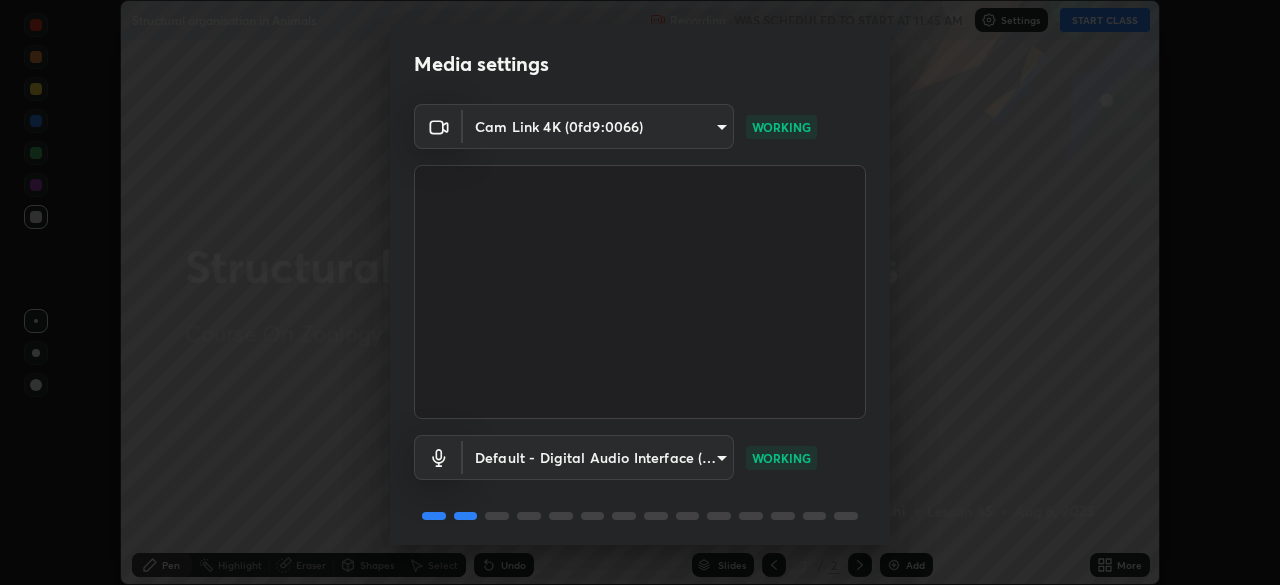 scroll, scrollTop: 71, scrollLeft: 0, axis: vertical 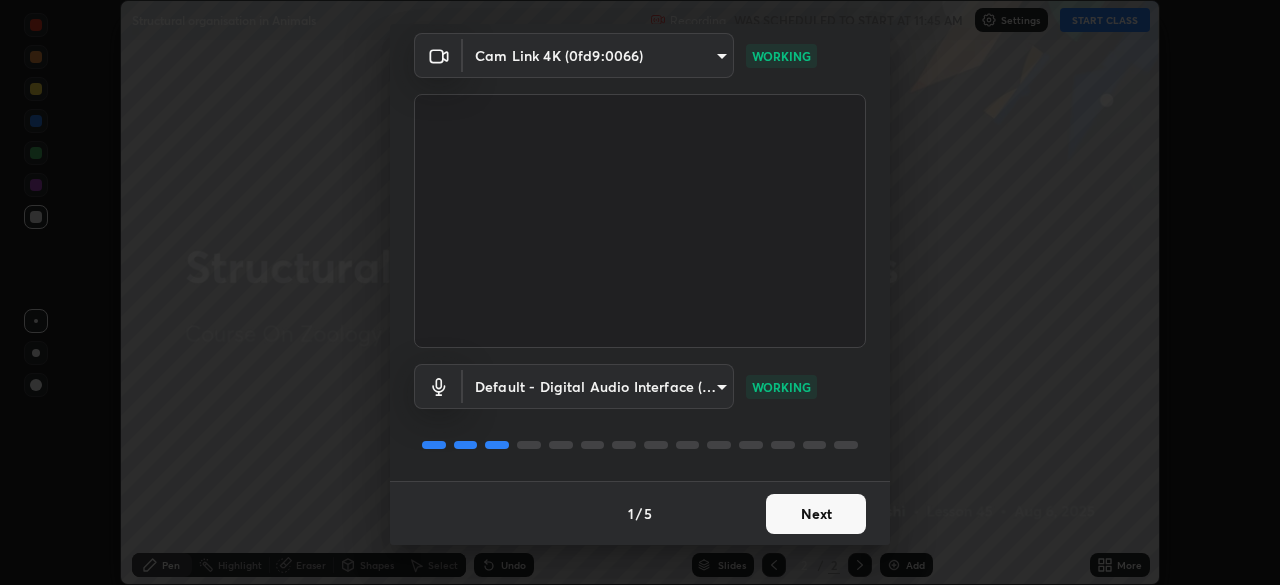 click on "Next" at bounding box center [816, 514] 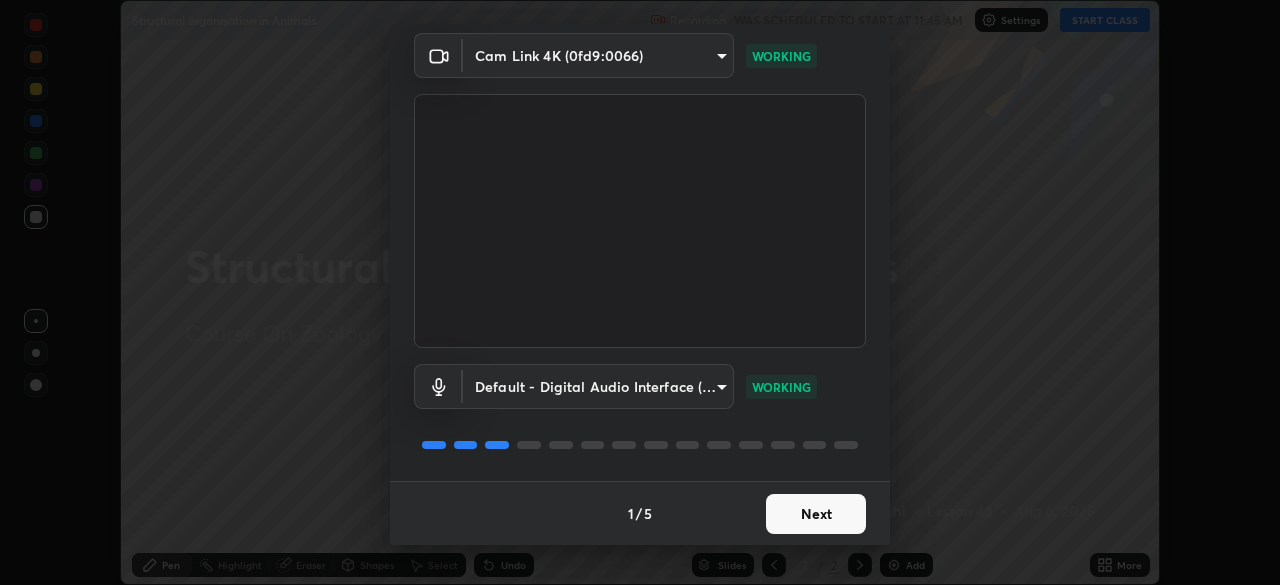 scroll, scrollTop: 0, scrollLeft: 0, axis: both 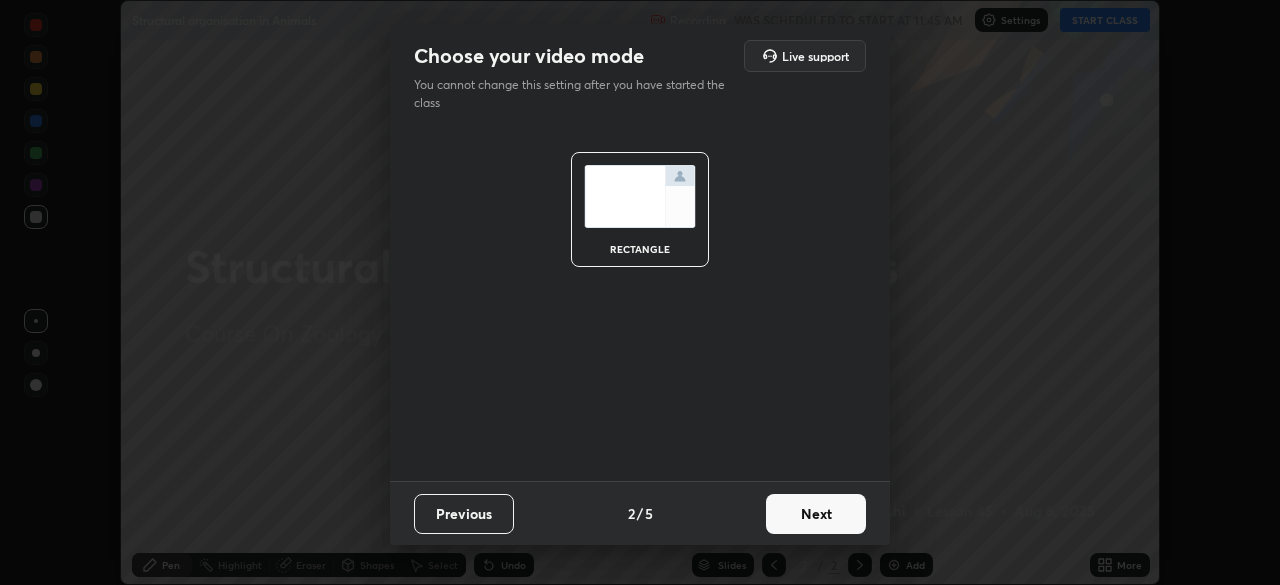 click on "Next" at bounding box center (816, 514) 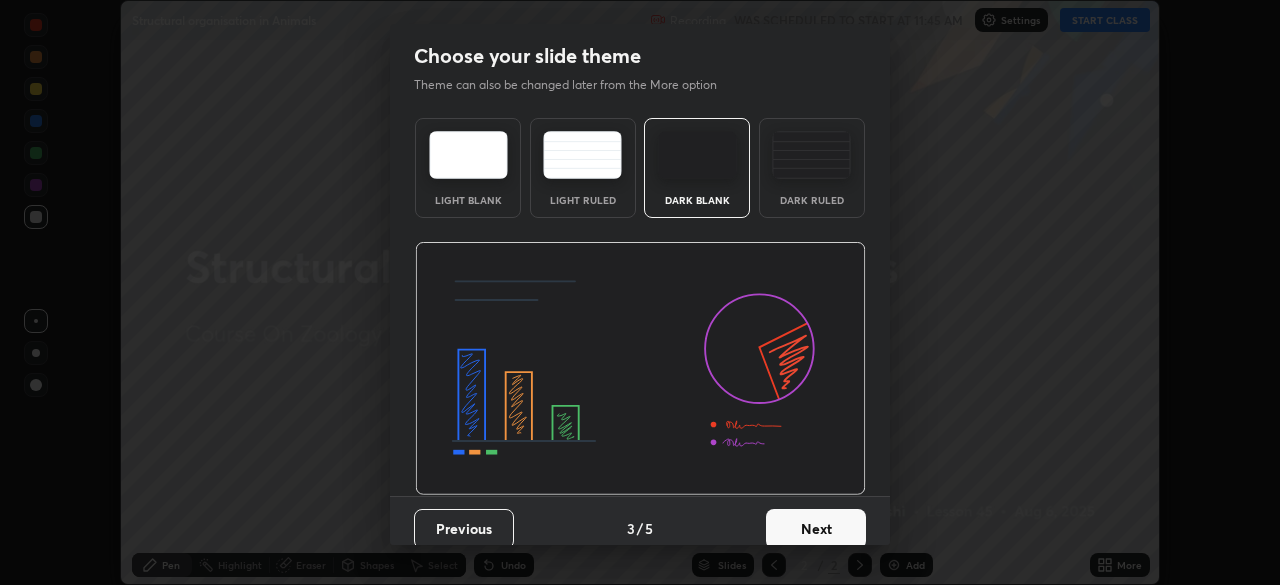 click on "Next" at bounding box center (816, 529) 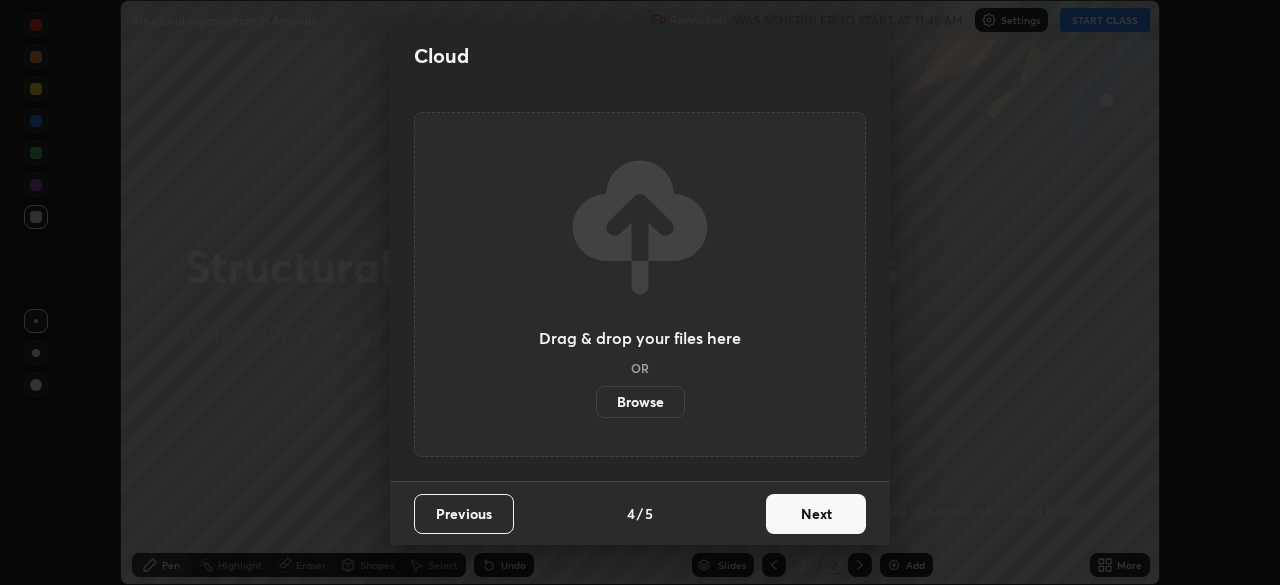 click on "Browse" at bounding box center [640, 402] 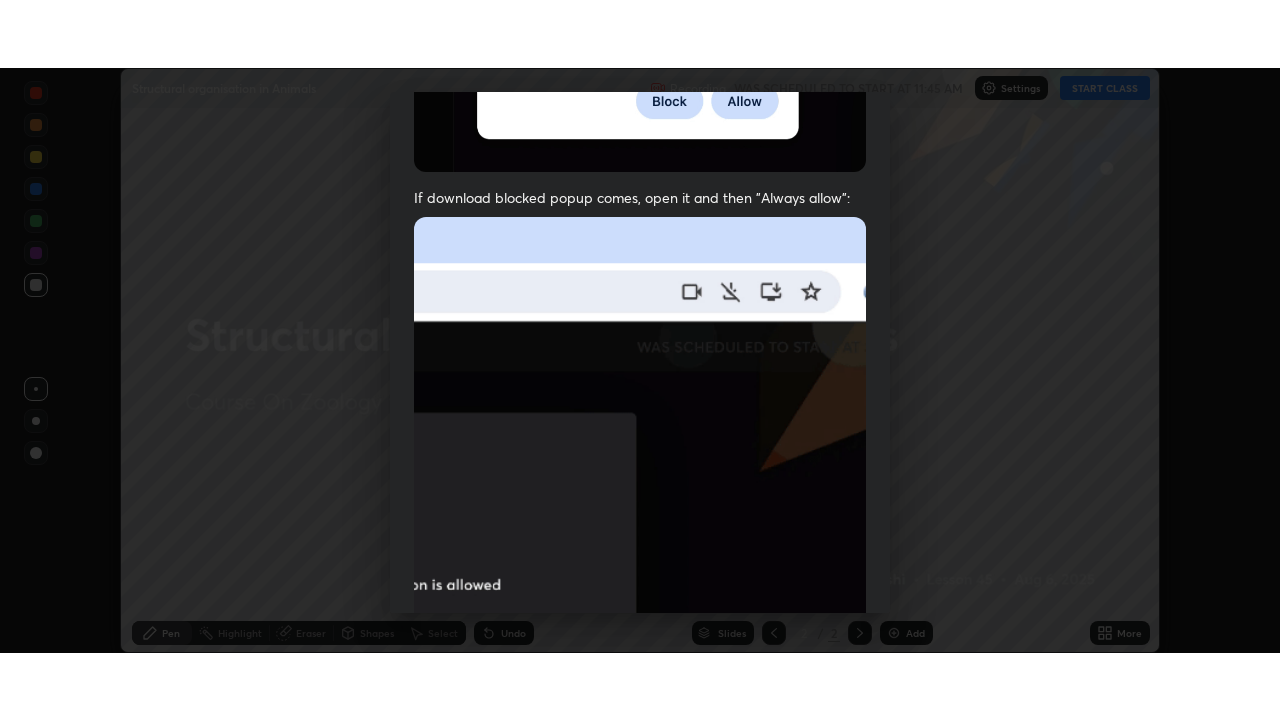 scroll, scrollTop: 479, scrollLeft: 0, axis: vertical 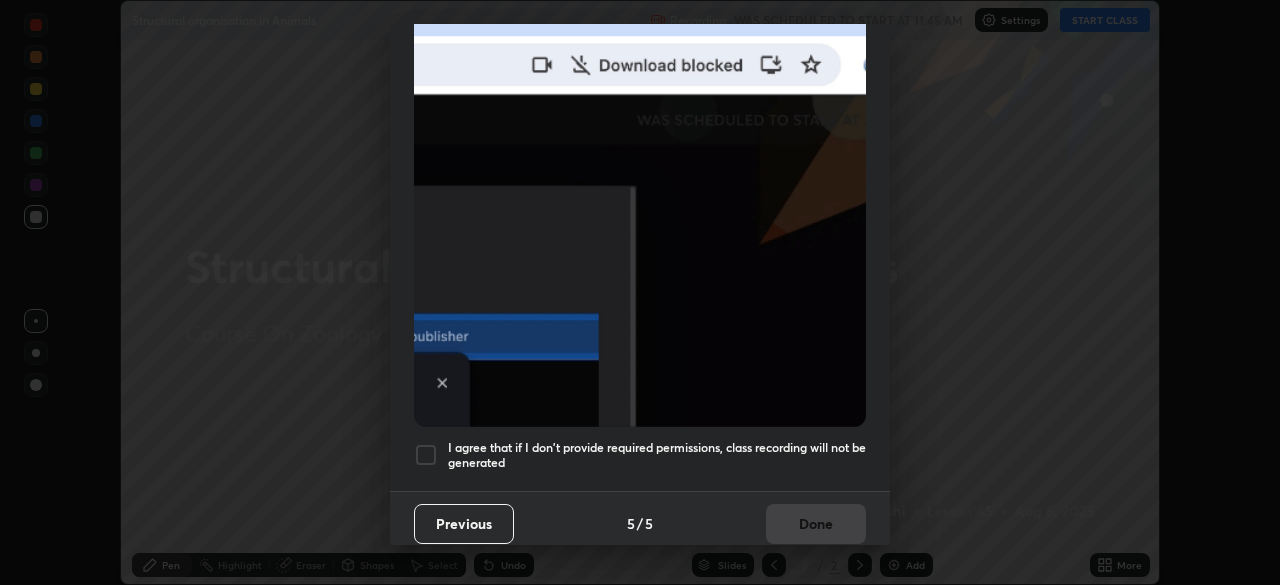click at bounding box center [426, 455] 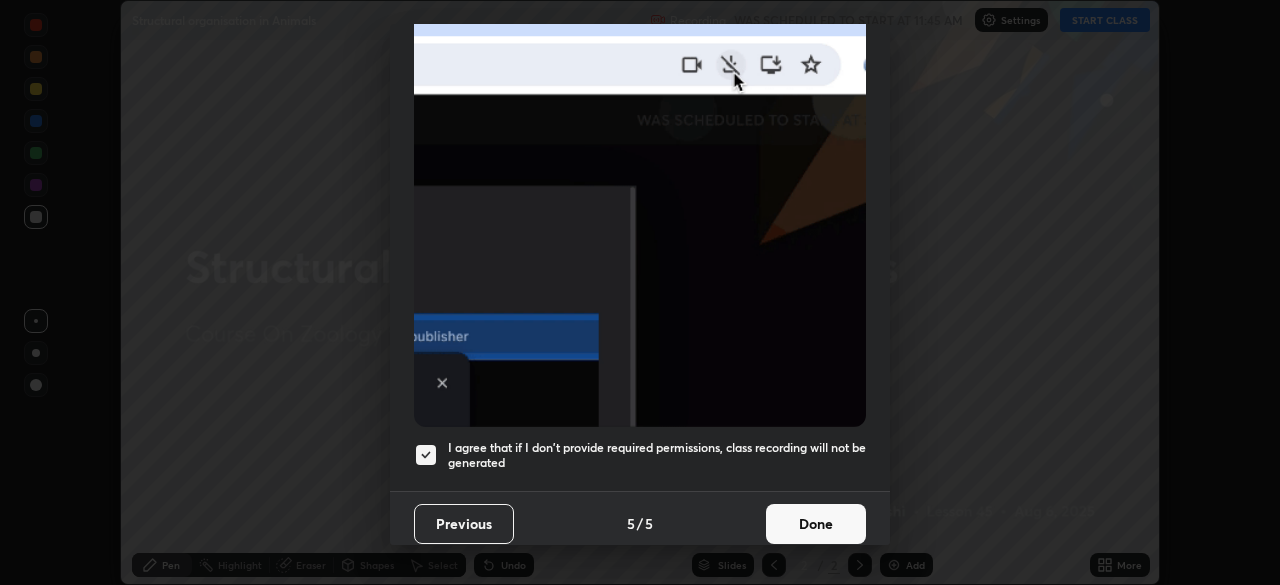 click on "Done" at bounding box center (816, 524) 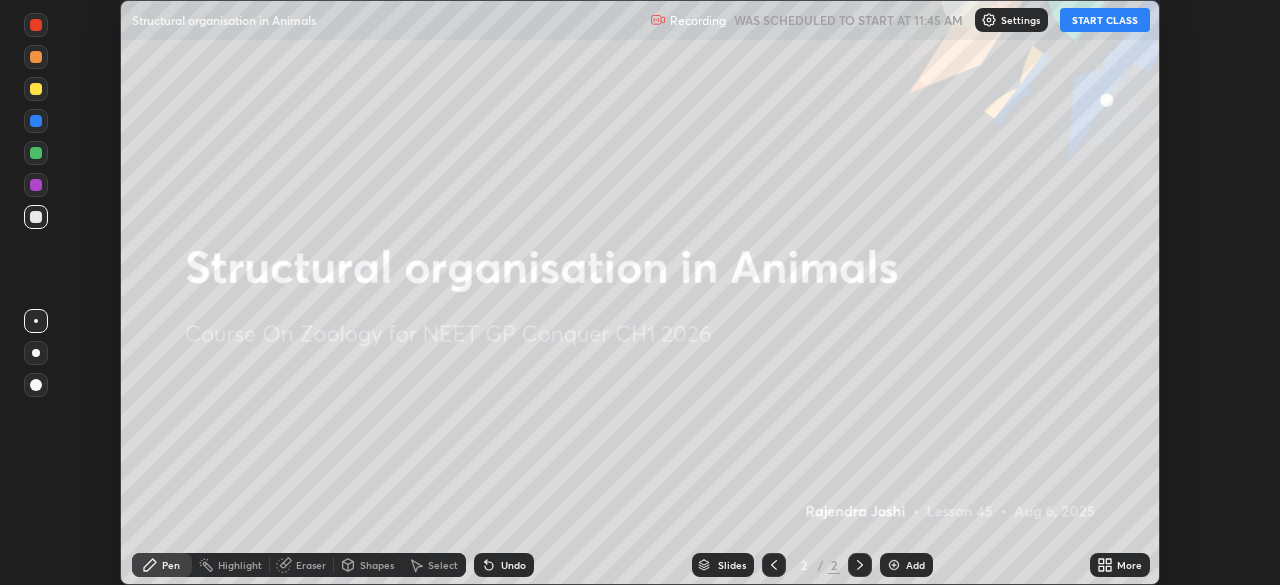 click on "START CLASS" at bounding box center (1105, 20) 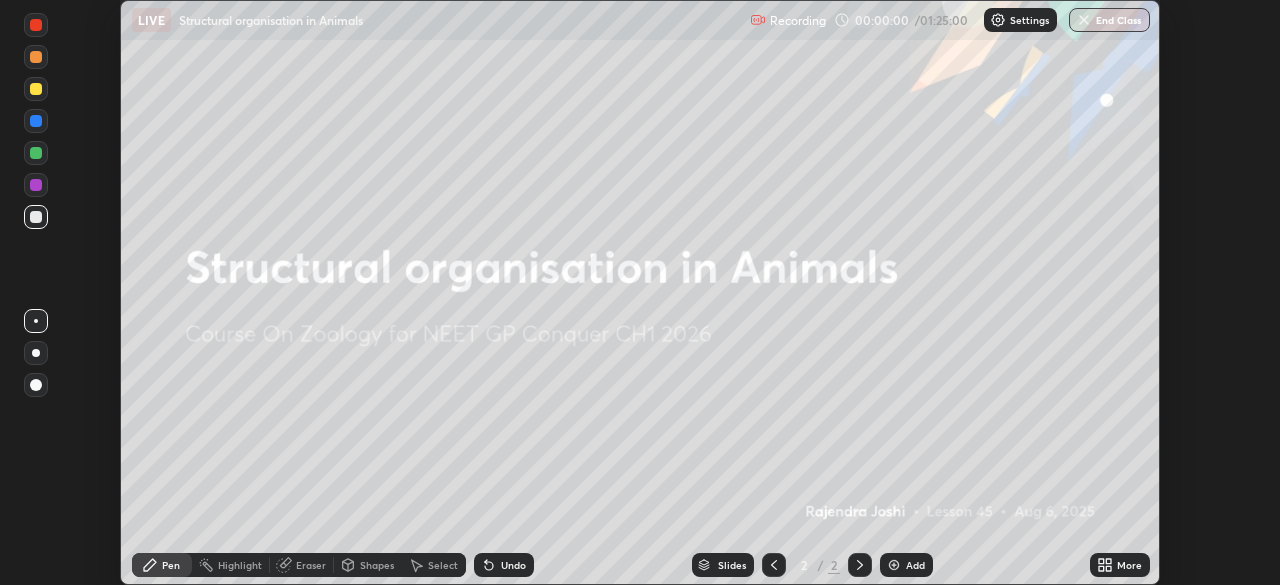 click 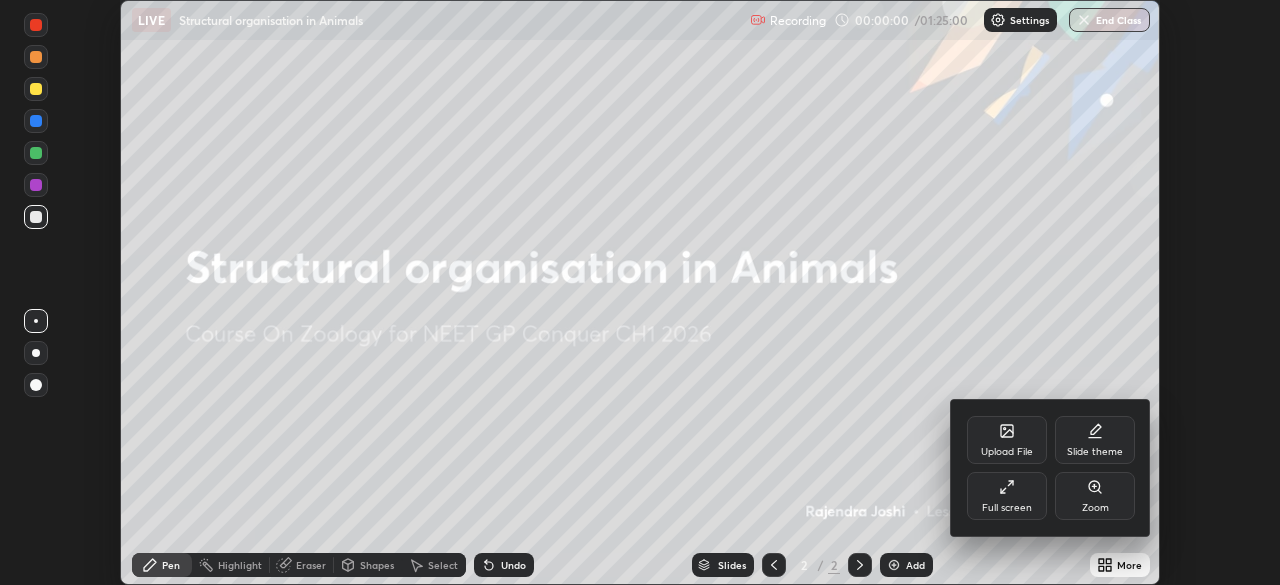 click 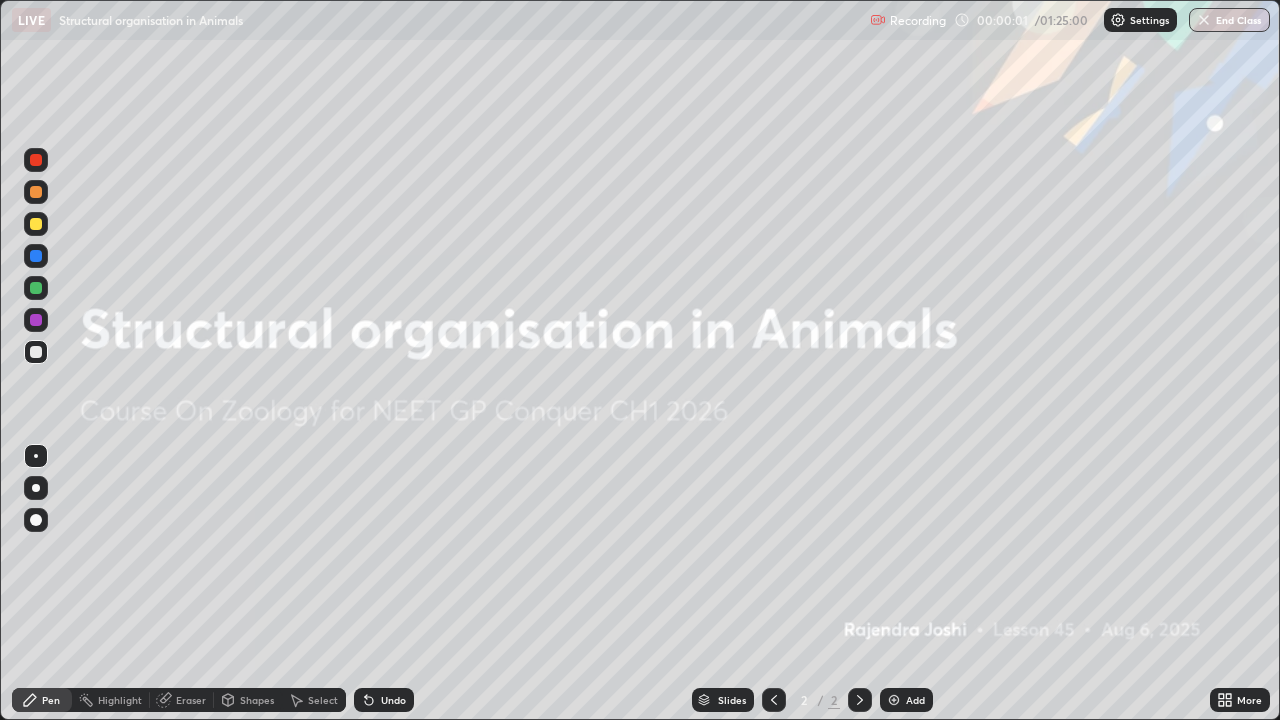 scroll, scrollTop: 99280, scrollLeft: 98720, axis: both 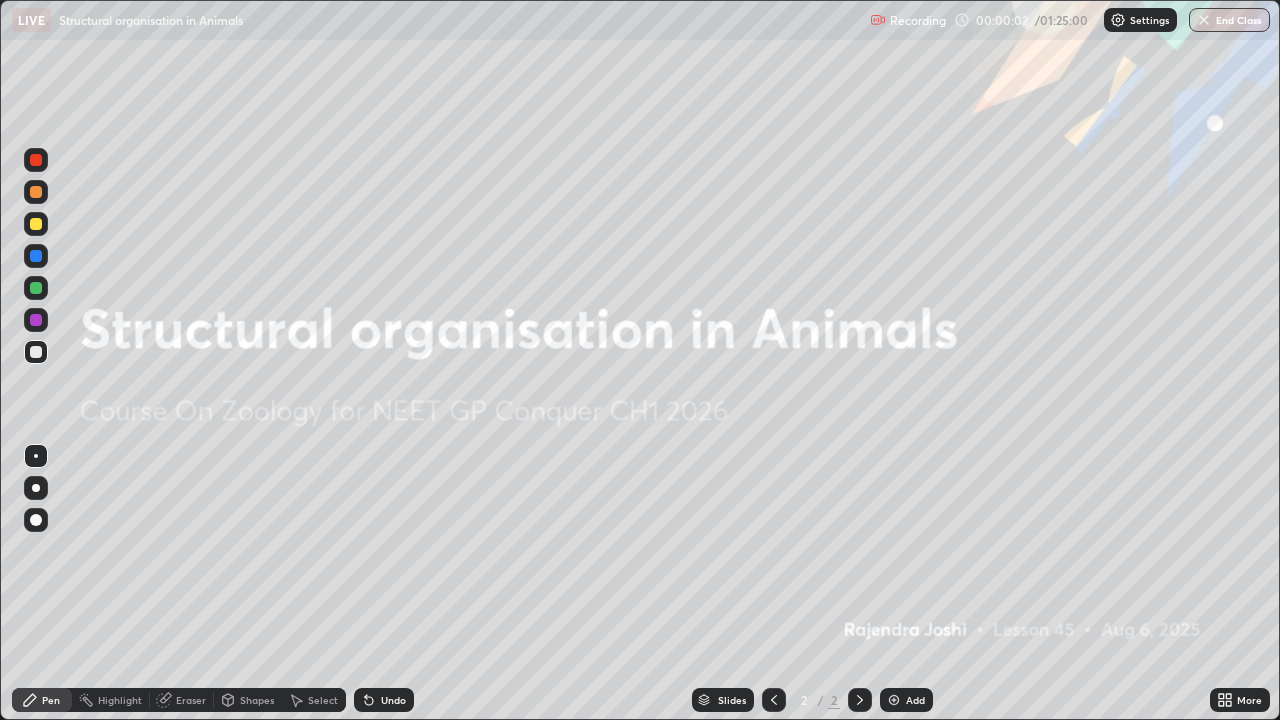 click on "Add" at bounding box center (906, 700) 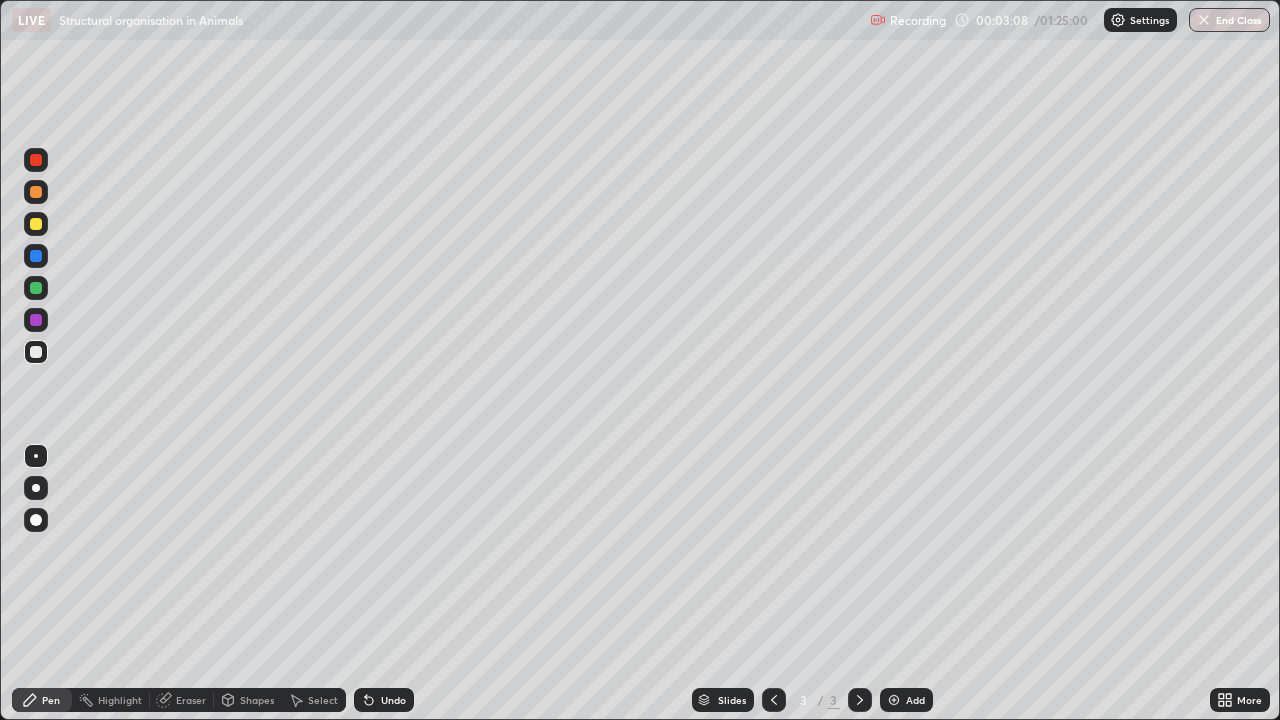 click at bounding box center (36, 352) 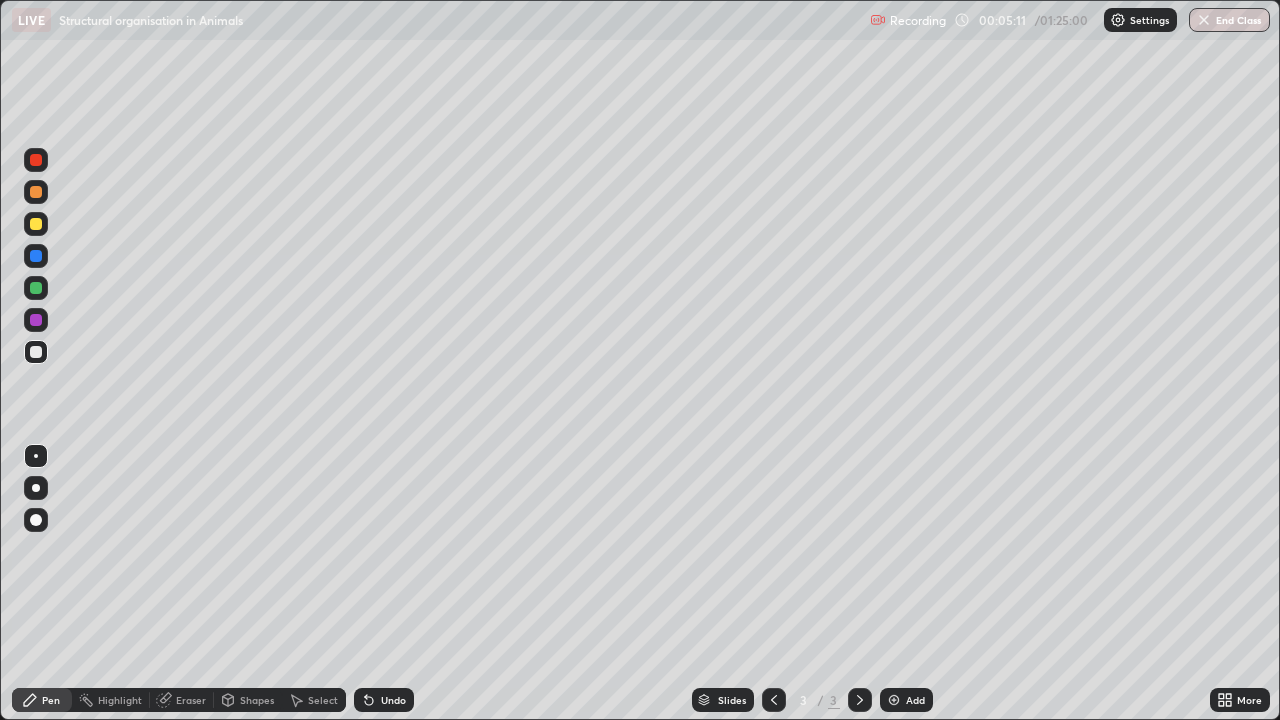 click at bounding box center [36, 320] 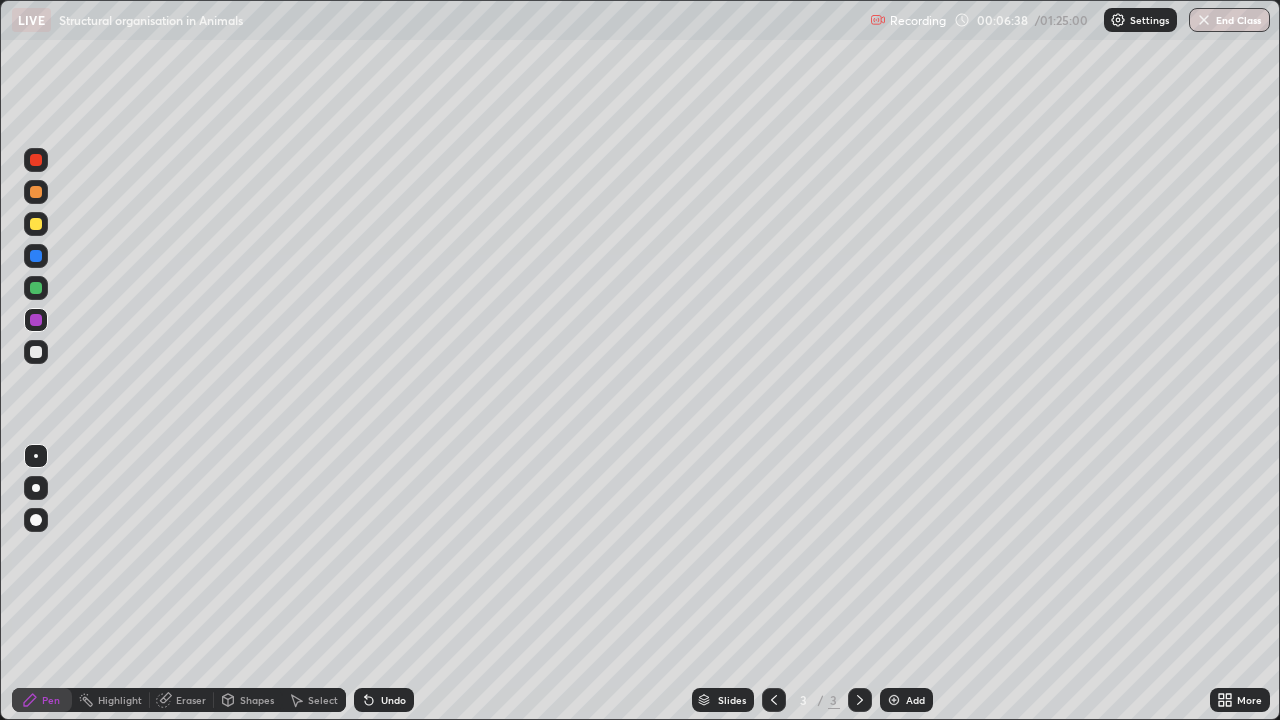 click at bounding box center [36, 224] 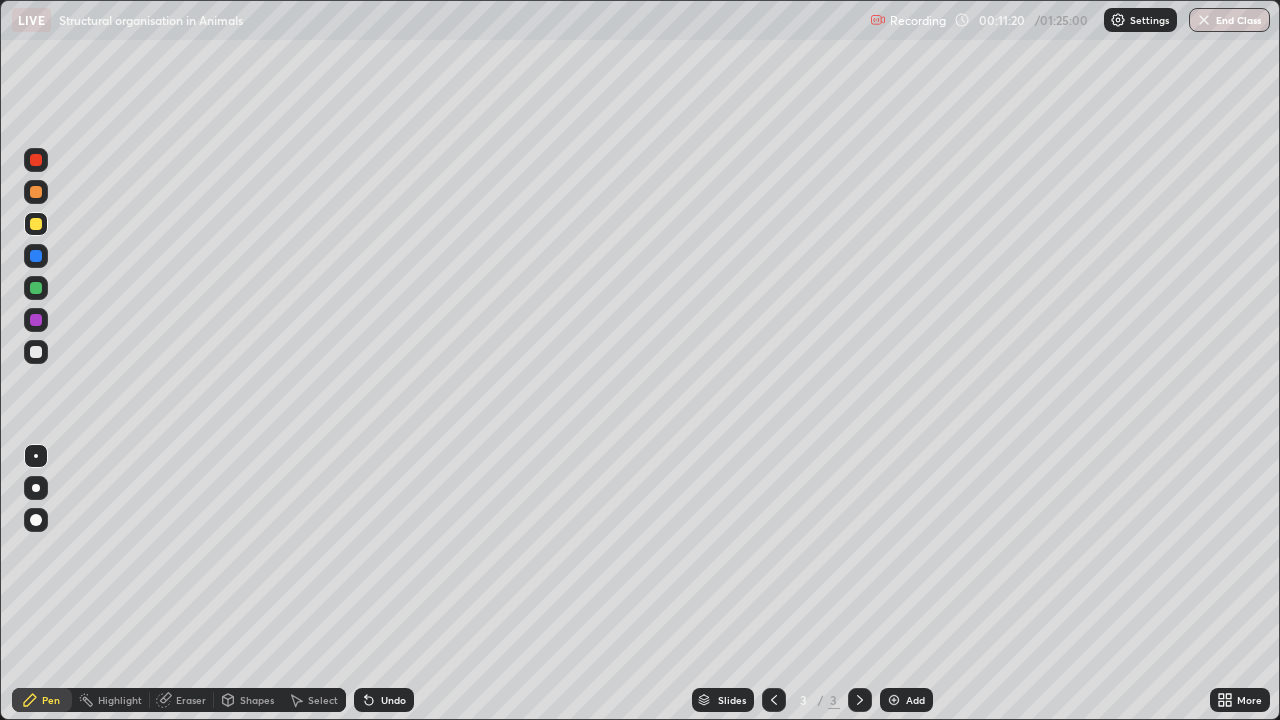 click at bounding box center [894, 700] 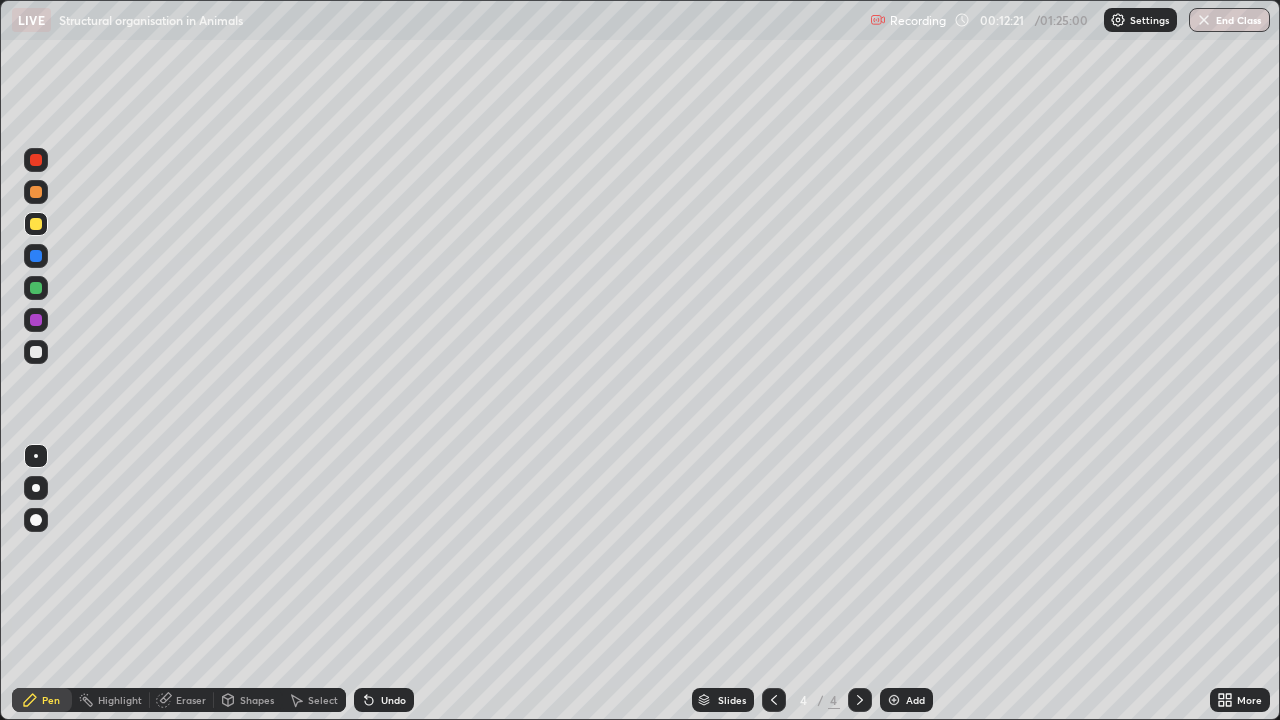 click at bounding box center (36, 160) 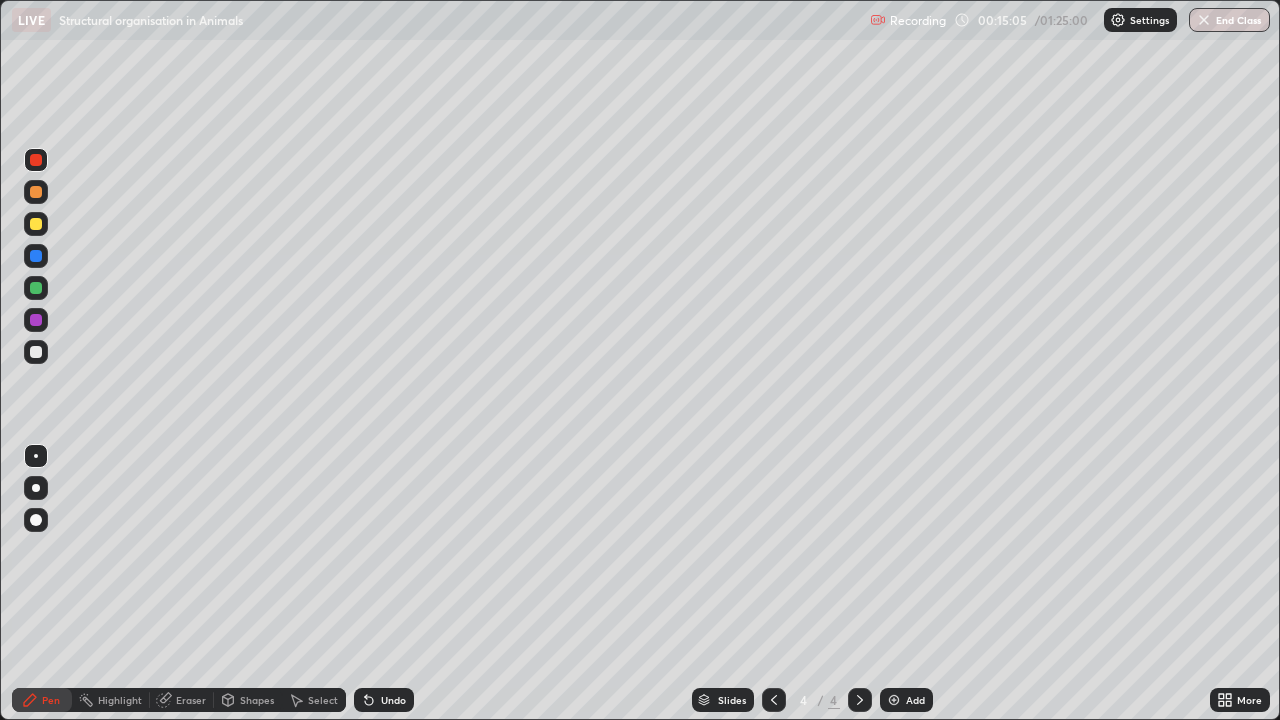 click at bounding box center [894, 700] 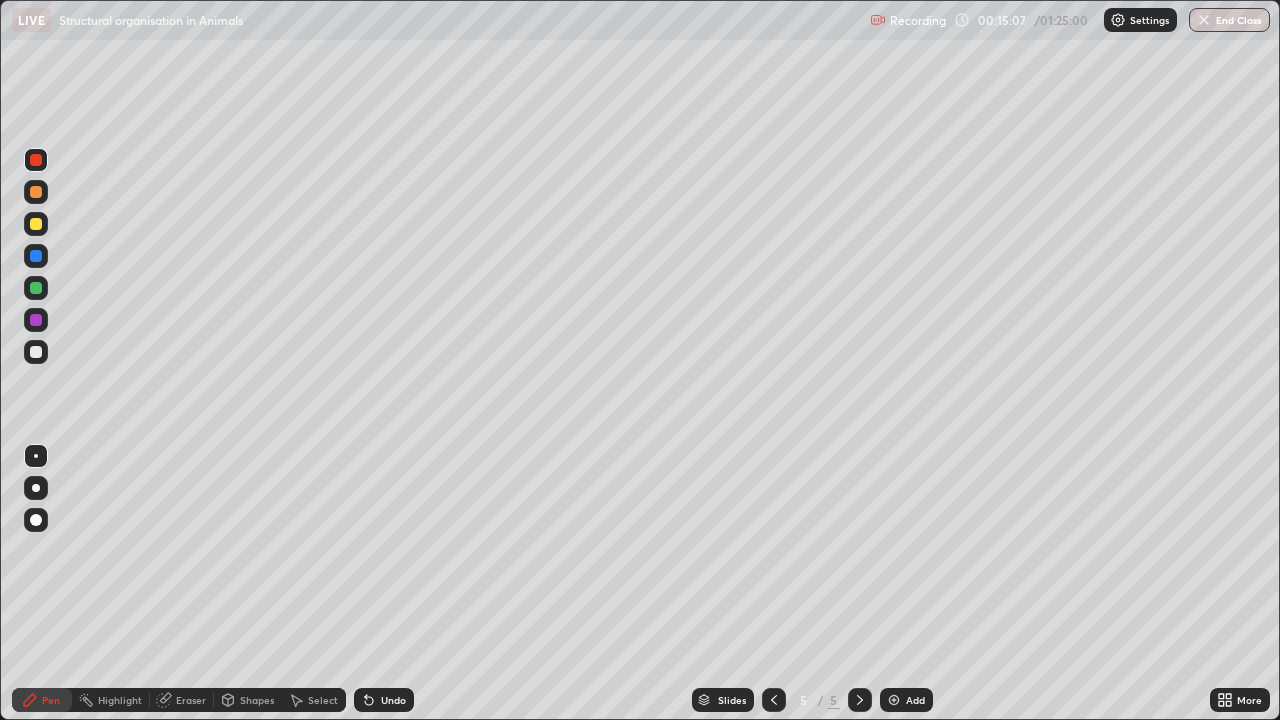 click at bounding box center [36, 352] 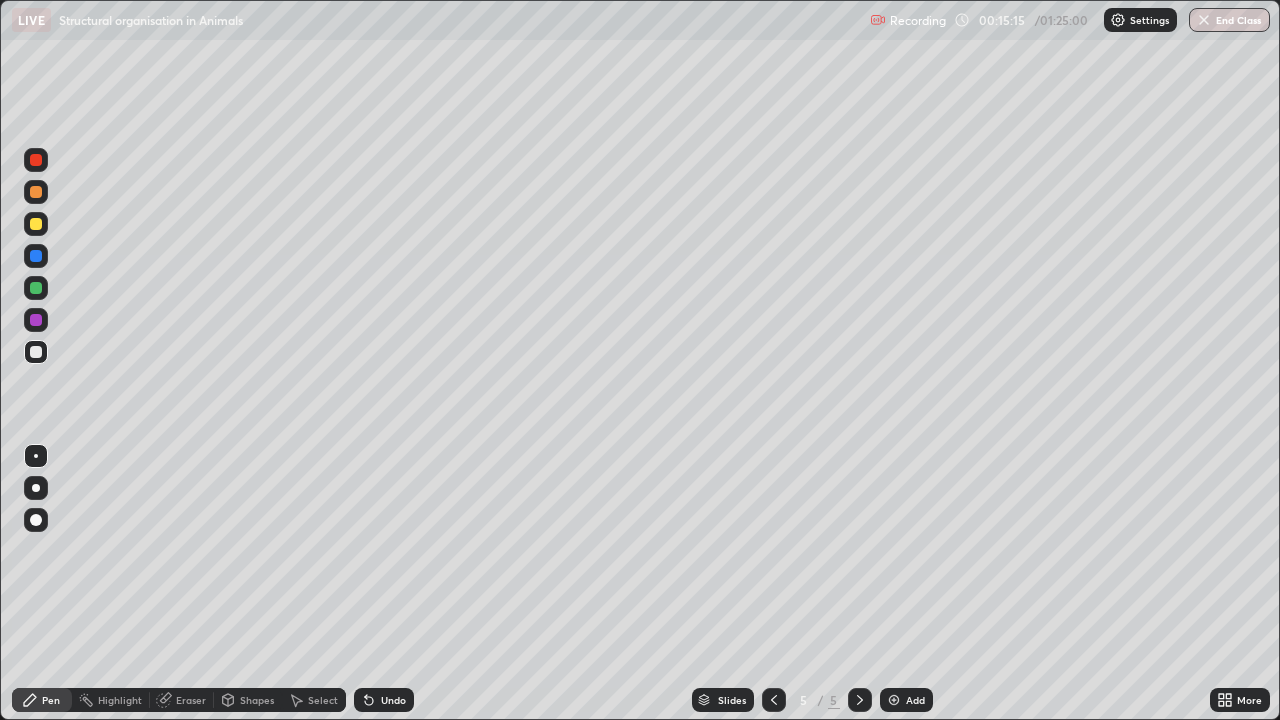 click at bounding box center [36, 256] 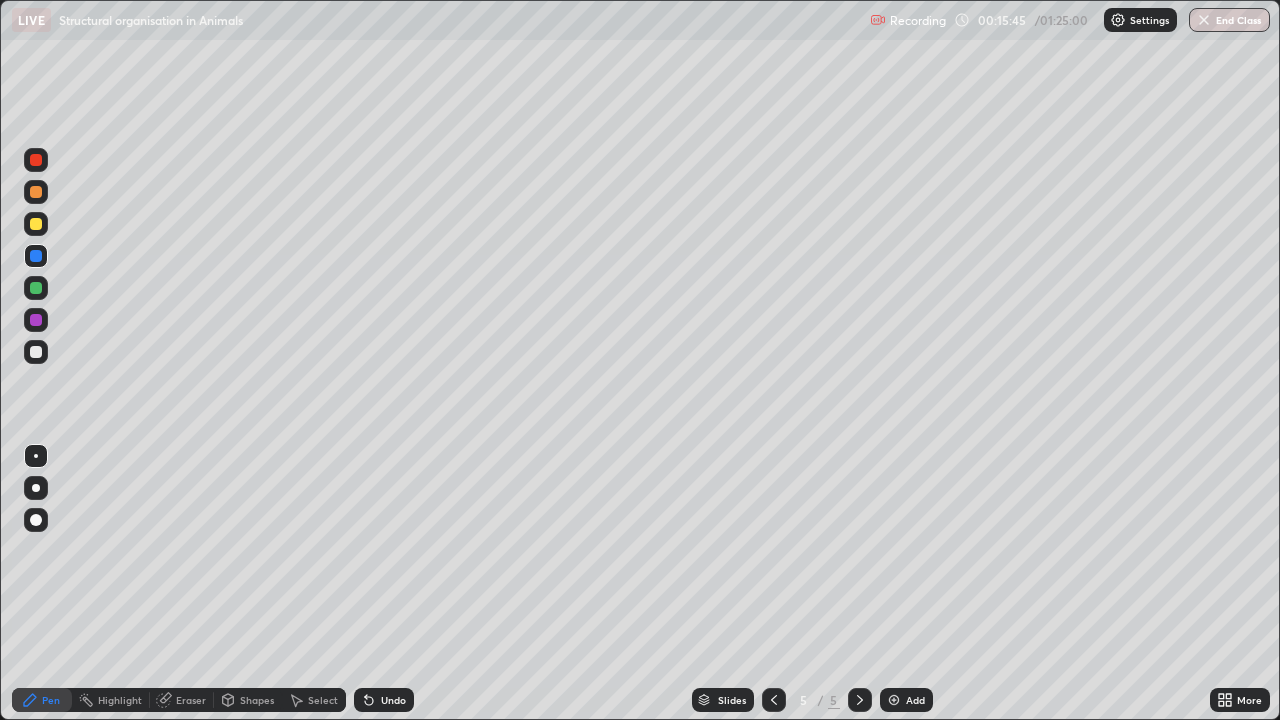 click at bounding box center [36, 256] 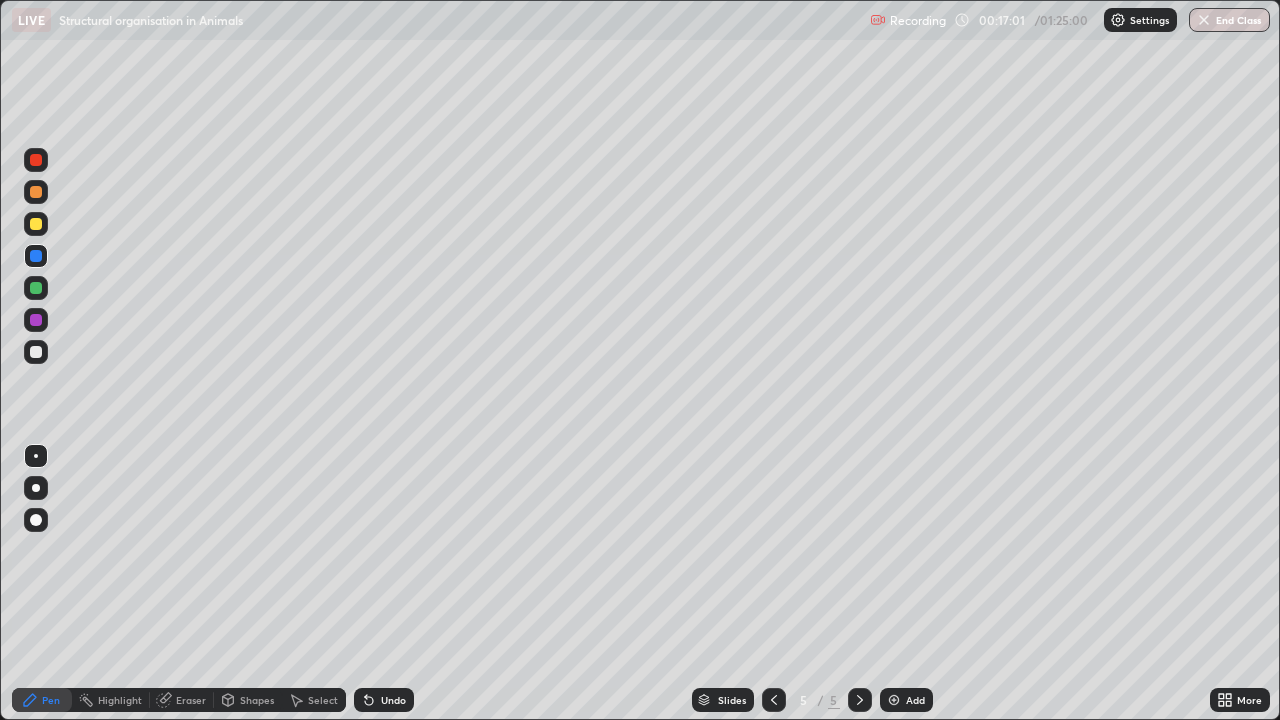 click at bounding box center (36, 352) 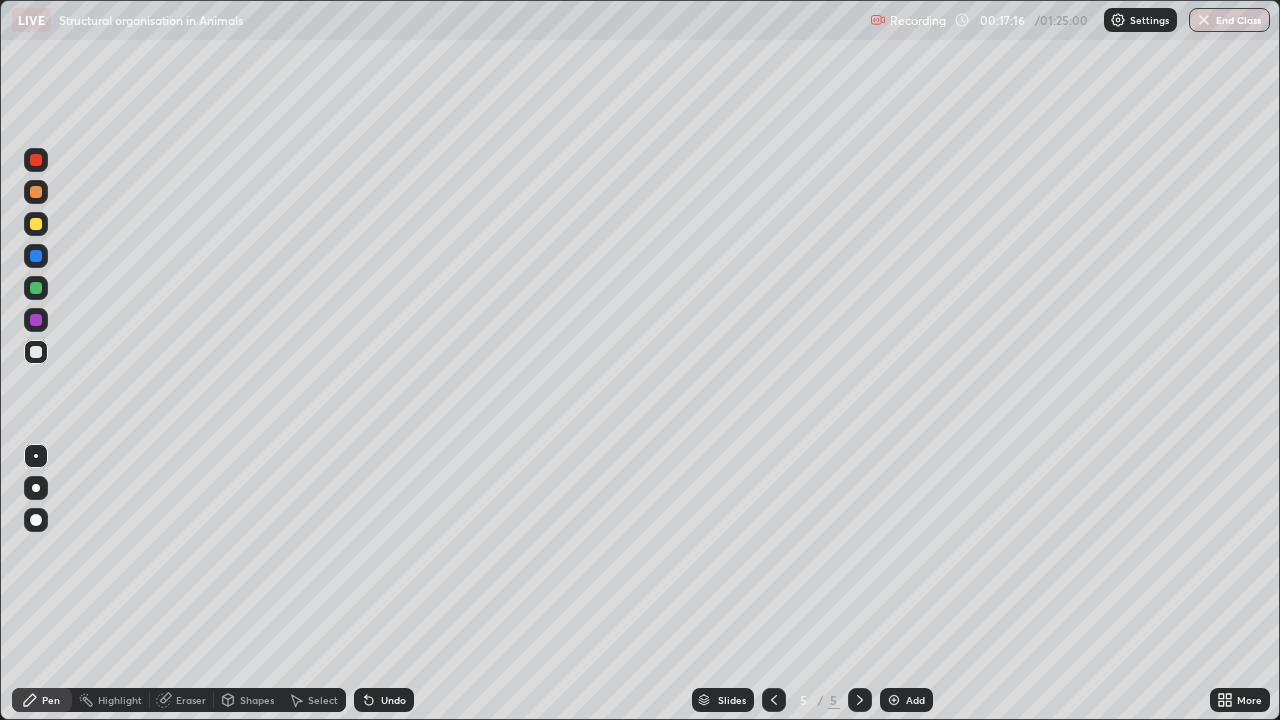 click at bounding box center [36, 352] 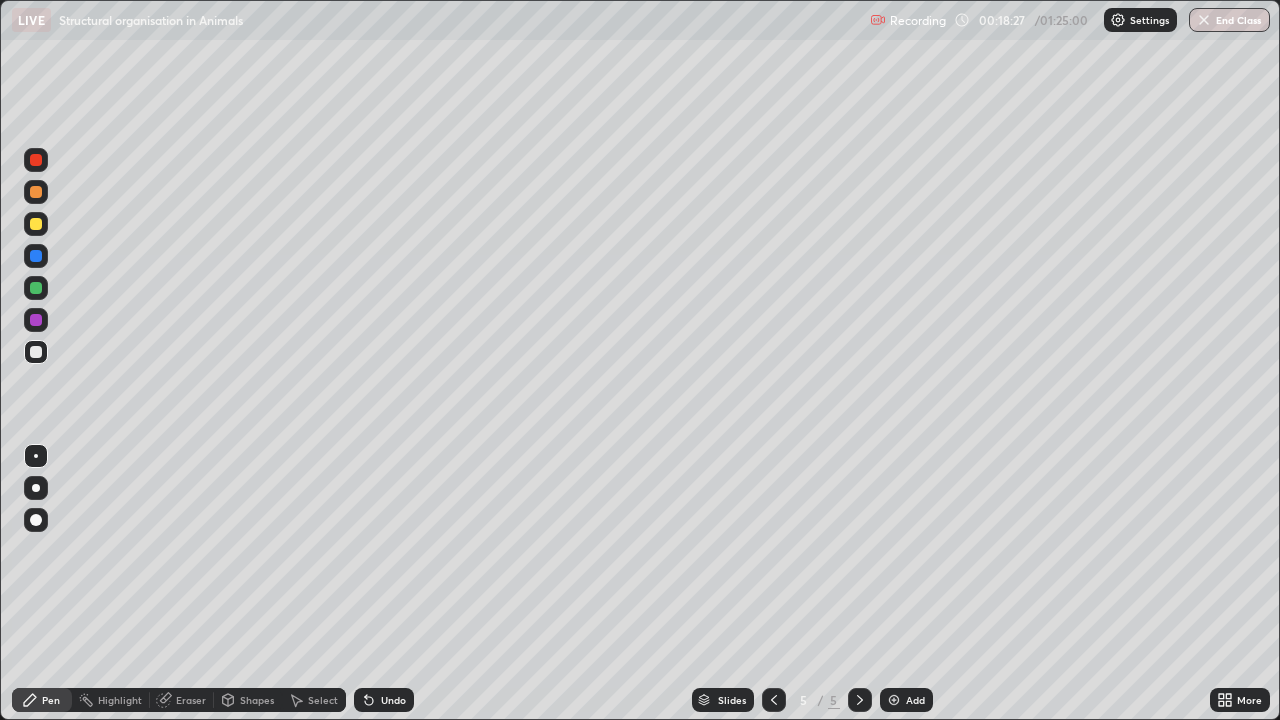 click at bounding box center (36, 352) 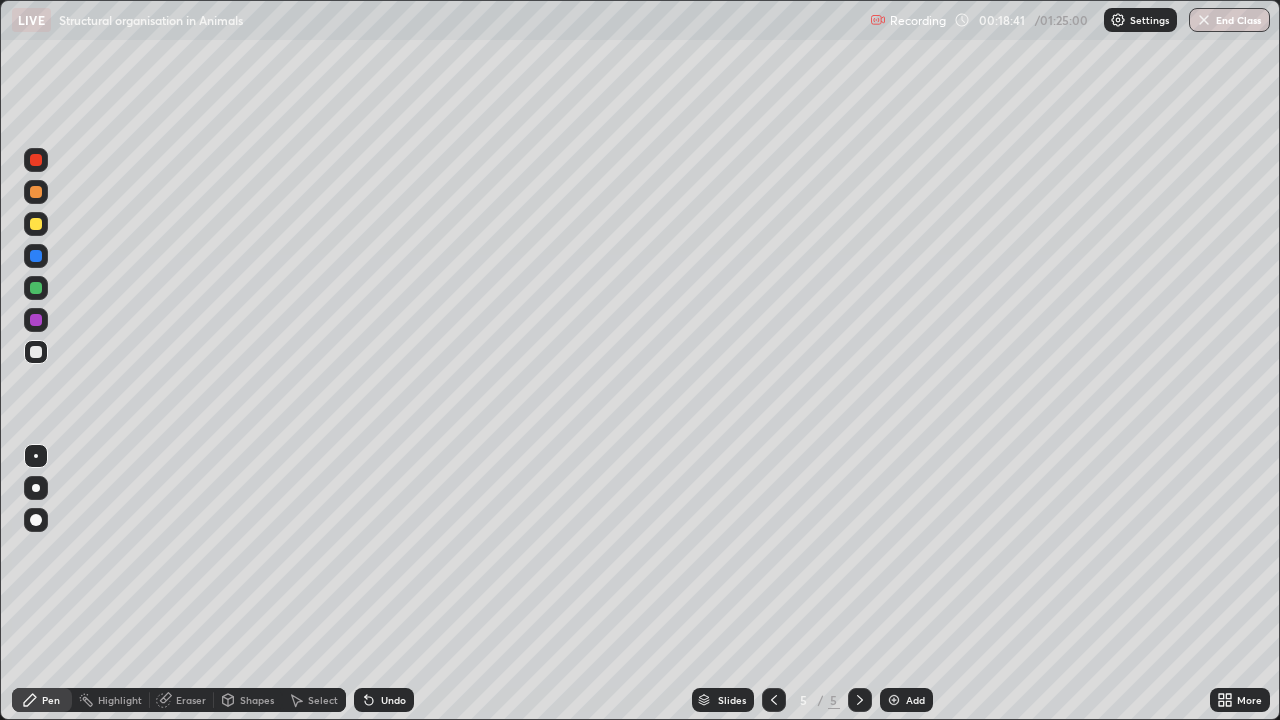 click at bounding box center (36, 352) 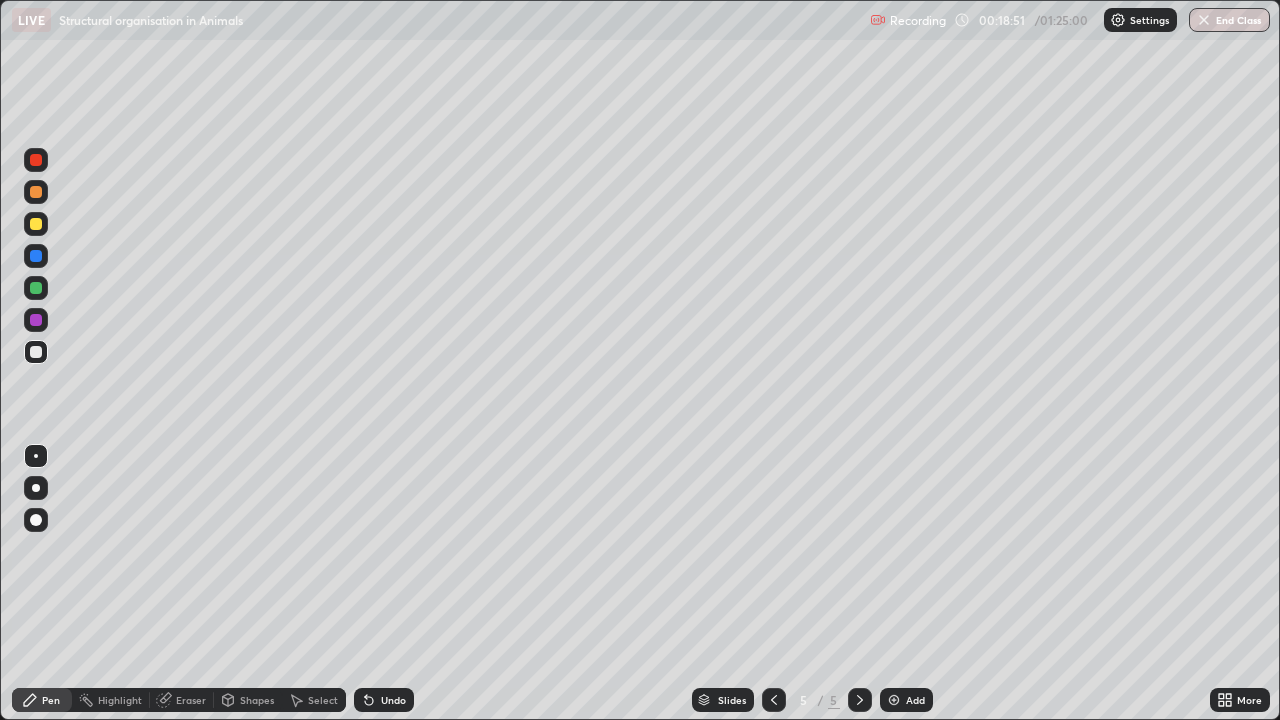 click at bounding box center [36, 160] 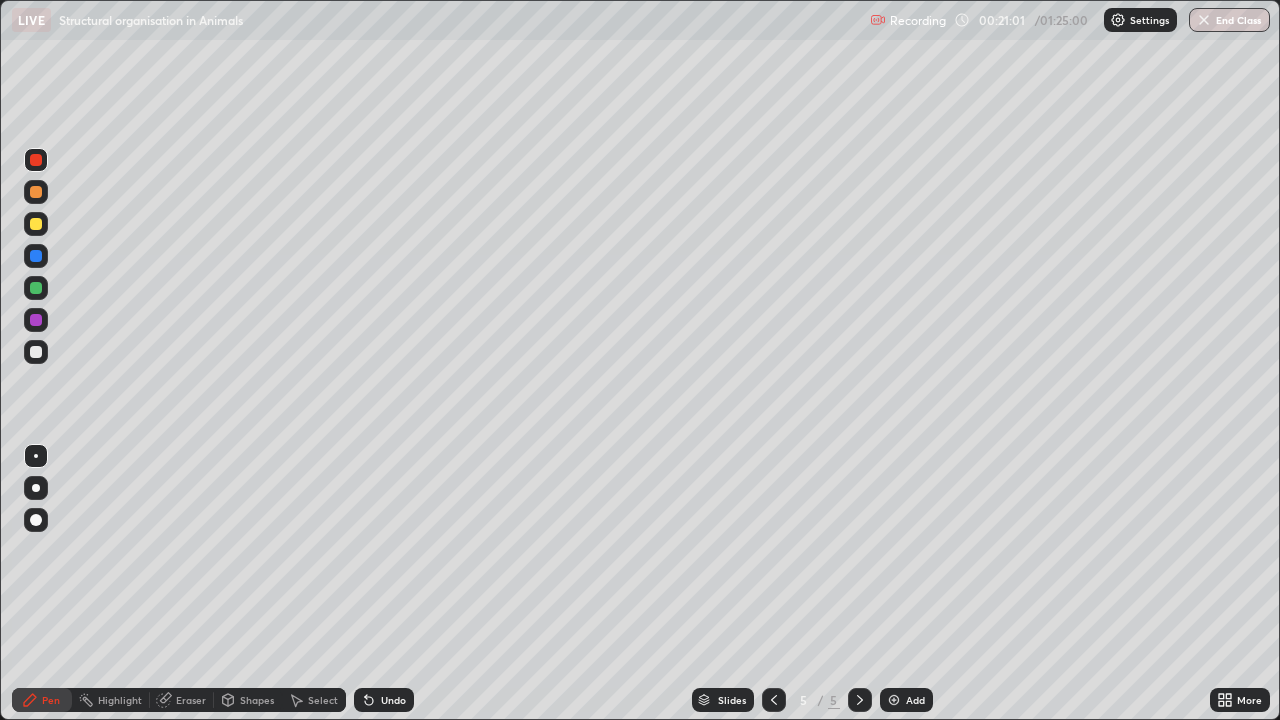 click at bounding box center [894, 700] 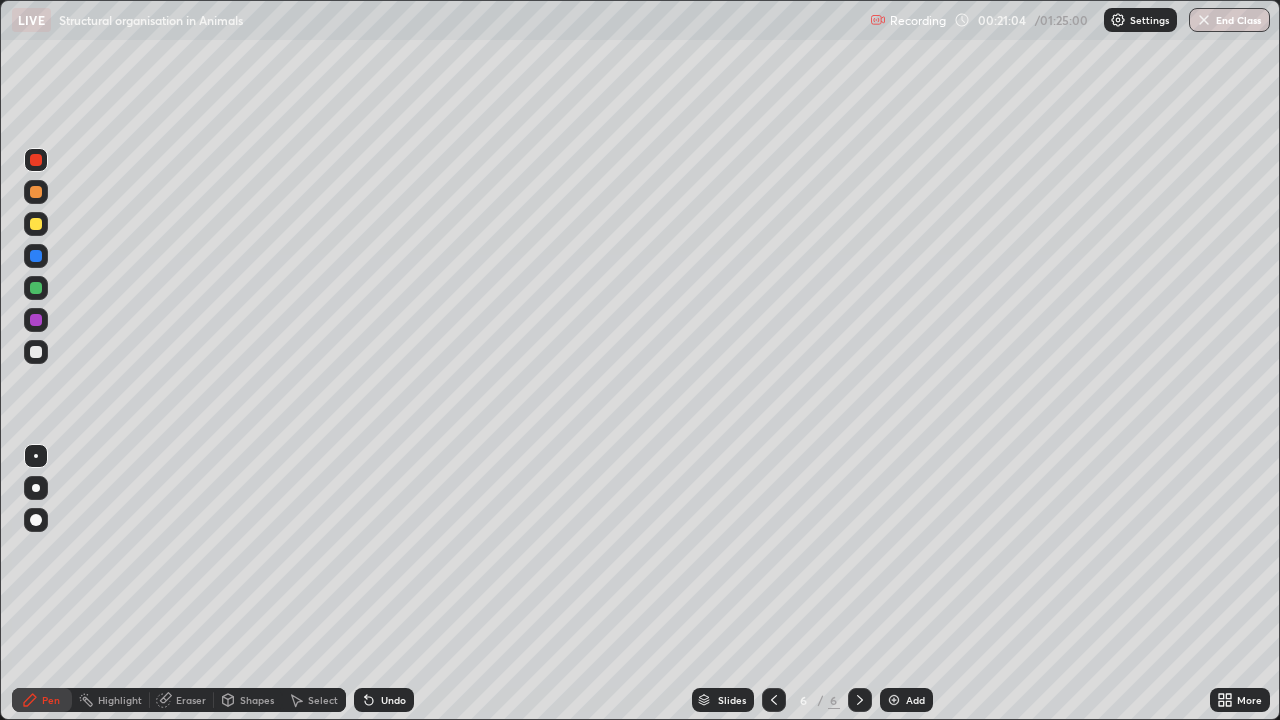 click 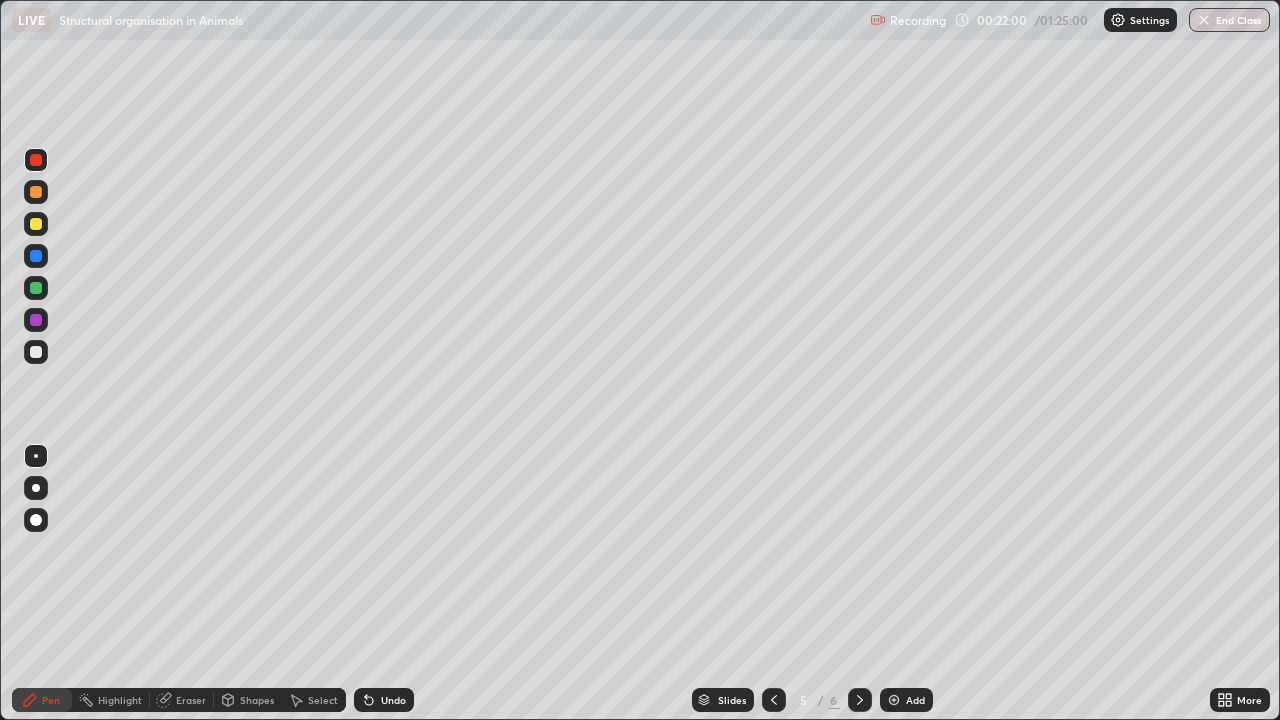 click at bounding box center [36, 352] 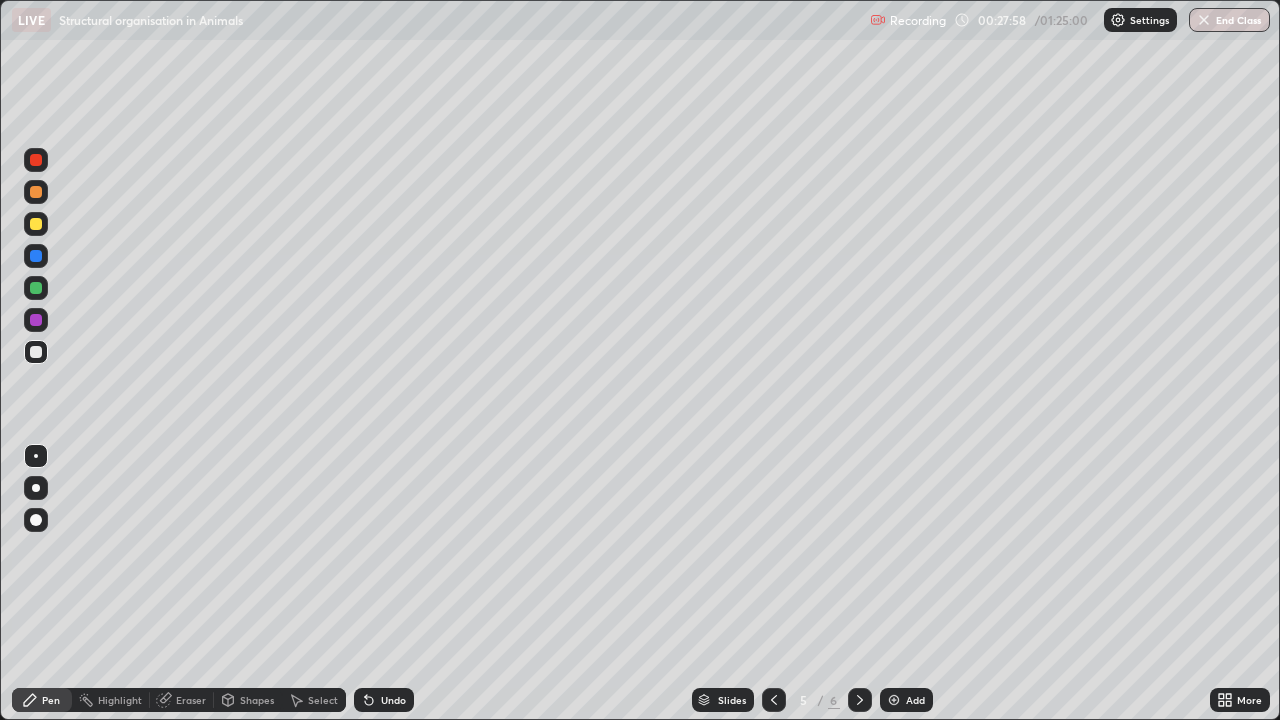 click at bounding box center [894, 700] 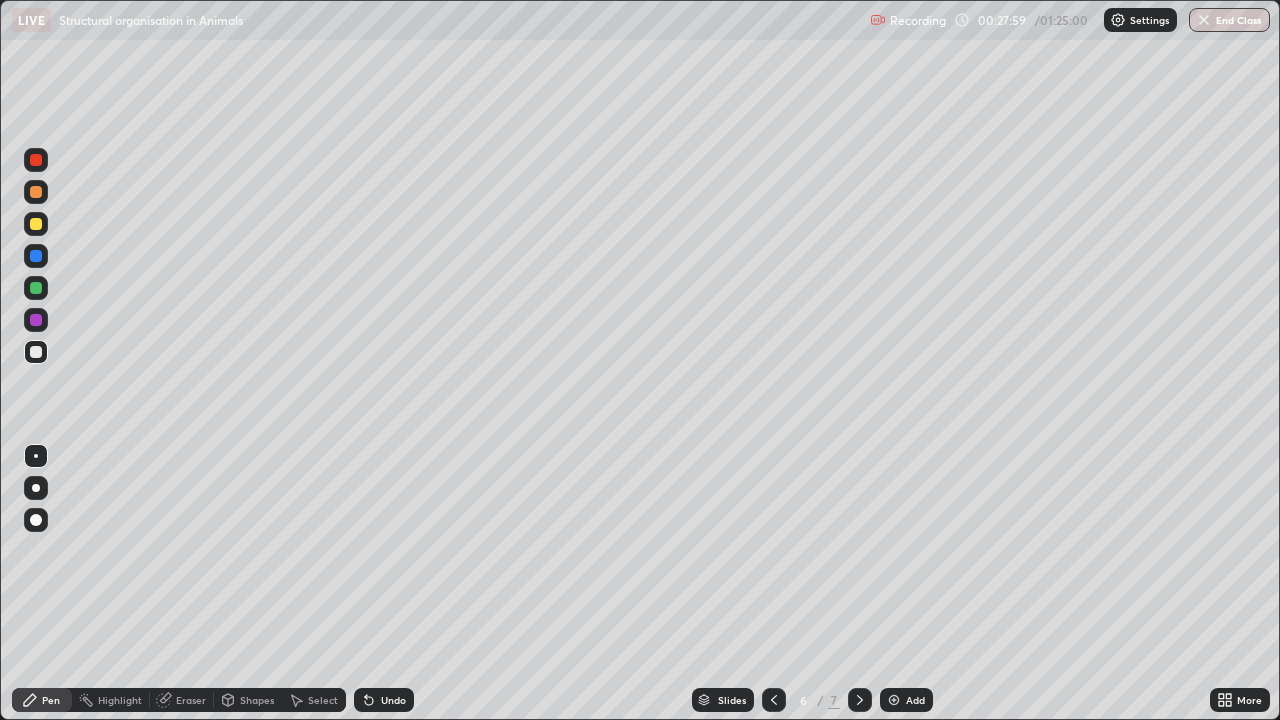 click at bounding box center [36, 488] 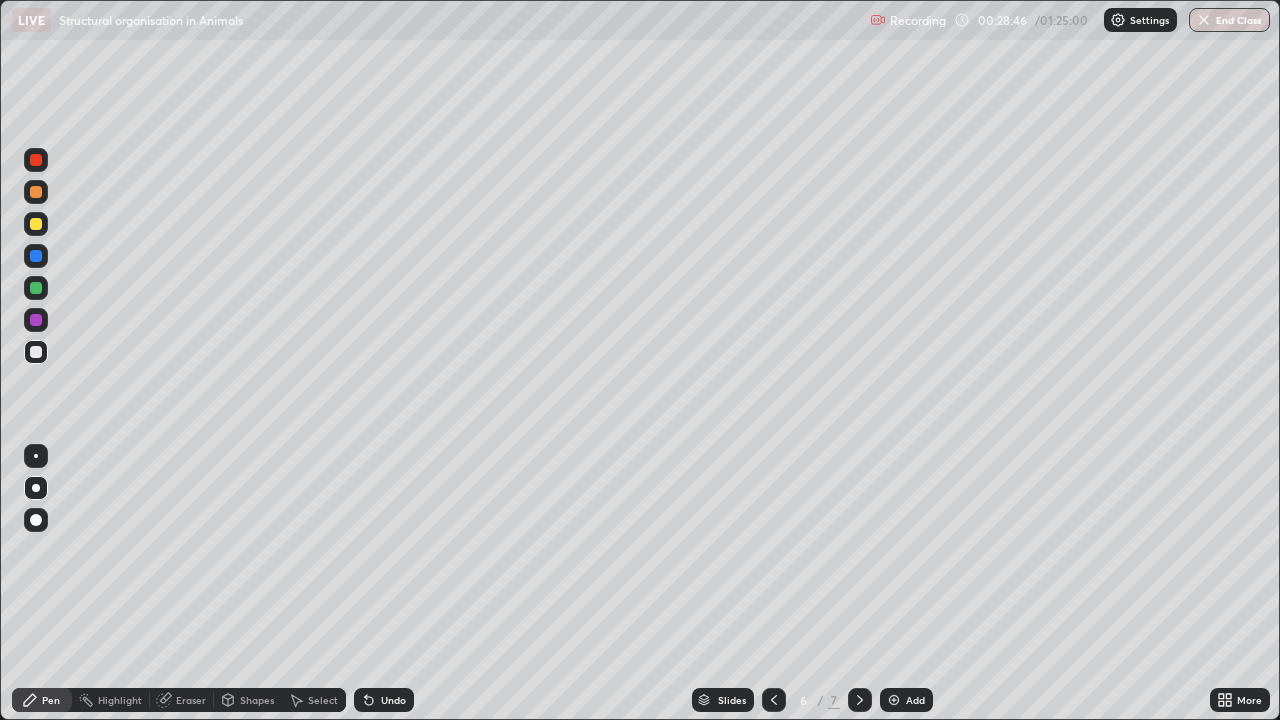 click at bounding box center (36, 352) 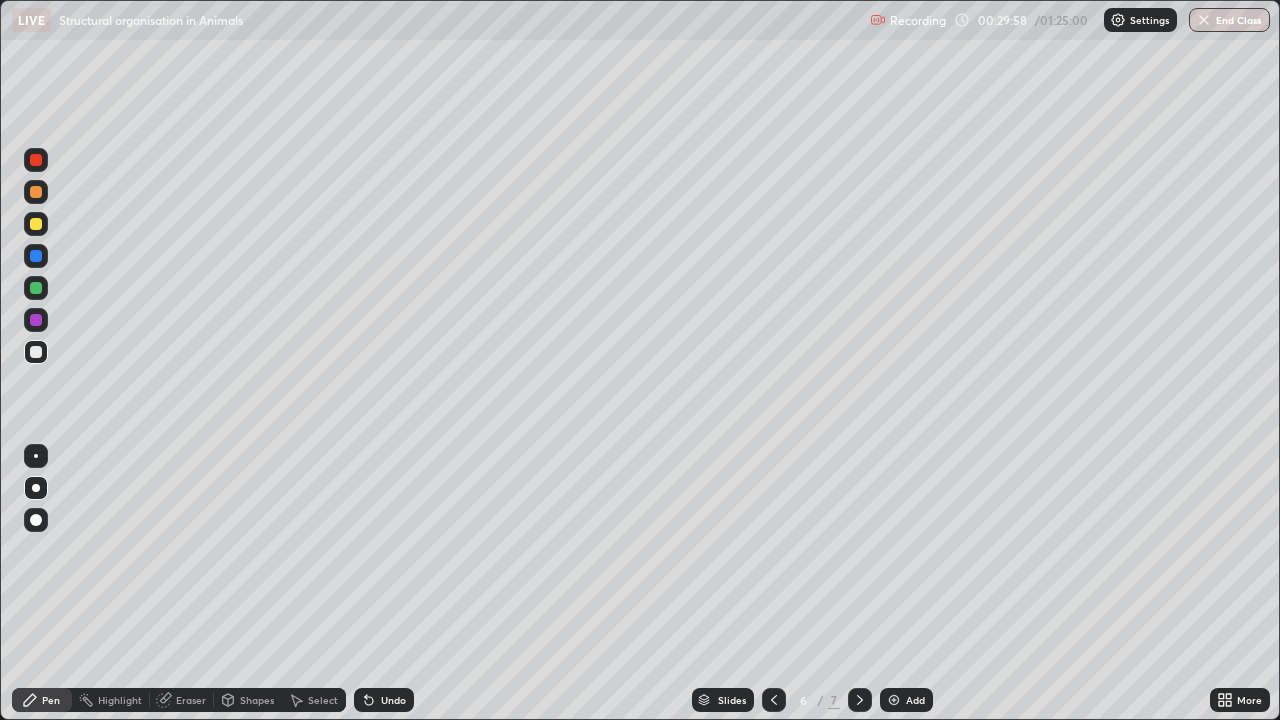 click at bounding box center [36, 288] 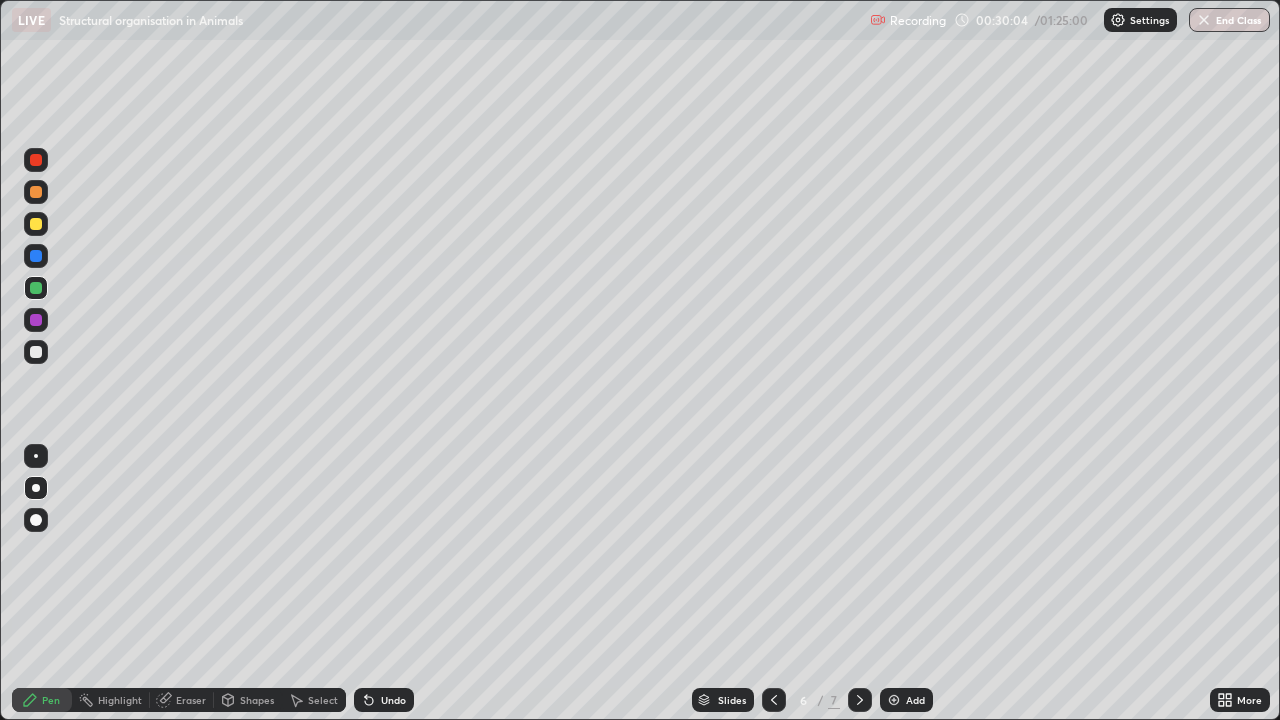 click at bounding box center [36, 352] 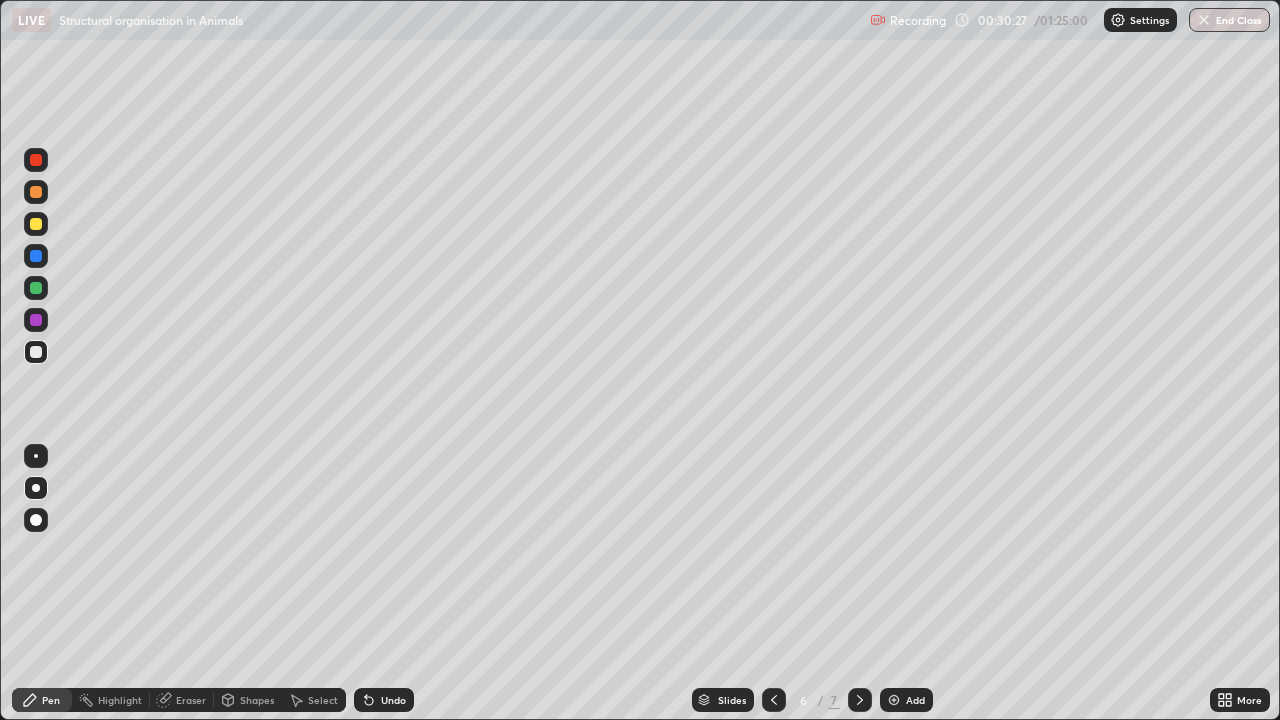 click at bounding box center (36, 288) 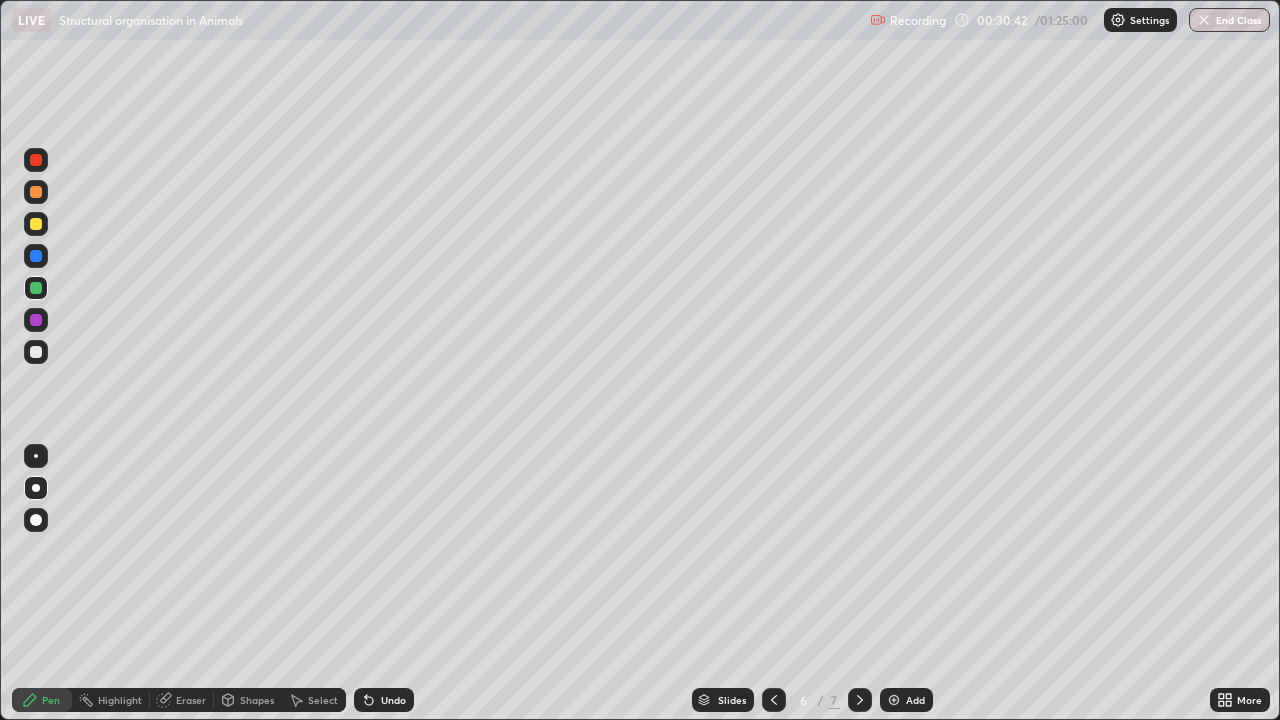 click at bounding box center (36, 352) 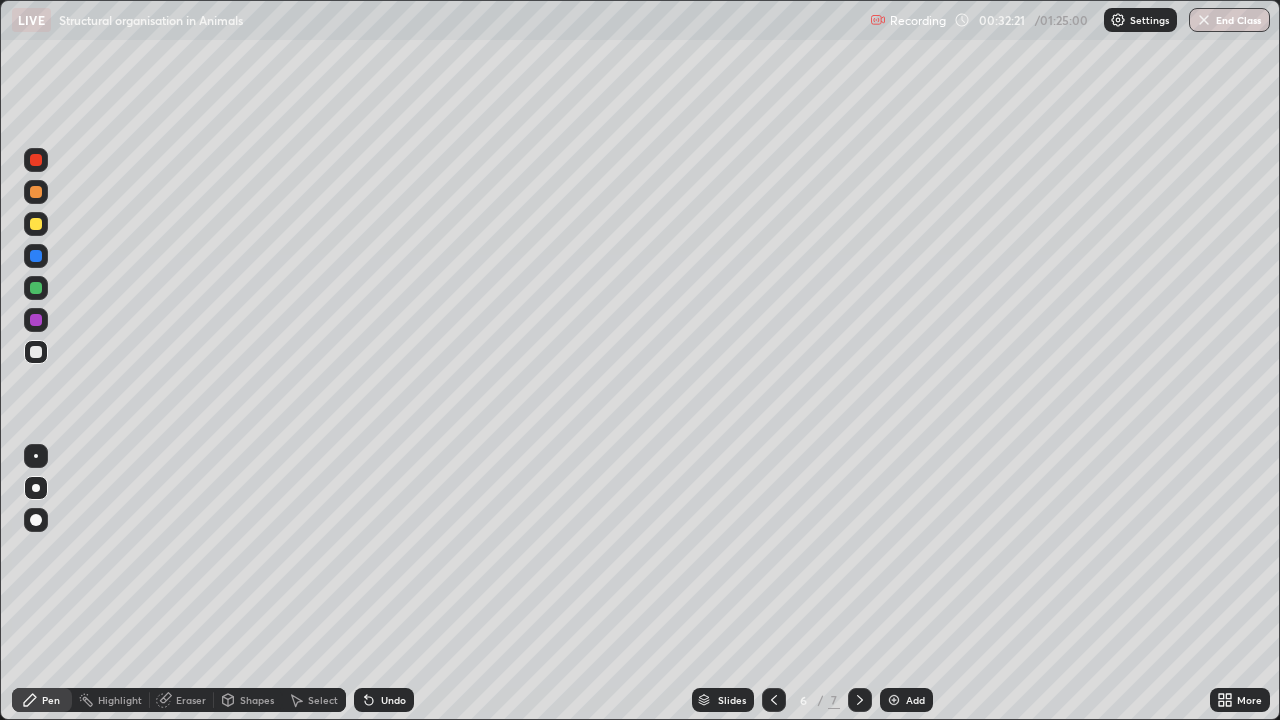 click at bounding box center [36, 456] 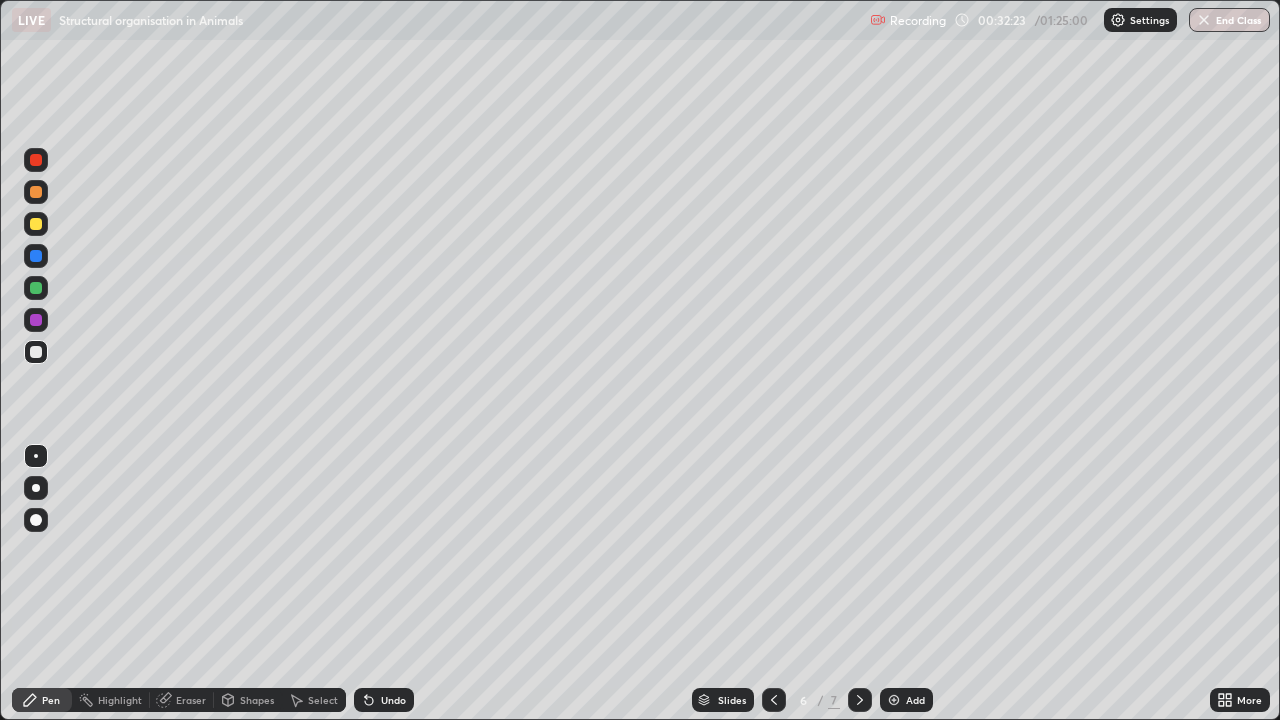 click at bounding box center (36, 288) 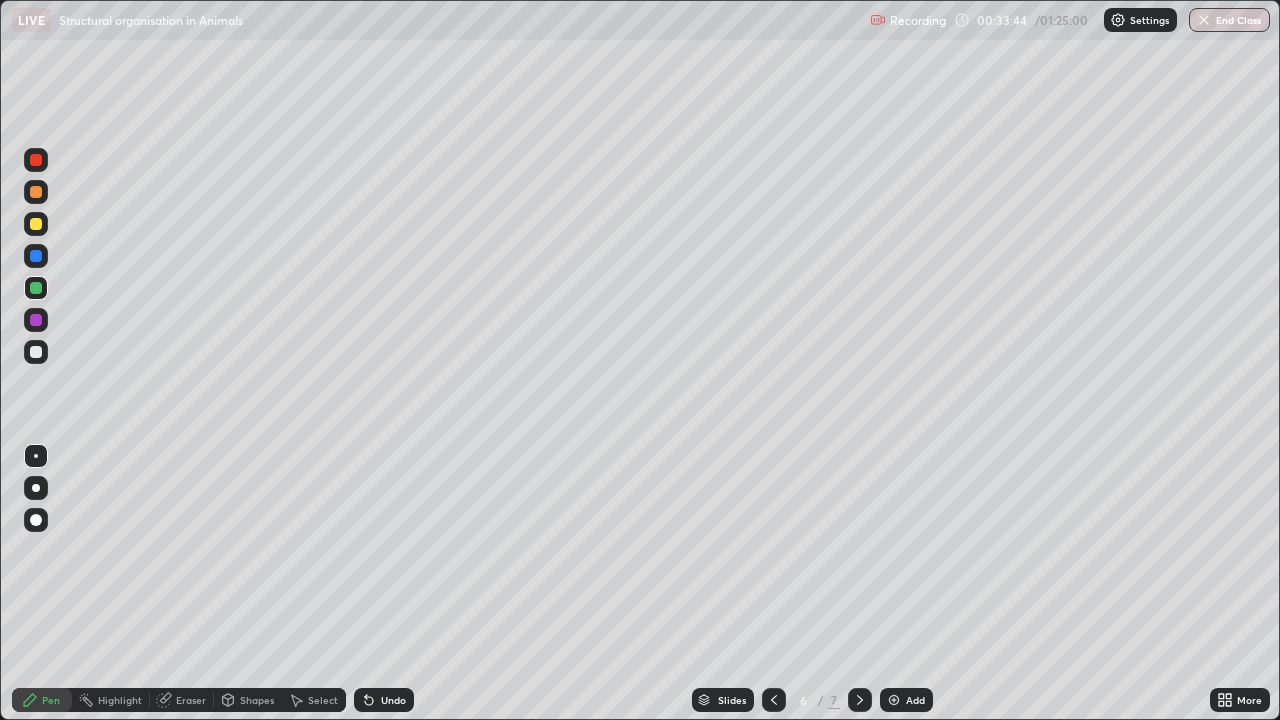 click at bounding box center (36, 352) 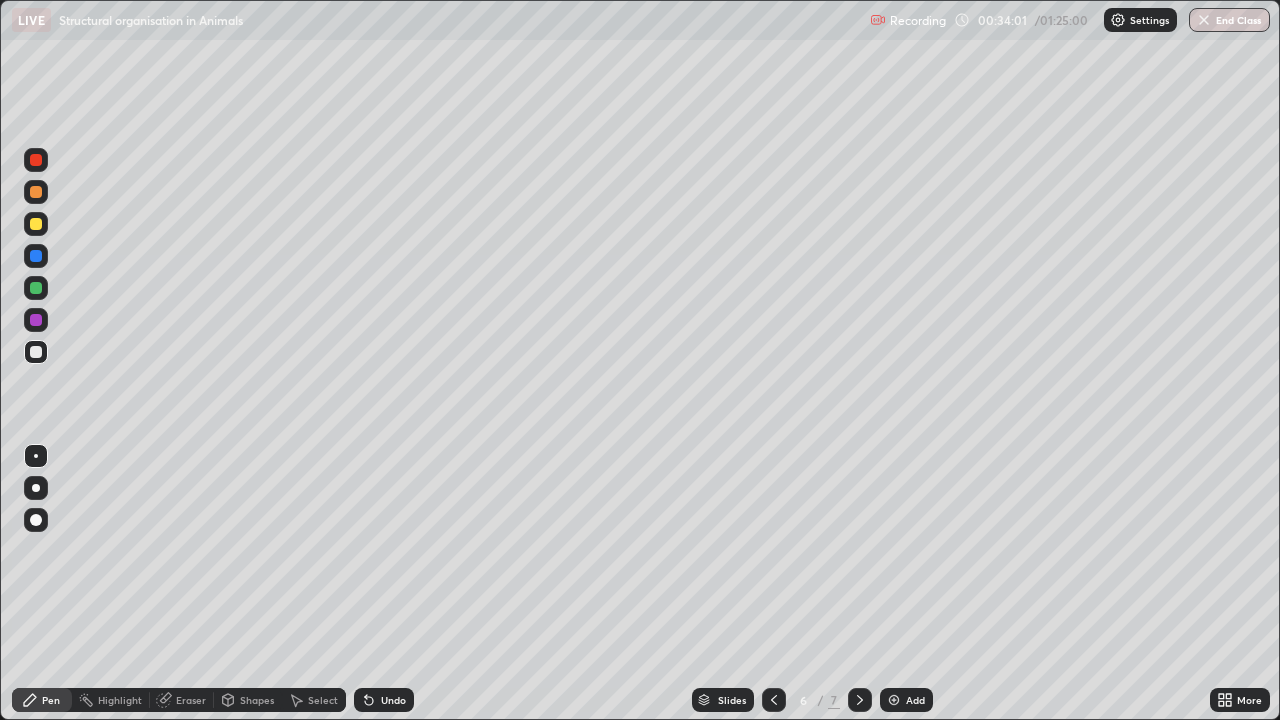 click at bounding box center [894, 700] 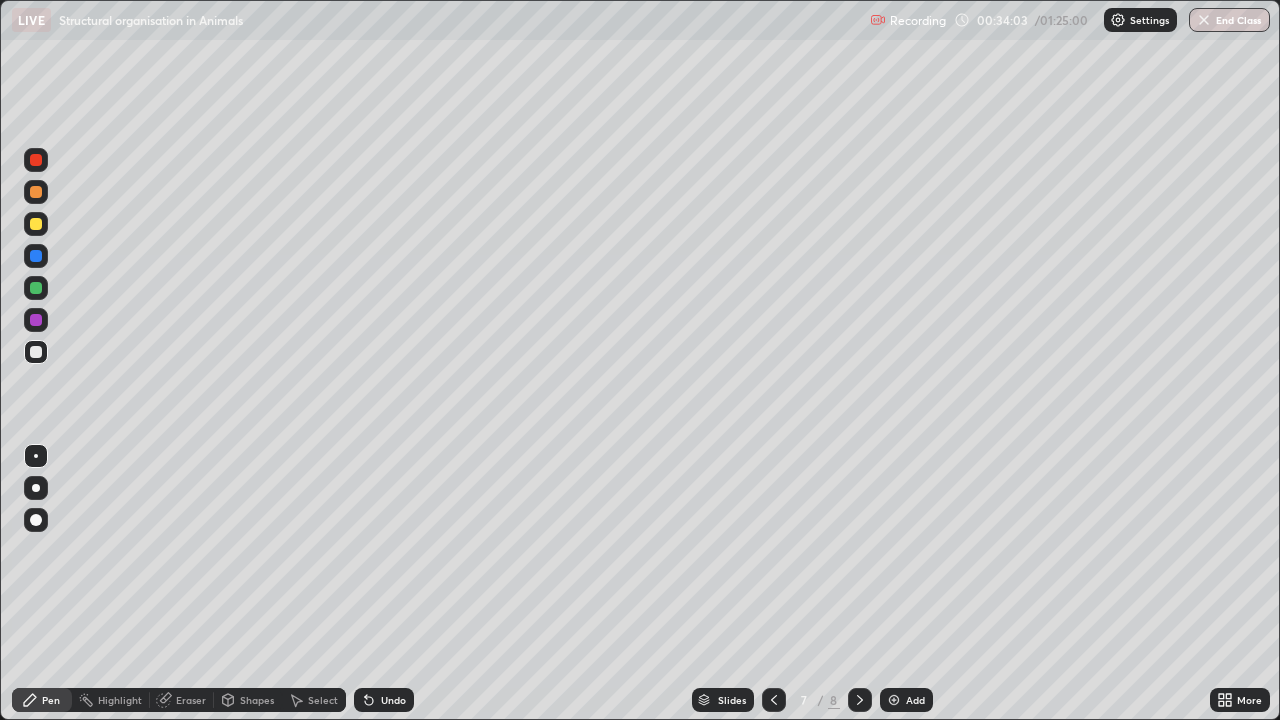 click at bounding box center (36, 352) 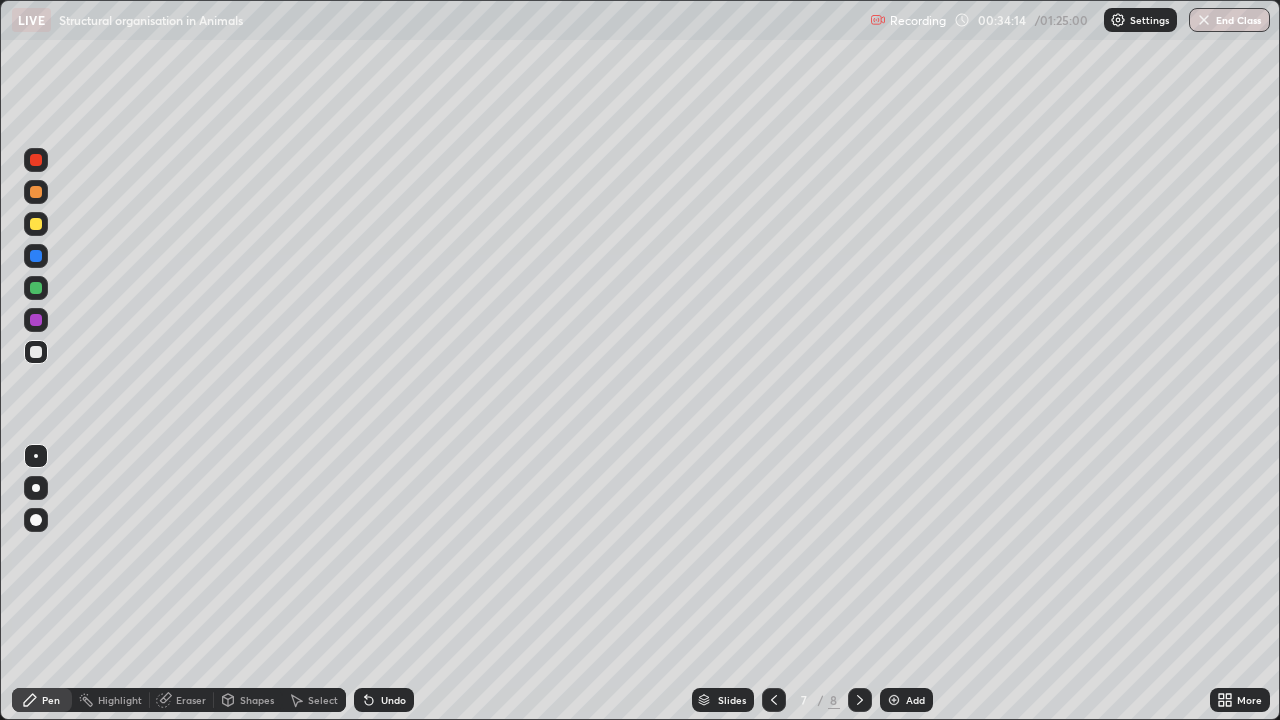 click at bounding box center [36, 488] 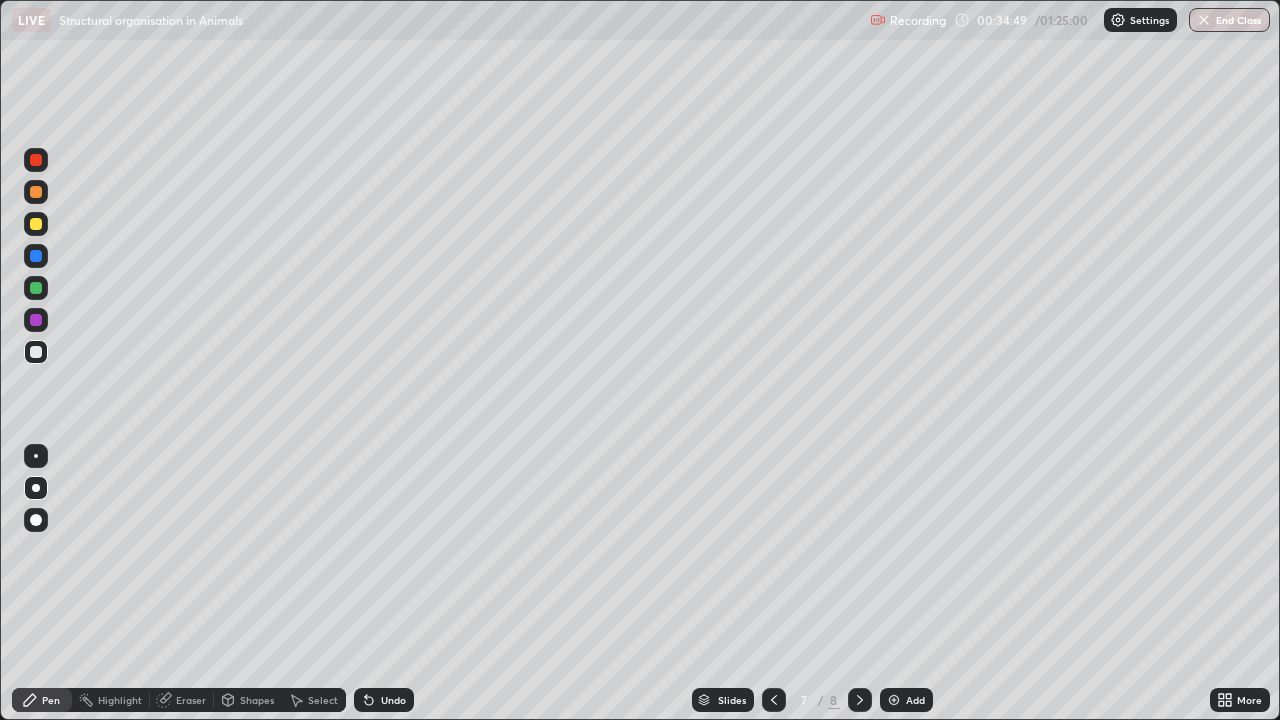 click at bounding box center [36, 288] 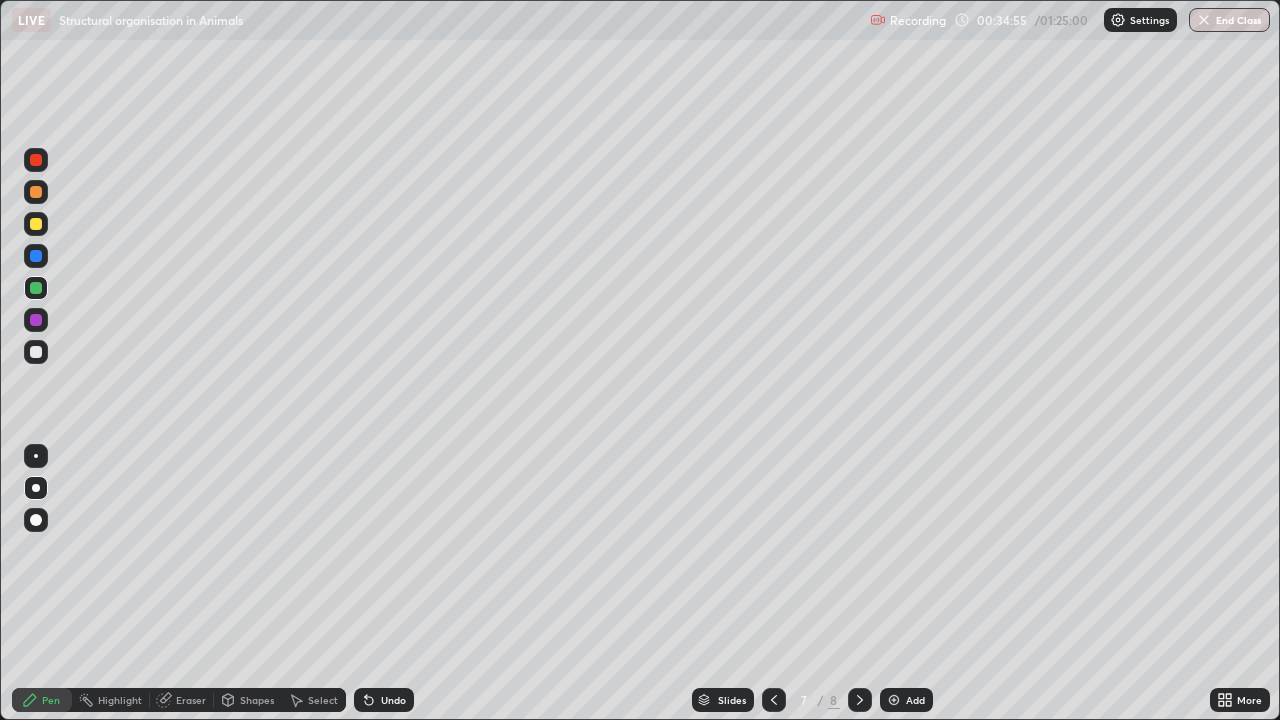 click at bounding box center [36, 320] 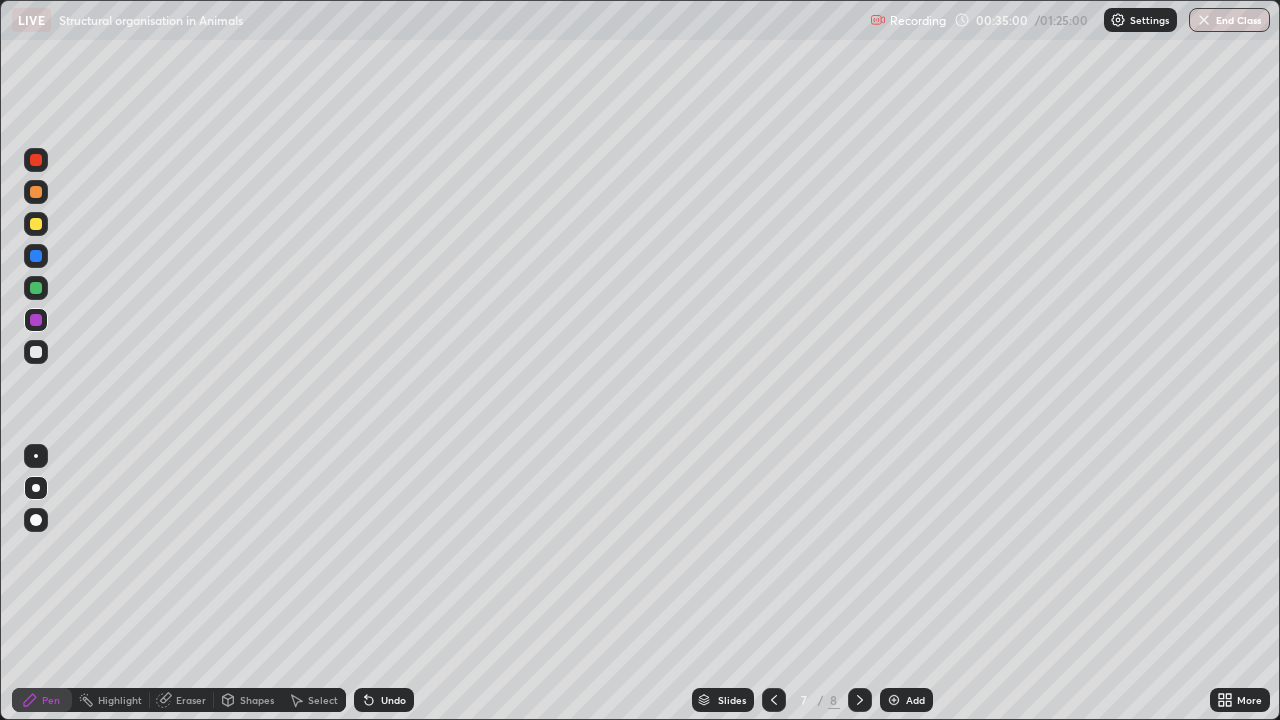click at bounding box center (36, 256) 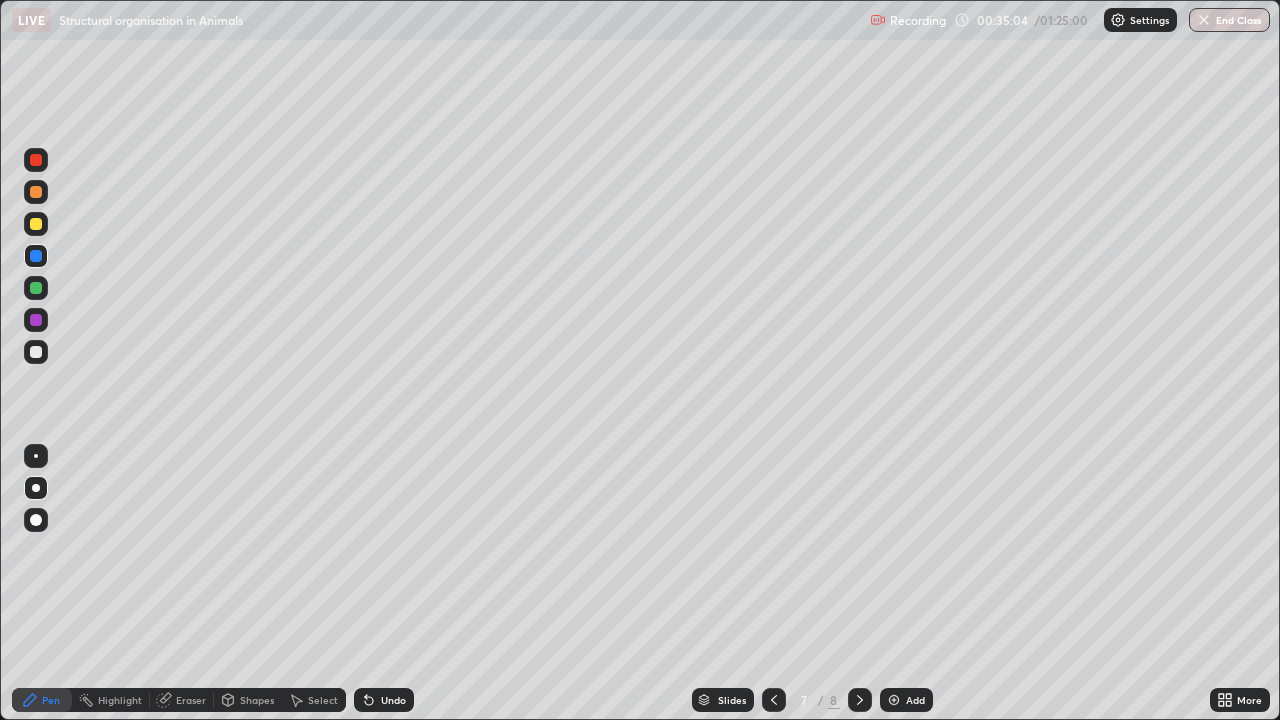 click at bounding box center (36, 352) 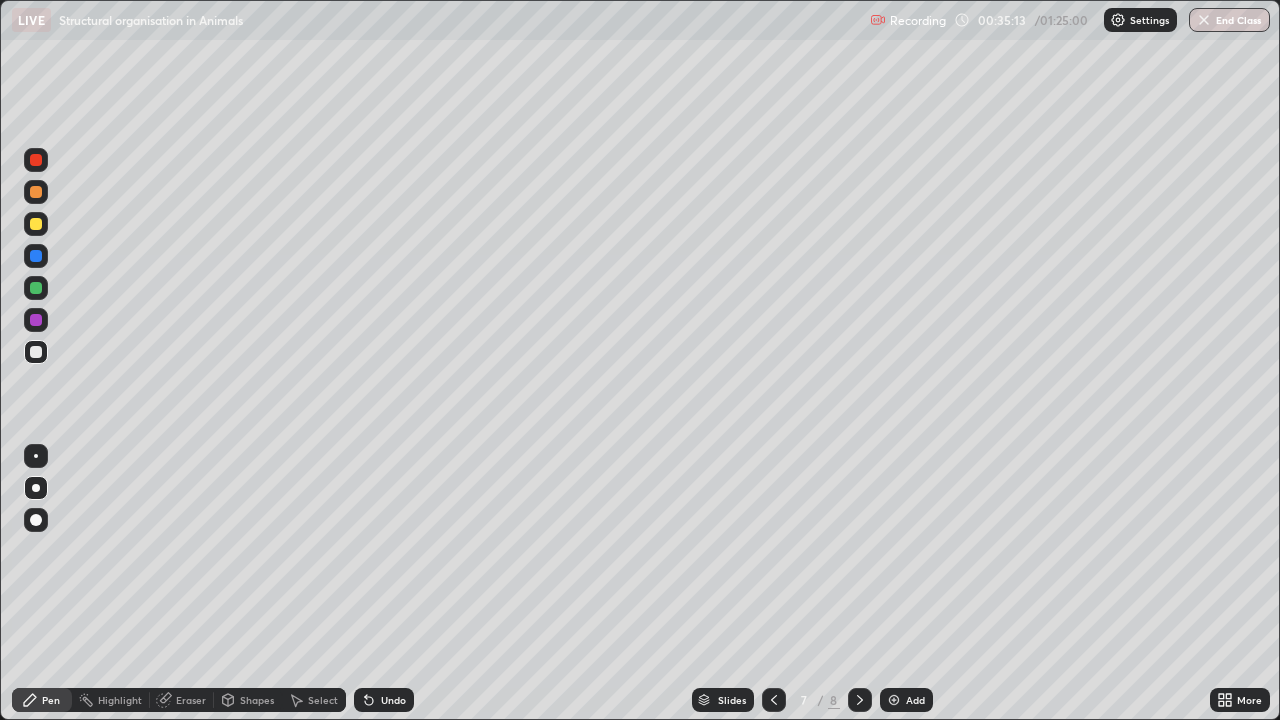 click at bounding box center (36, 352) 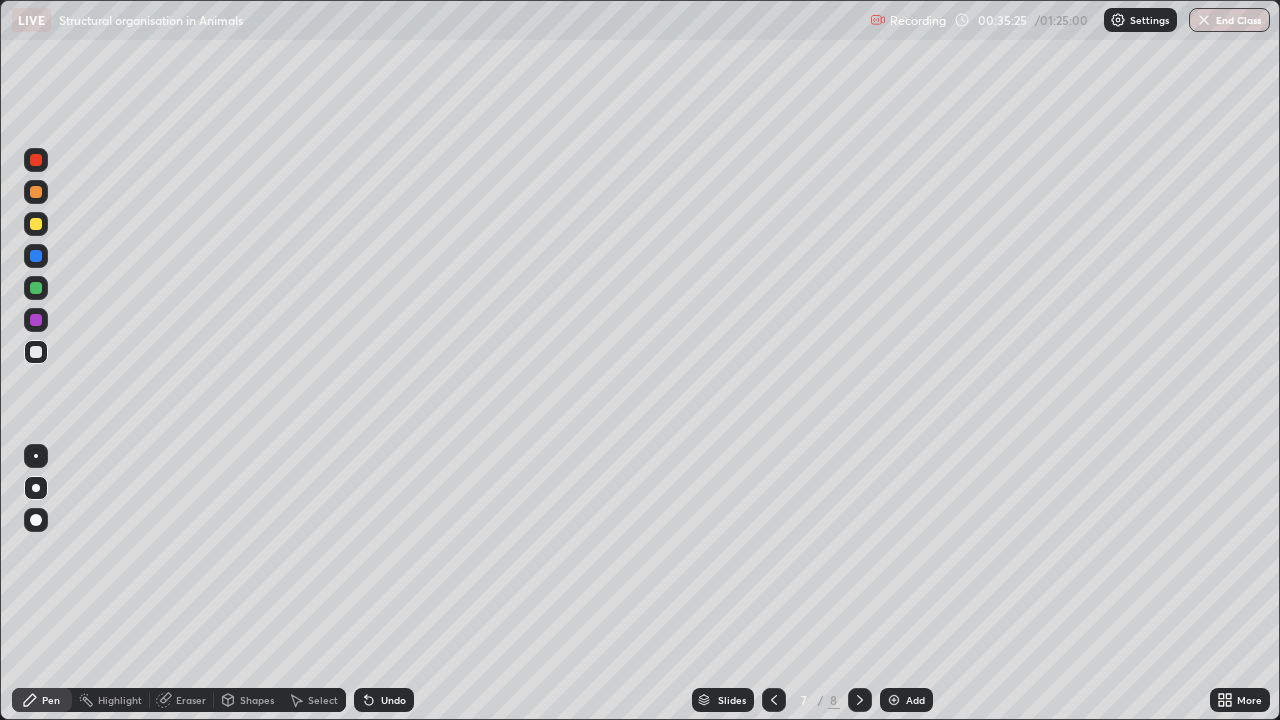 click at bounding box center [36, 320] 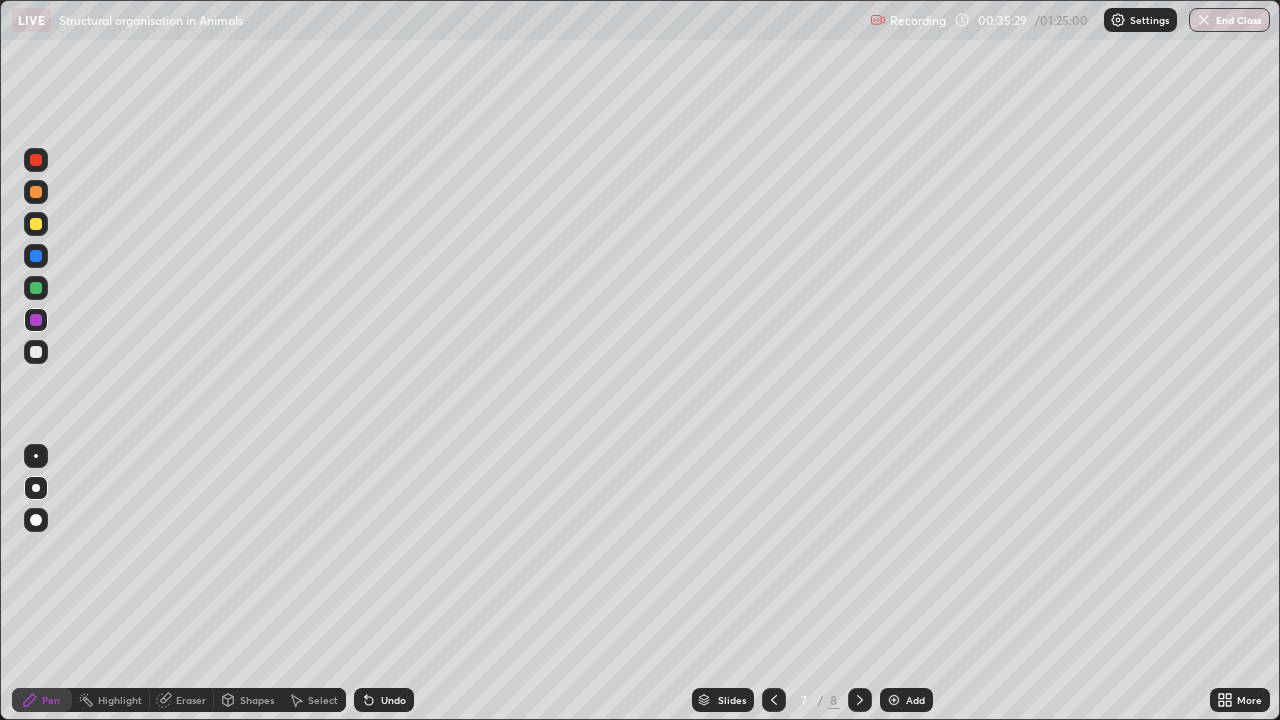 click at bounding box center [36, 352] 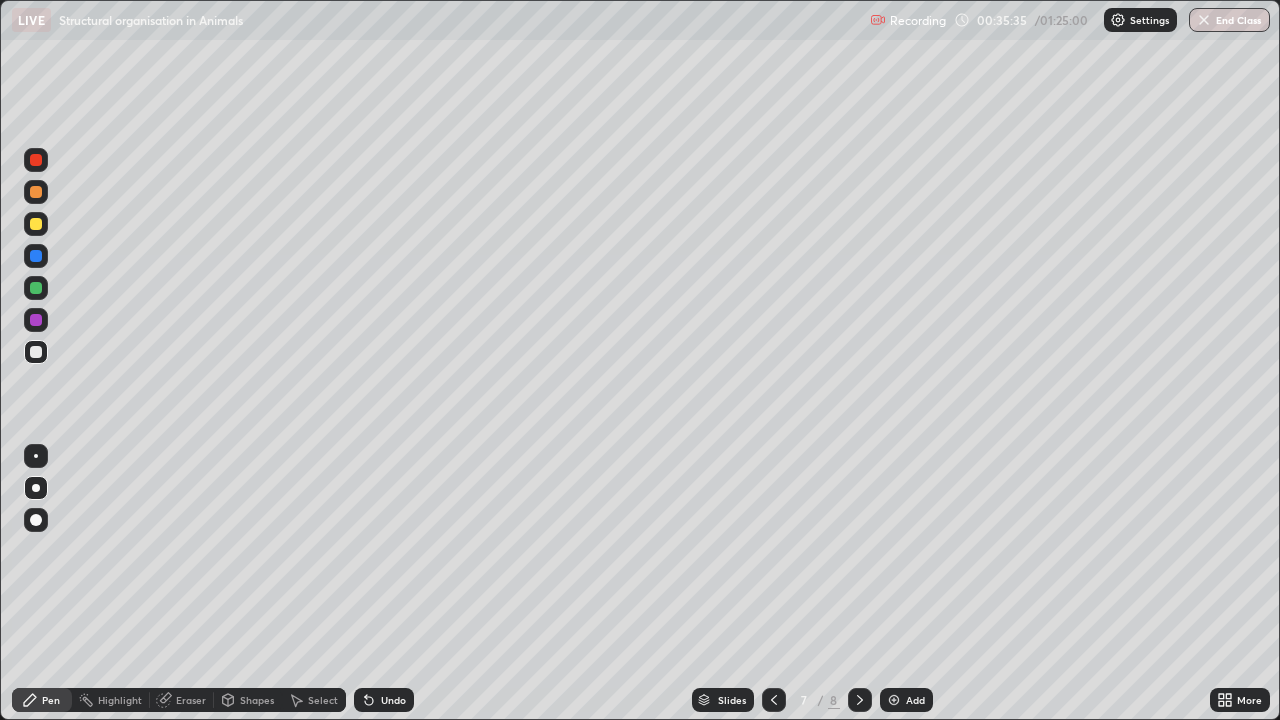 click on "Undo" at bounding box center [393, 700] 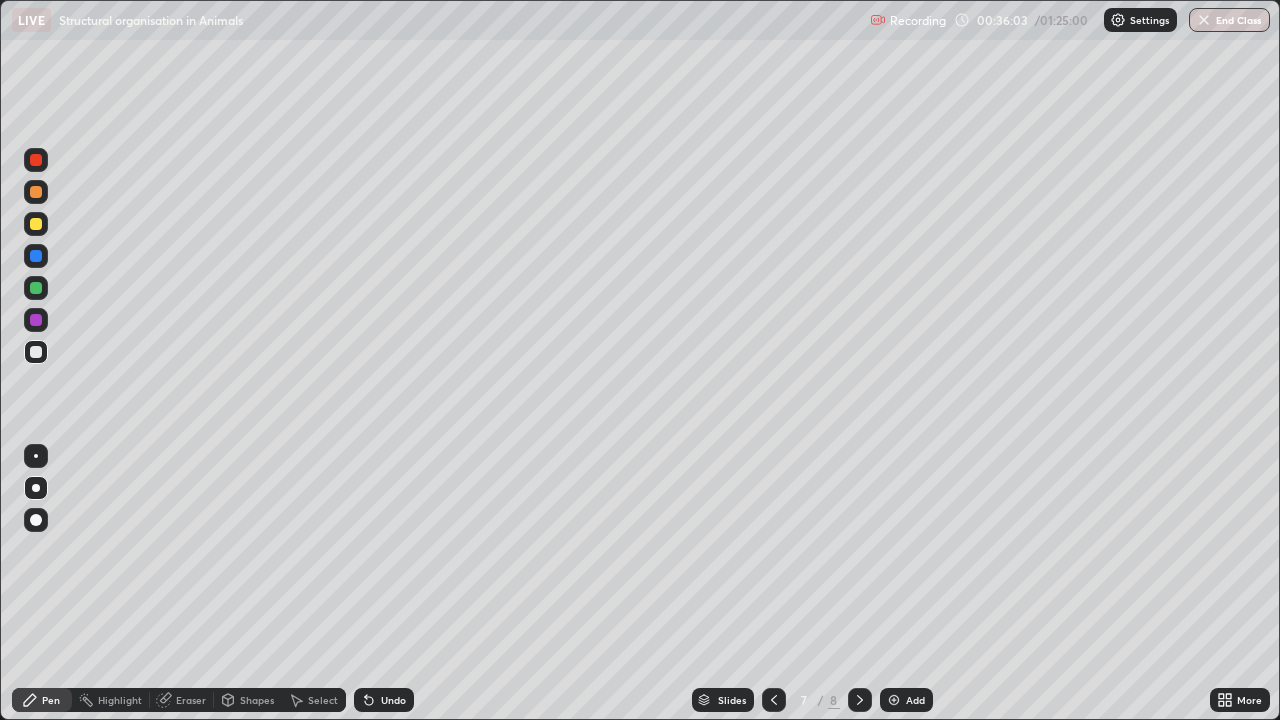 click at bounding box center (36, 320) 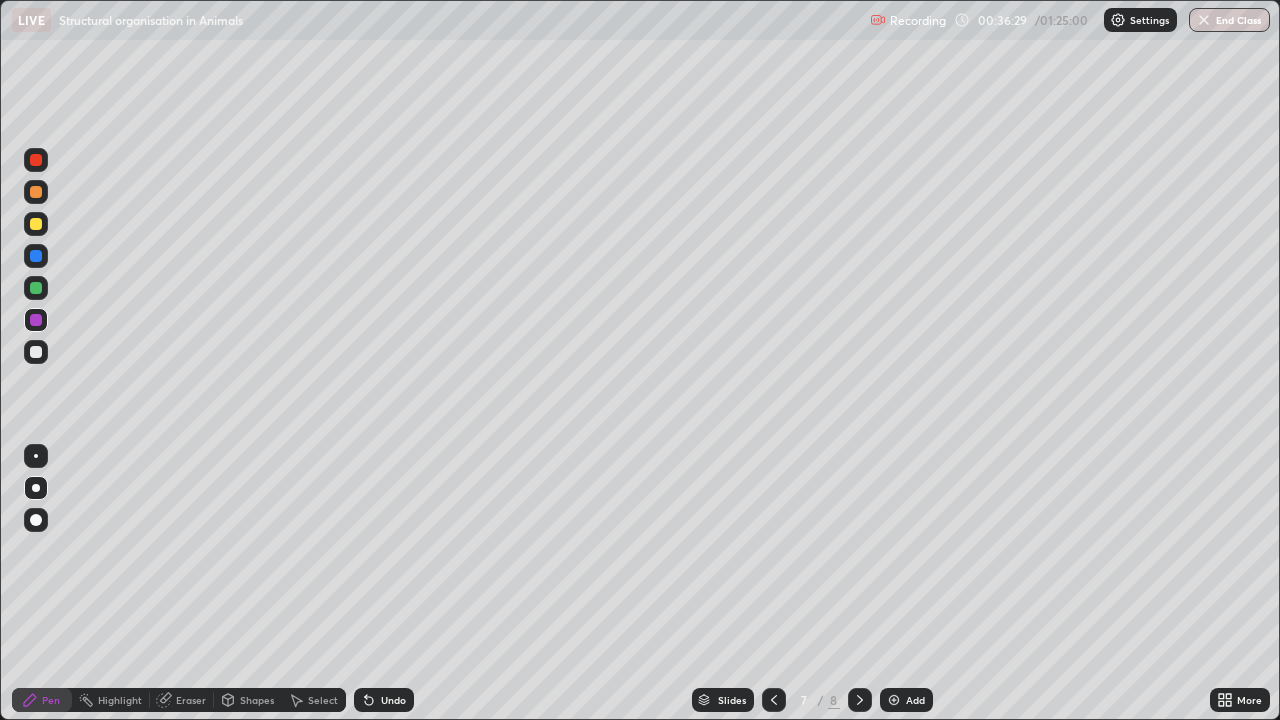 click on "Undo" at bounding box center [393, 700] 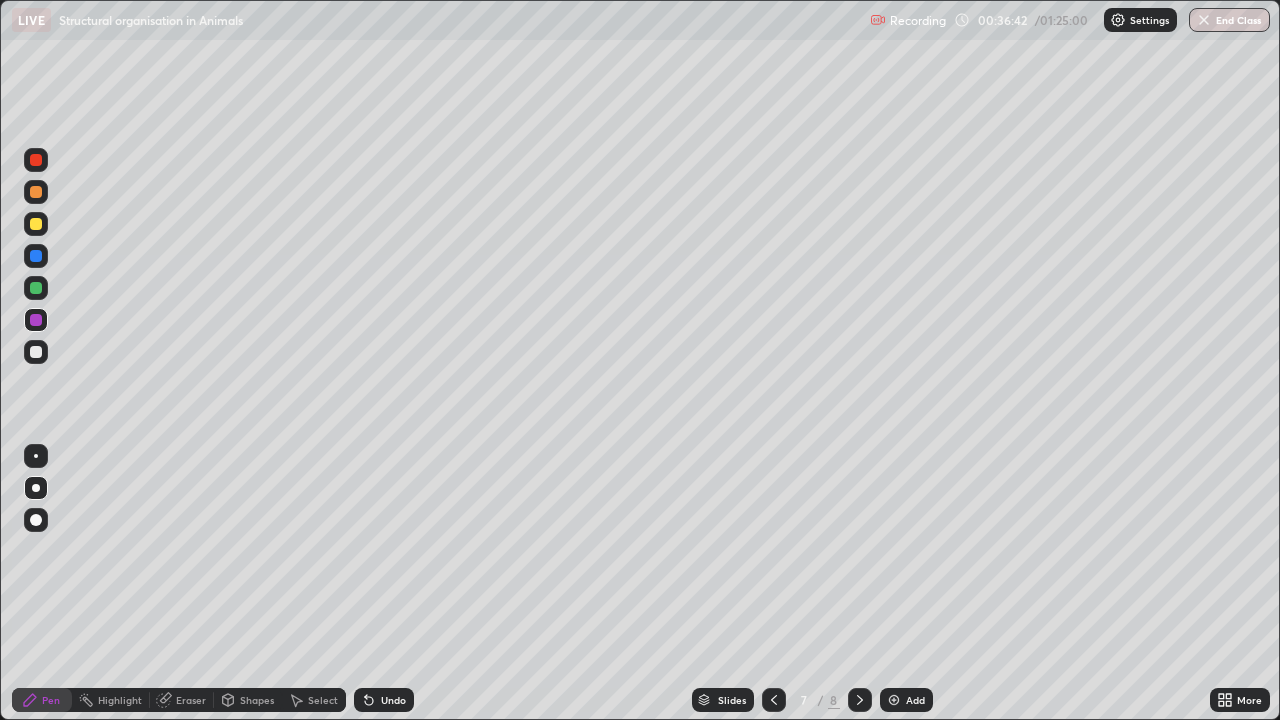 click at bounding box center [36, 256] 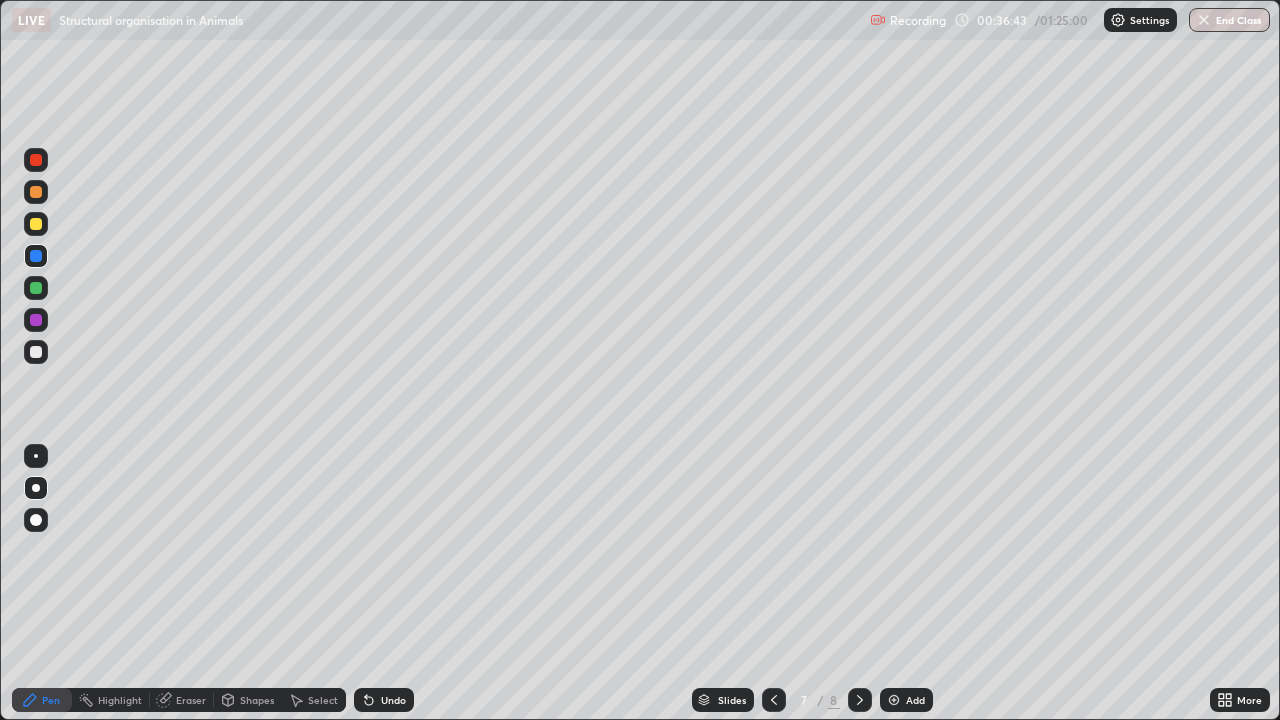 click at bounding box center (36, 224) 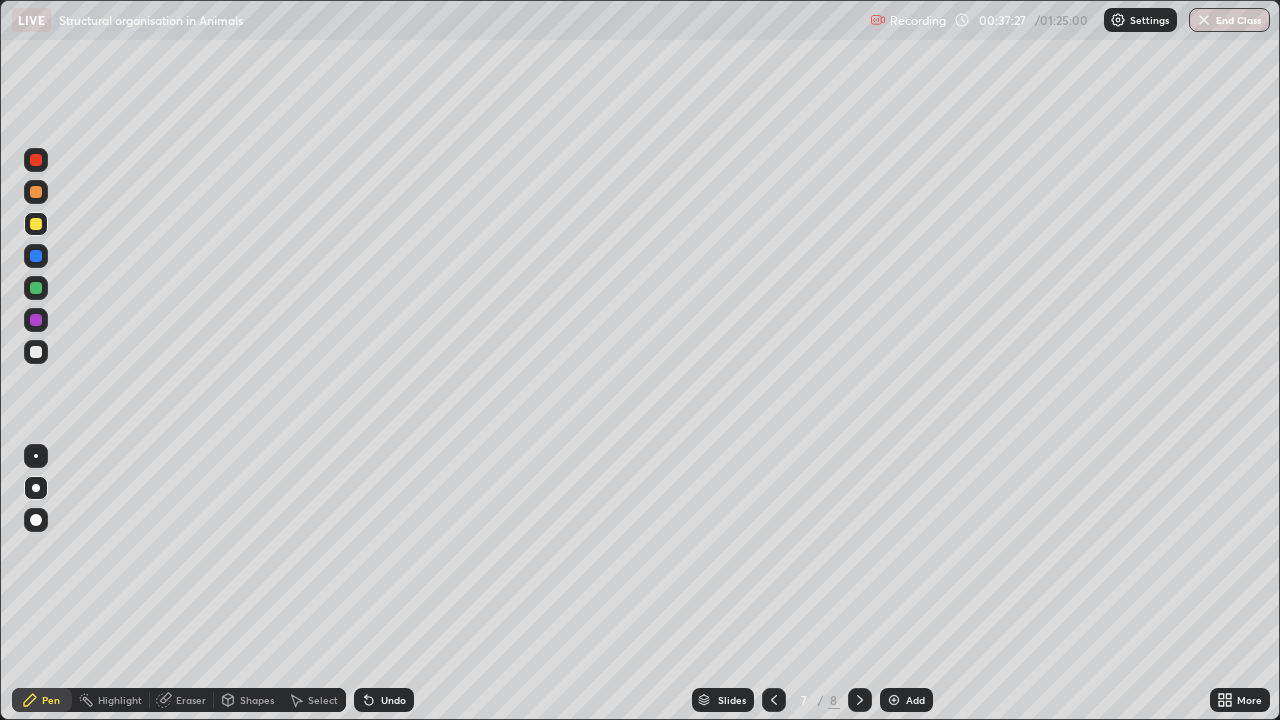 click on "Slides 7 / 8 Add" at bounding box center [812, 700] 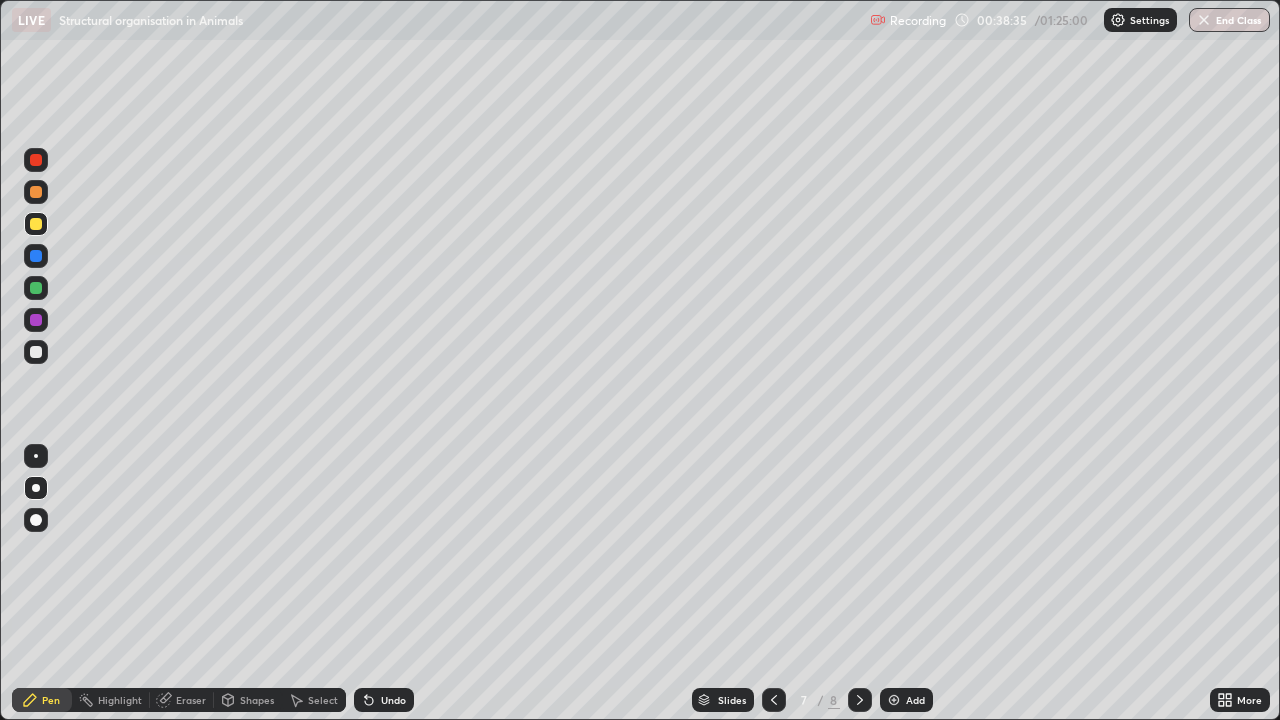 click at bounding box center [894, 700] 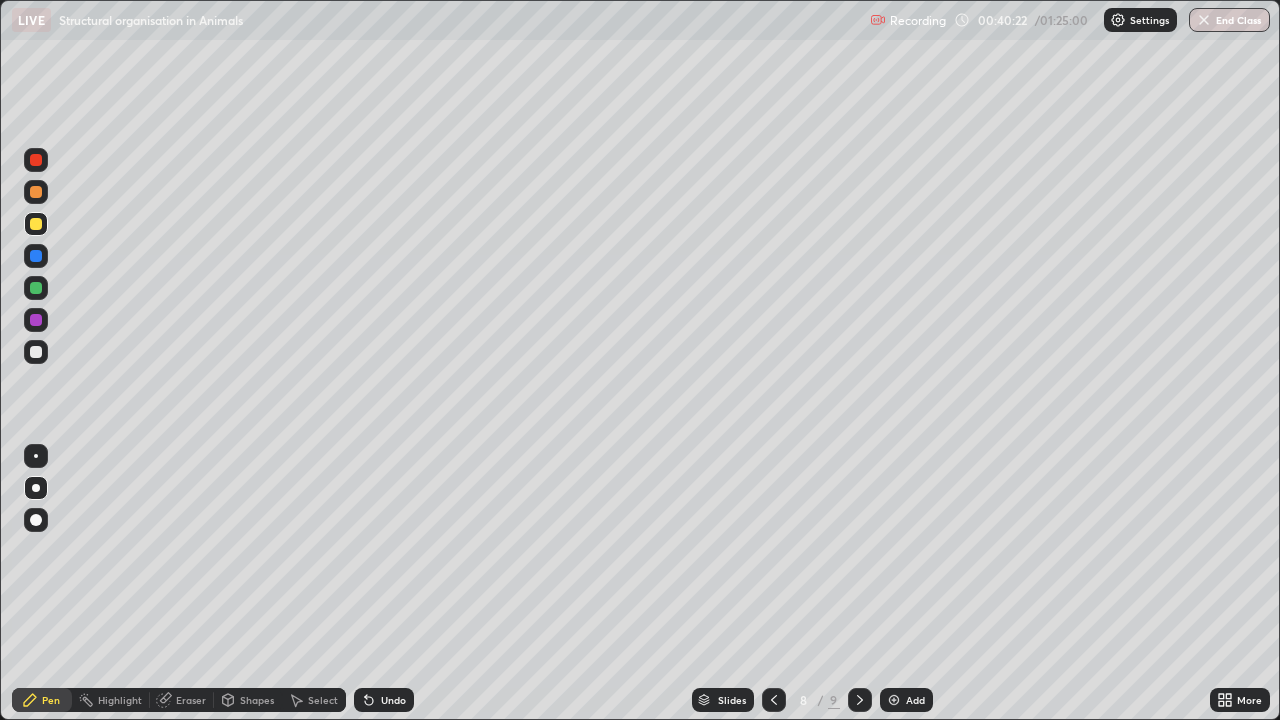 click at bounding box center (36, 320) 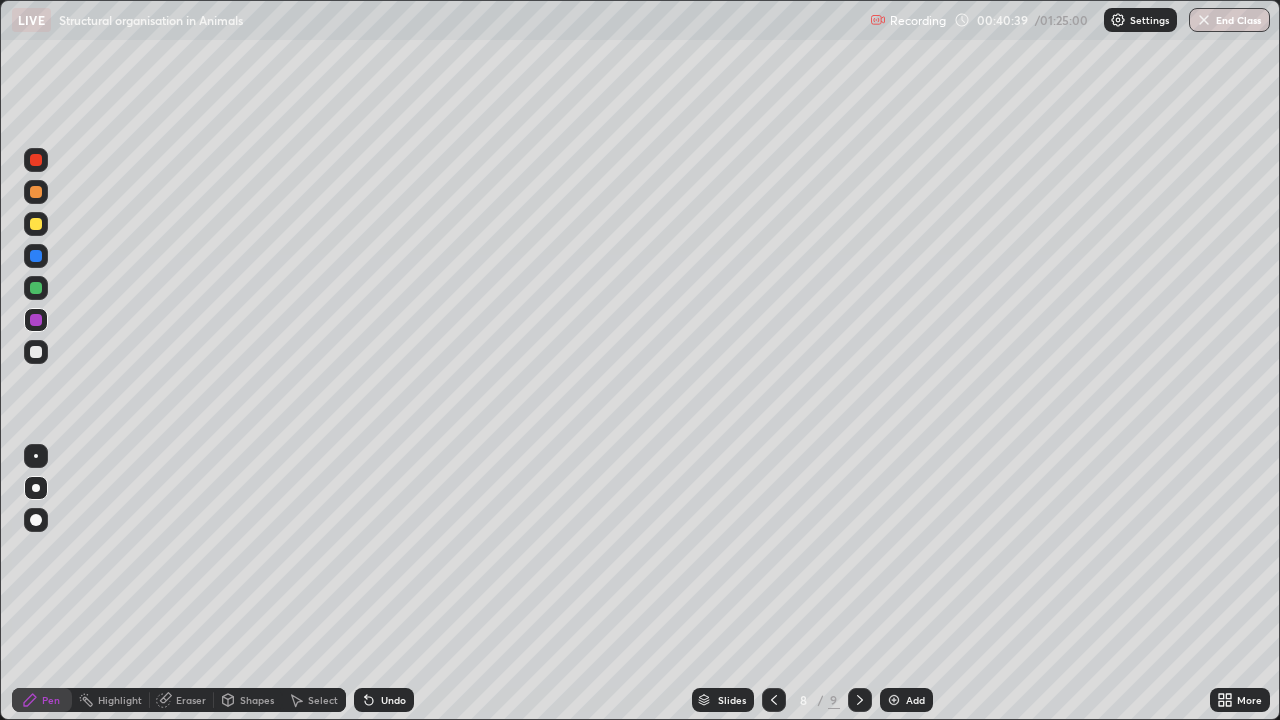 click on "Undo" at bounding box center (384, 700) 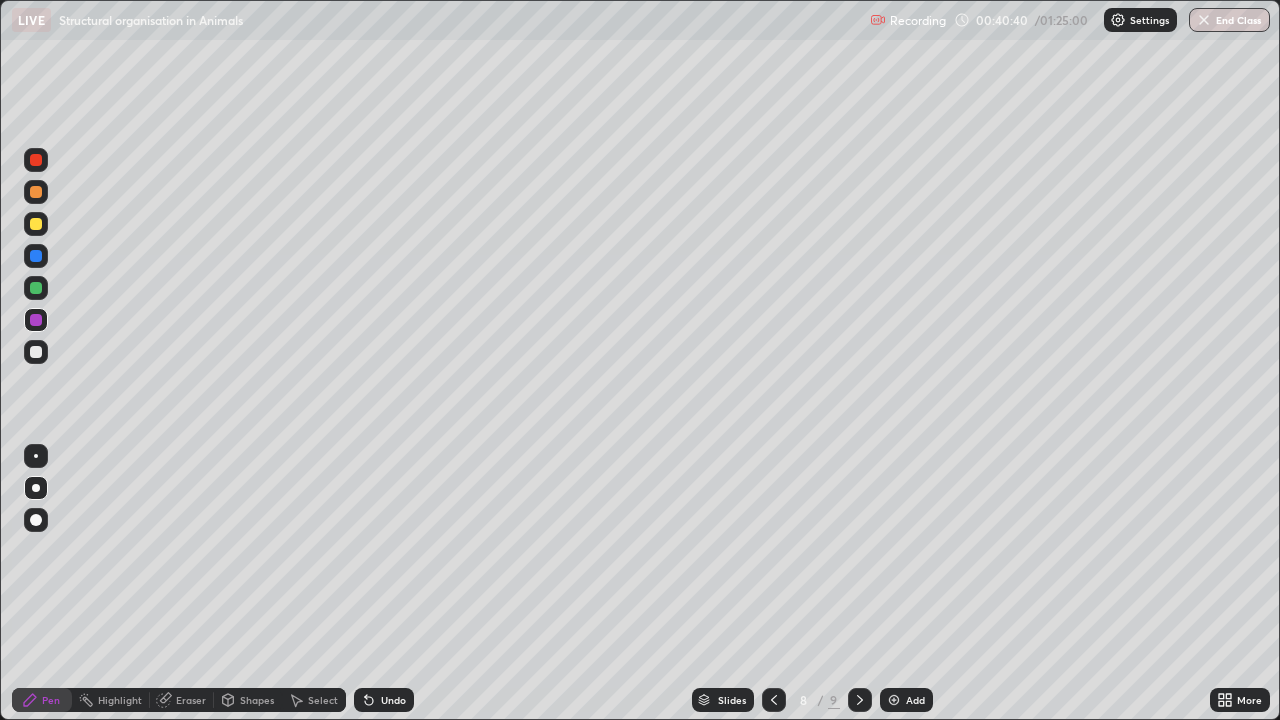 click on "Undo" at bounding box center (393, 700) 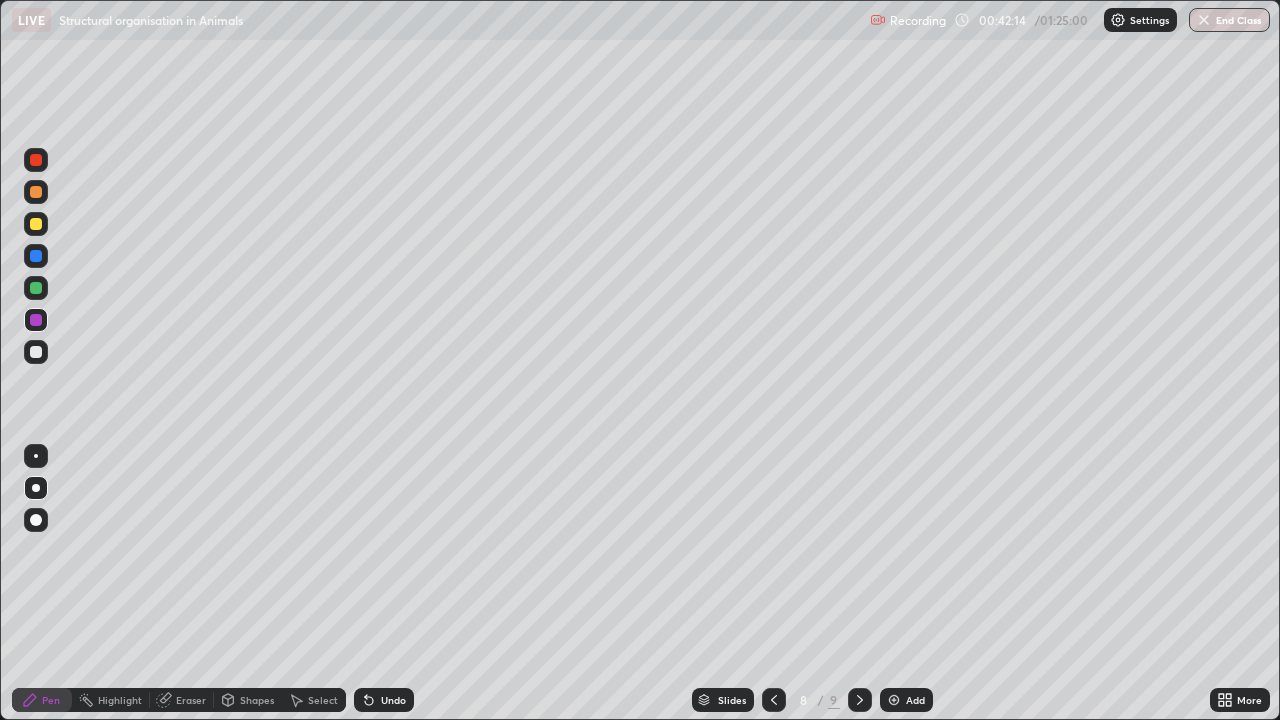 click at bounding box center [774, 700] 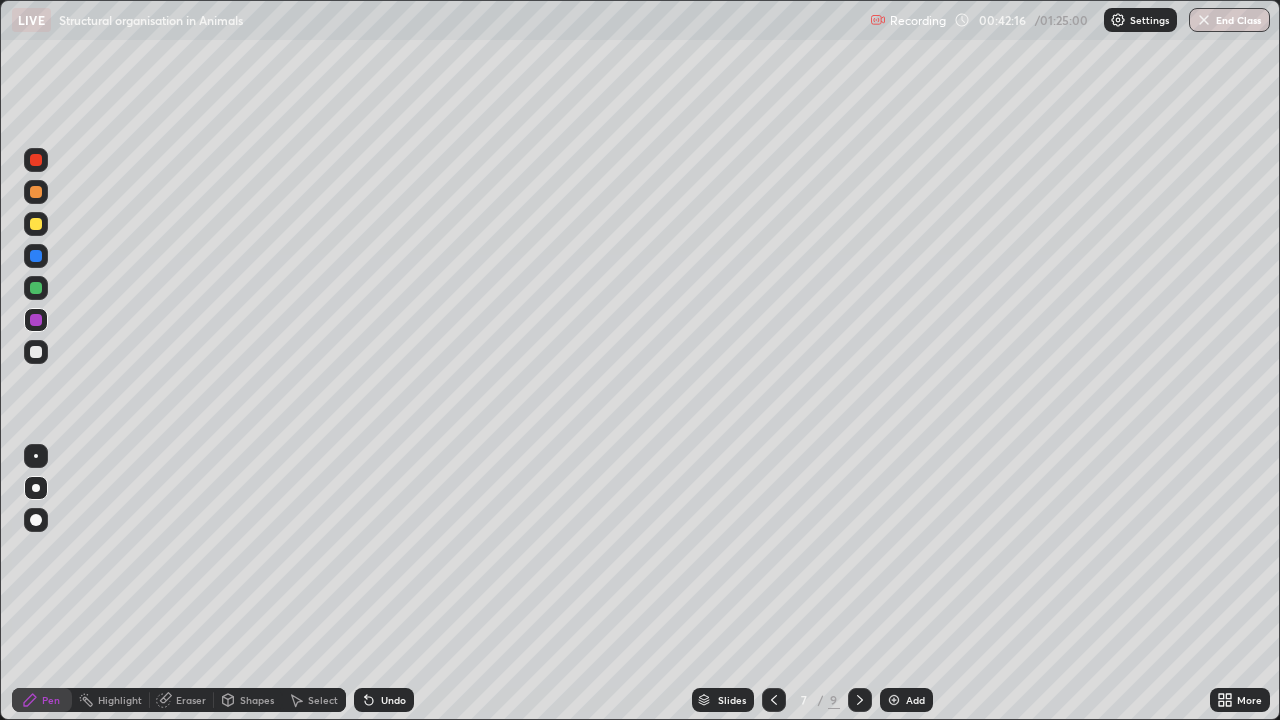 click at bounding box center [774, 700] 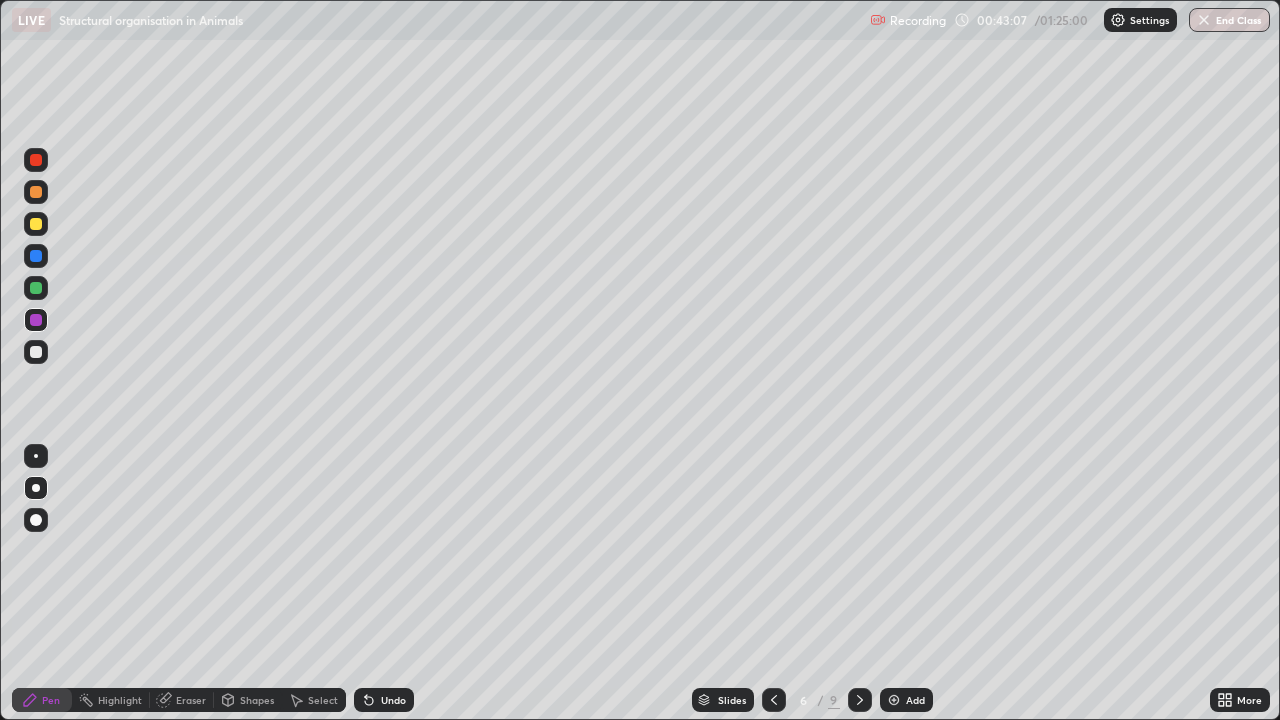 click at bounding box center [894, 700] 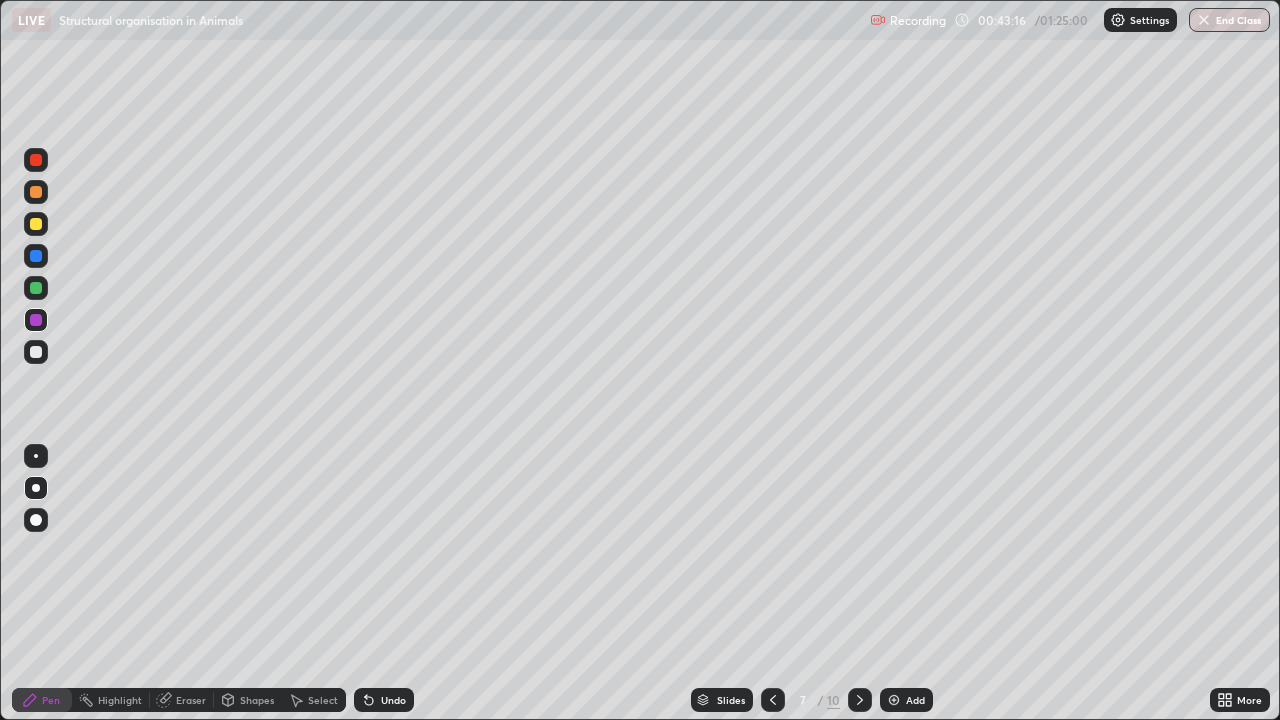 click at bounding box center [36, 352] 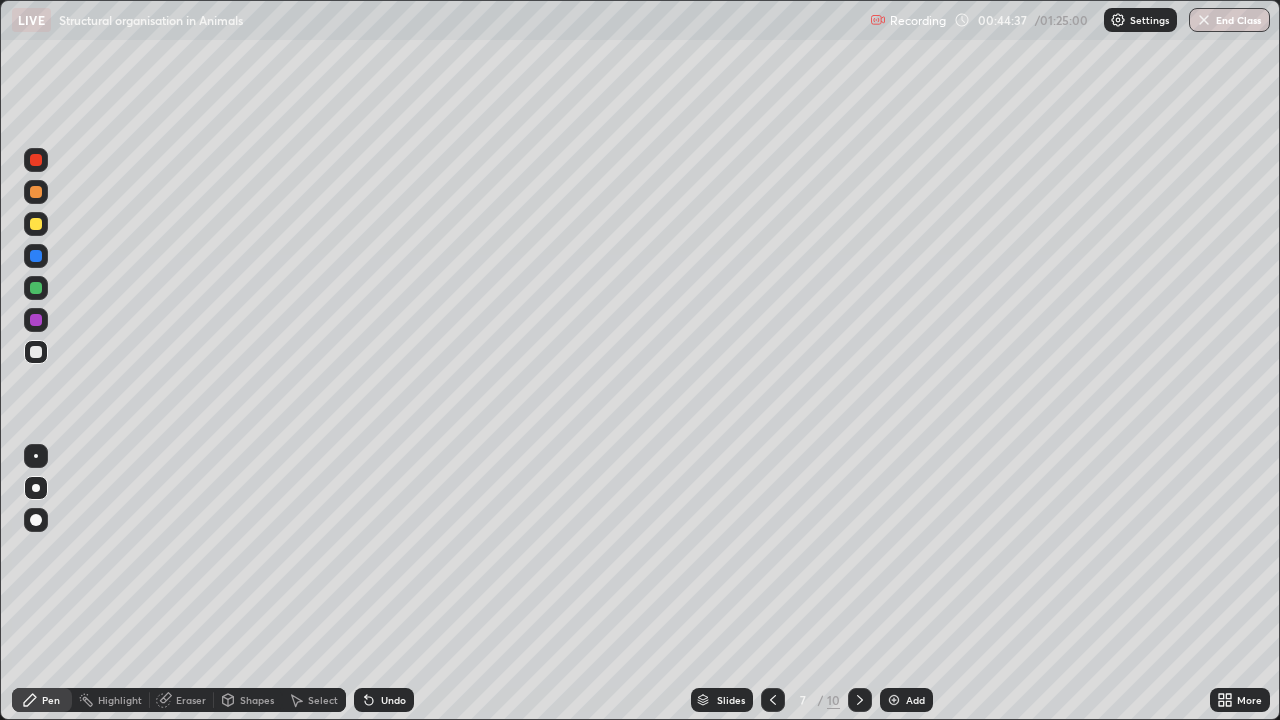 click at bounding box center (36, 352) 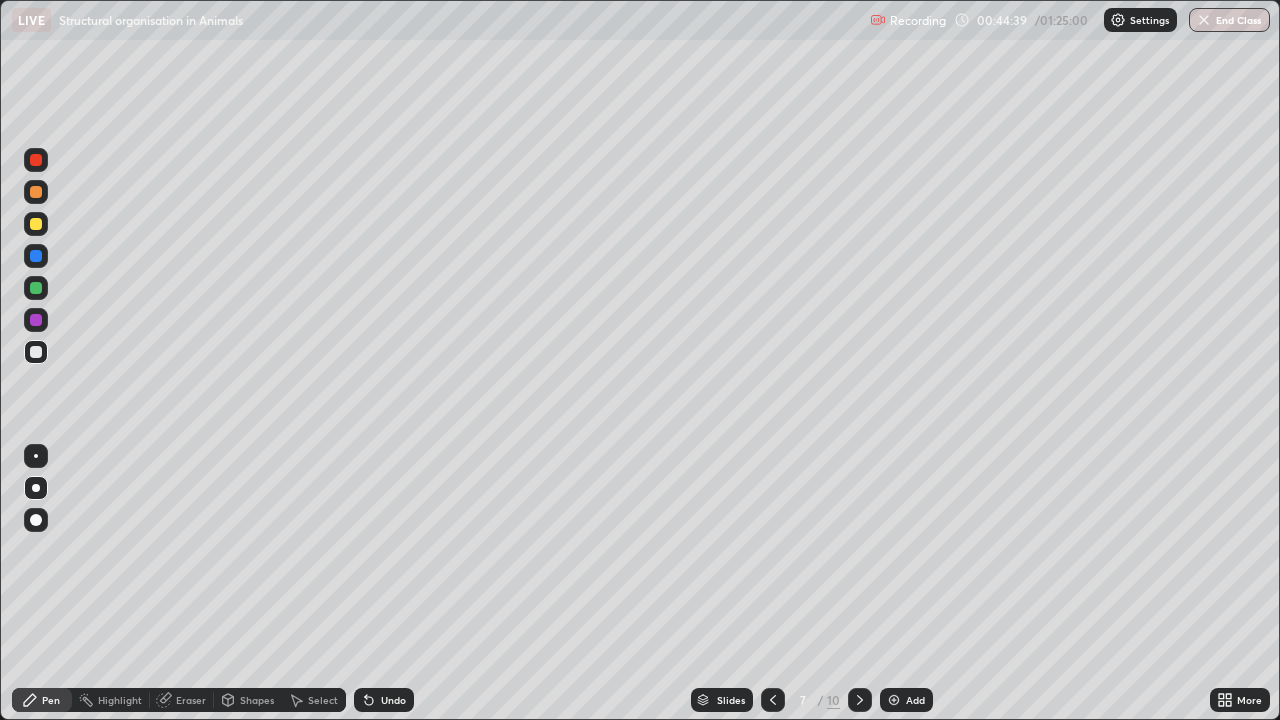 click at bounding box center (36, 288) 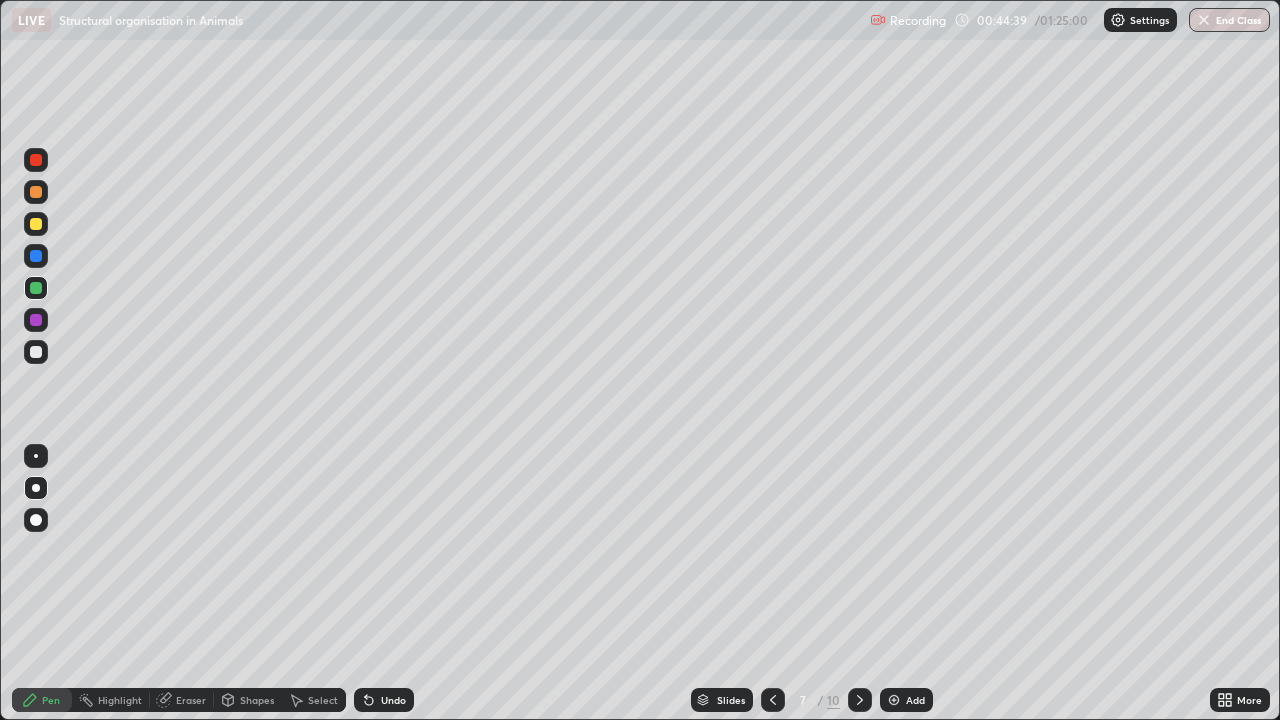 click at bounding box center [36, 352] 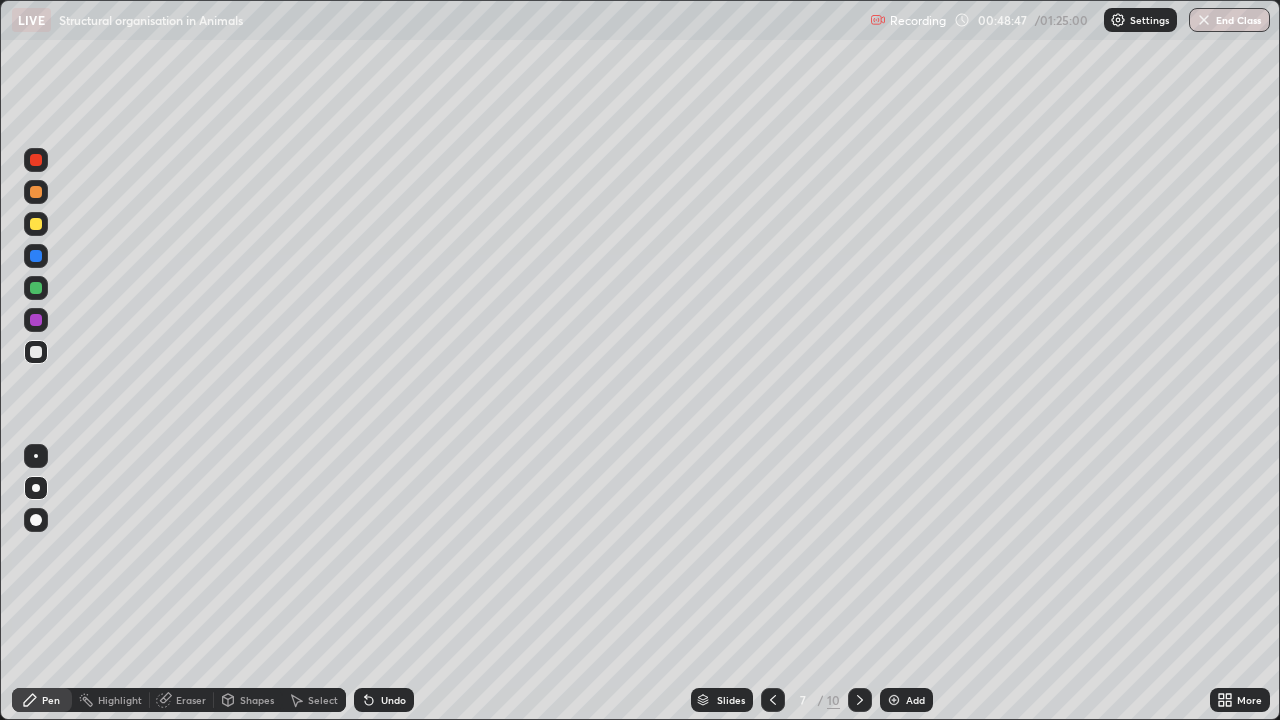 click on "Add" at bounding box center (906, 700) 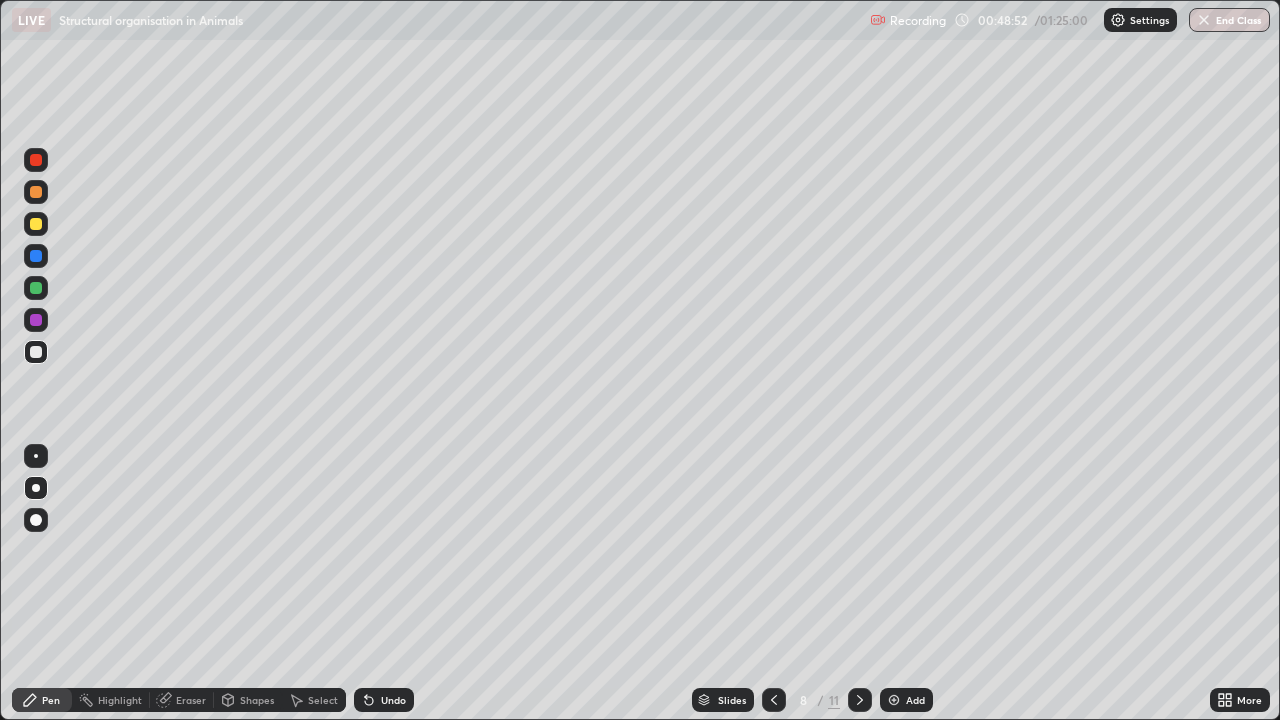 click 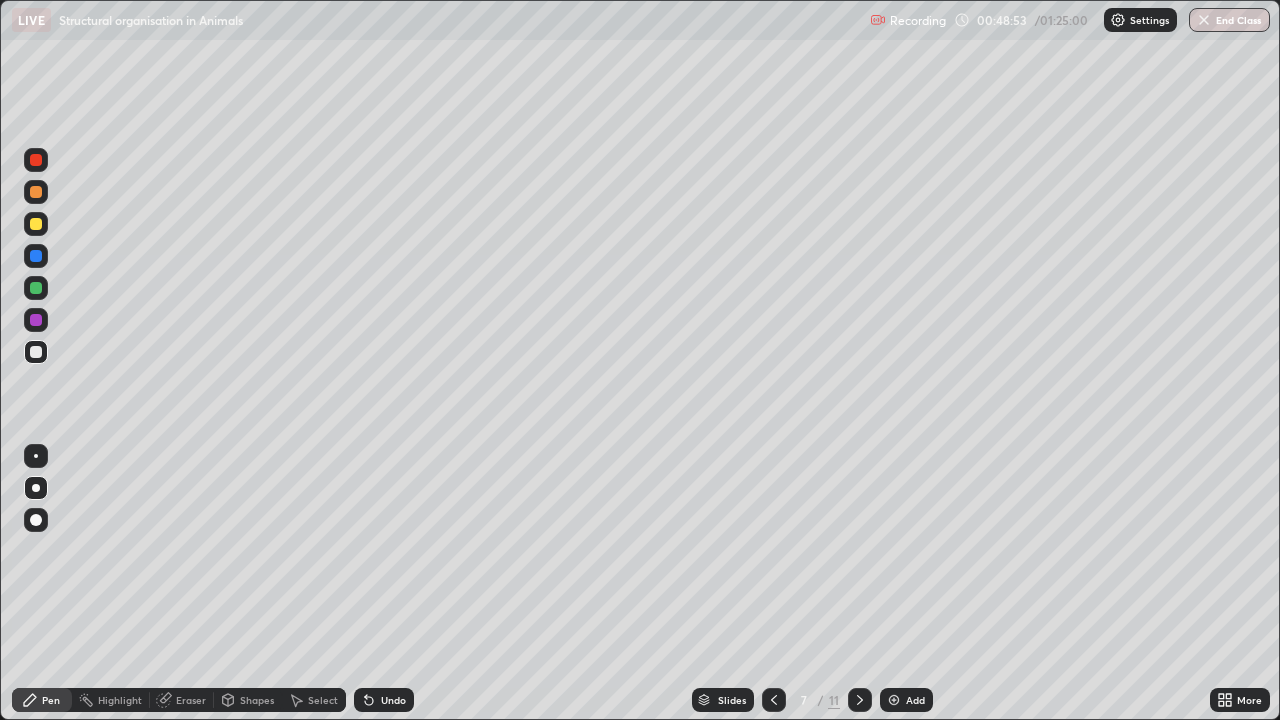 click 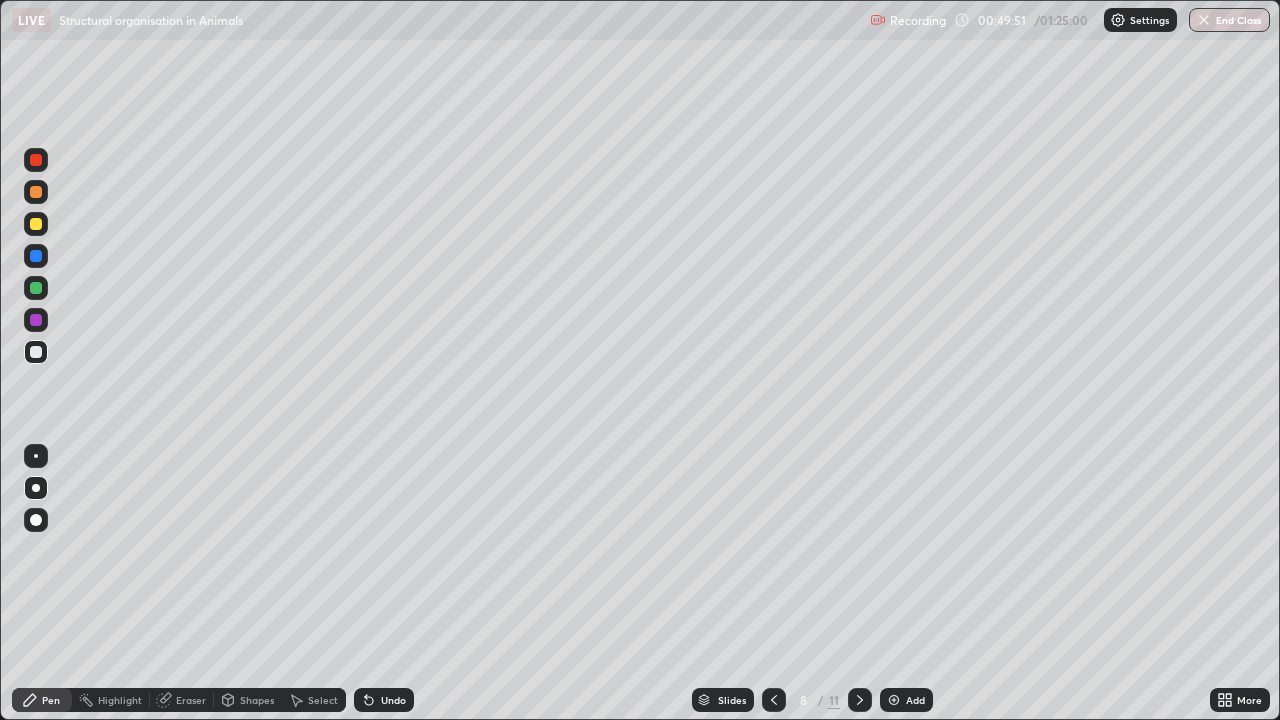 click on "Add" at bounding box center [906, 700] 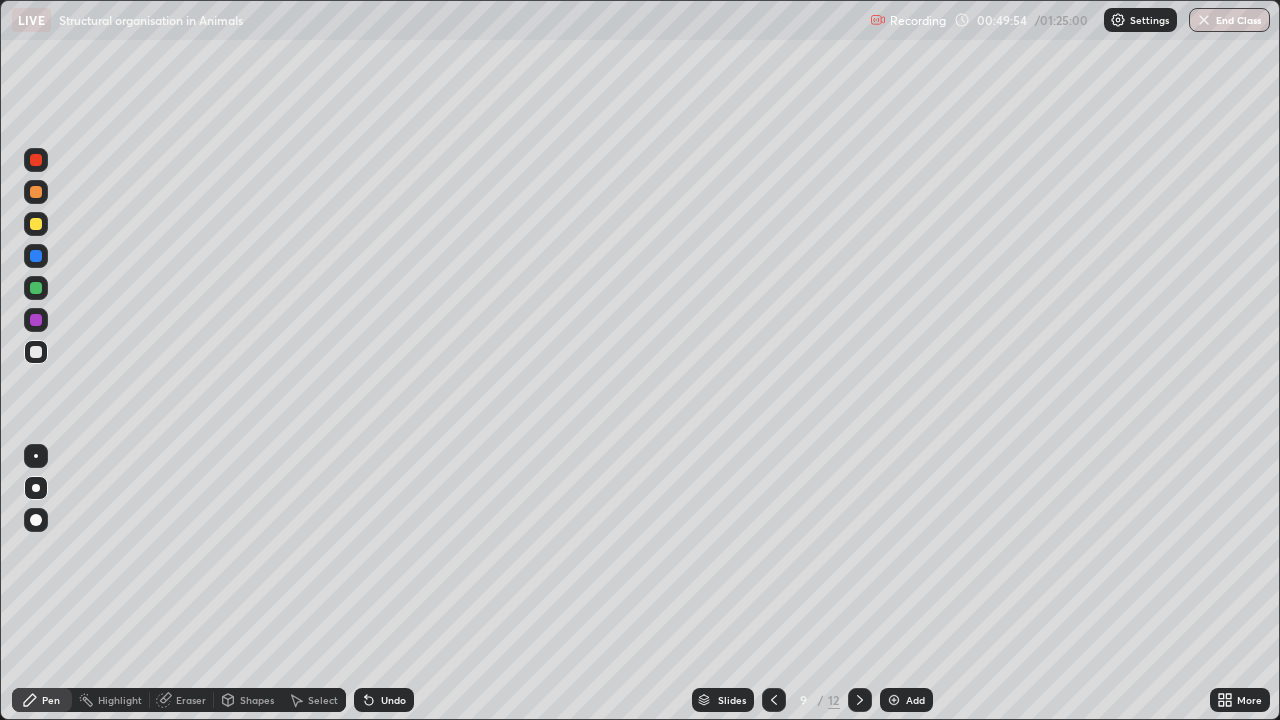 click 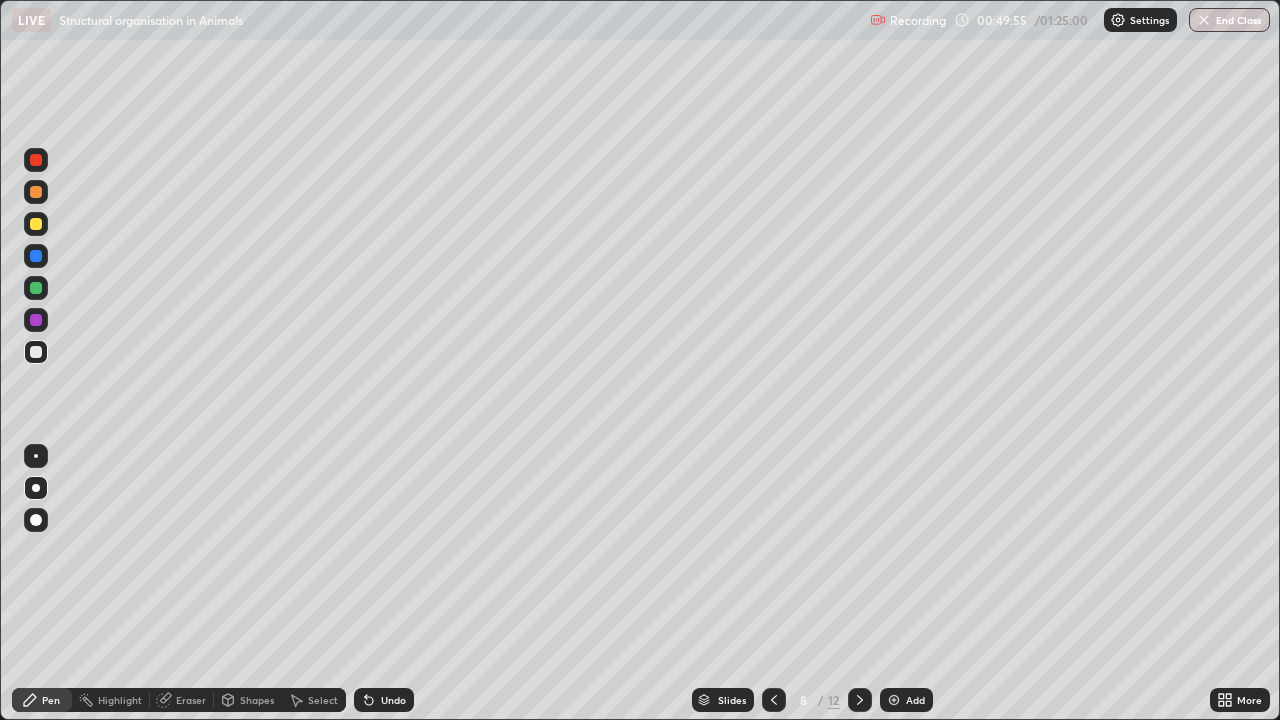 click on "Undo" at bounding box center [393, 700] 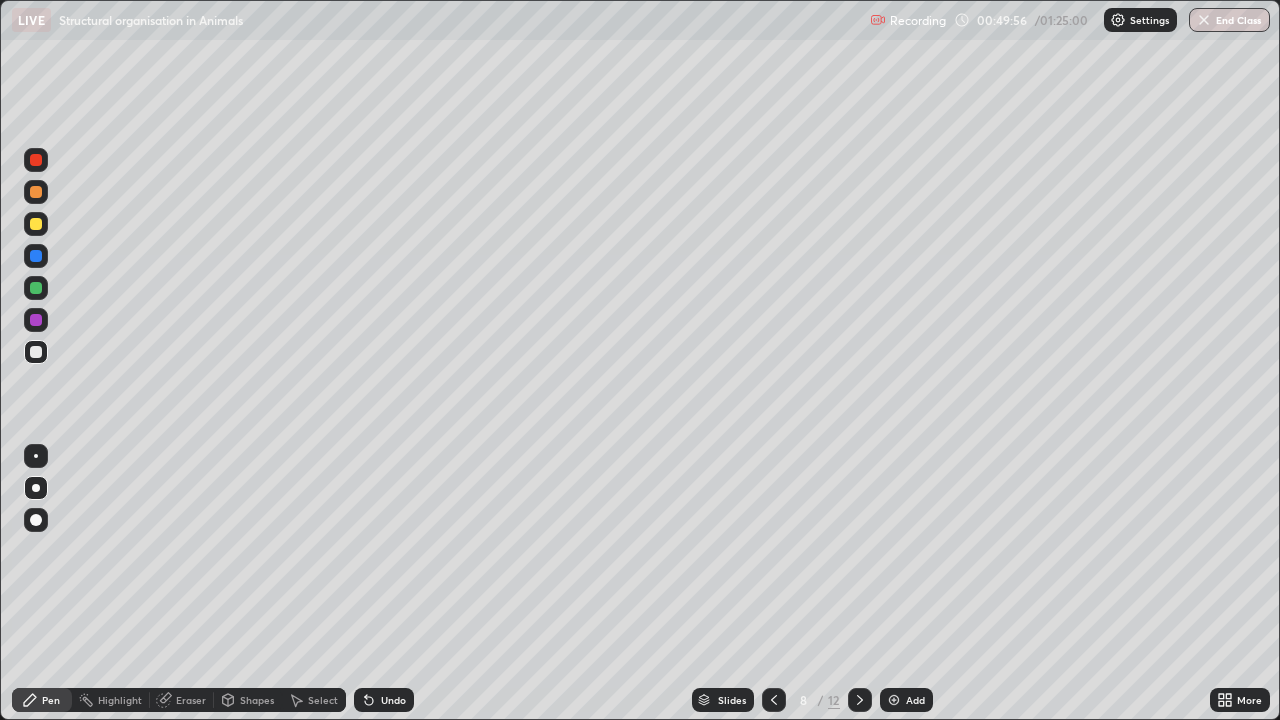 click on "Undo" at bounding box center (393, 700) 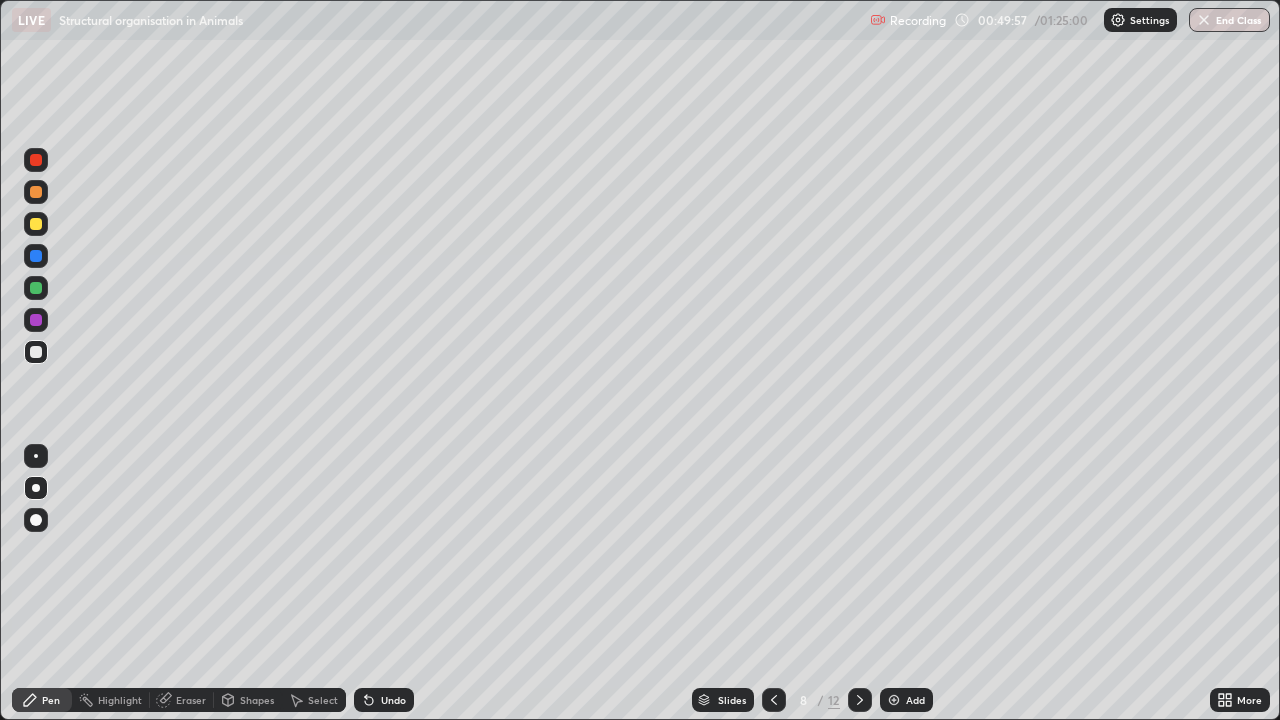 click on "Undo" at bounding box center (393, 700) 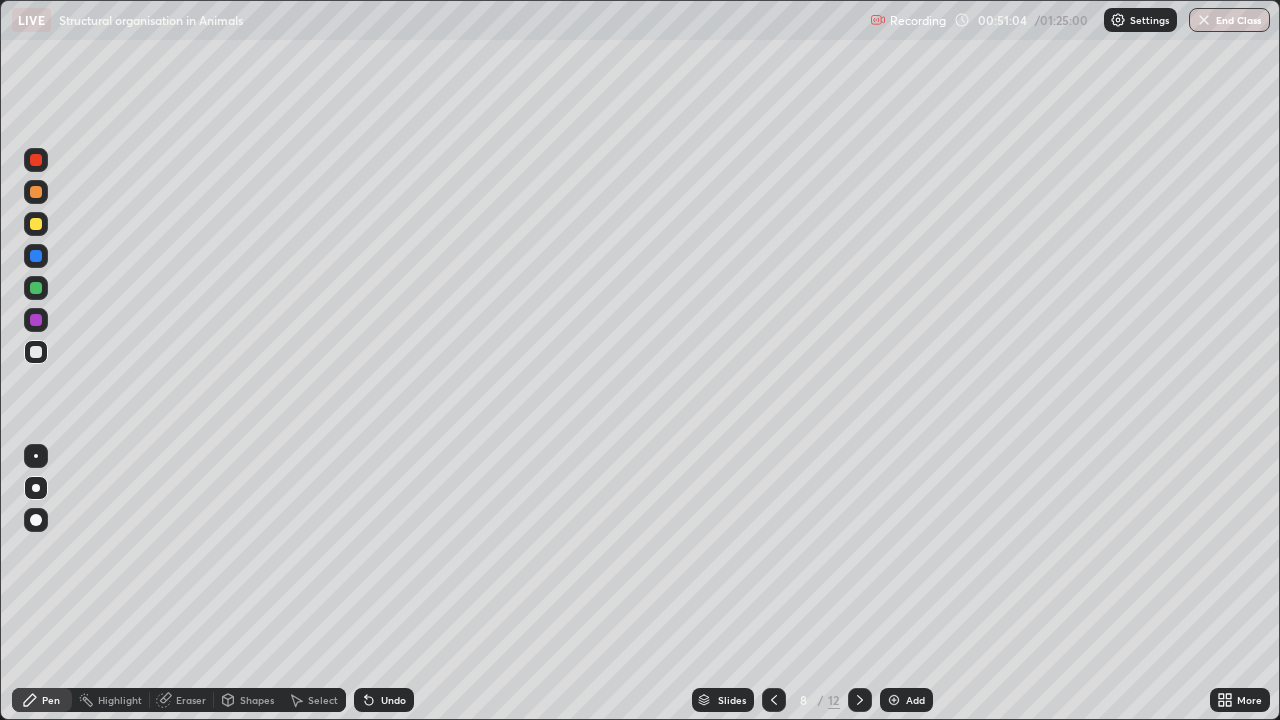 click on "Eraser" at bounding box center [191, 700] 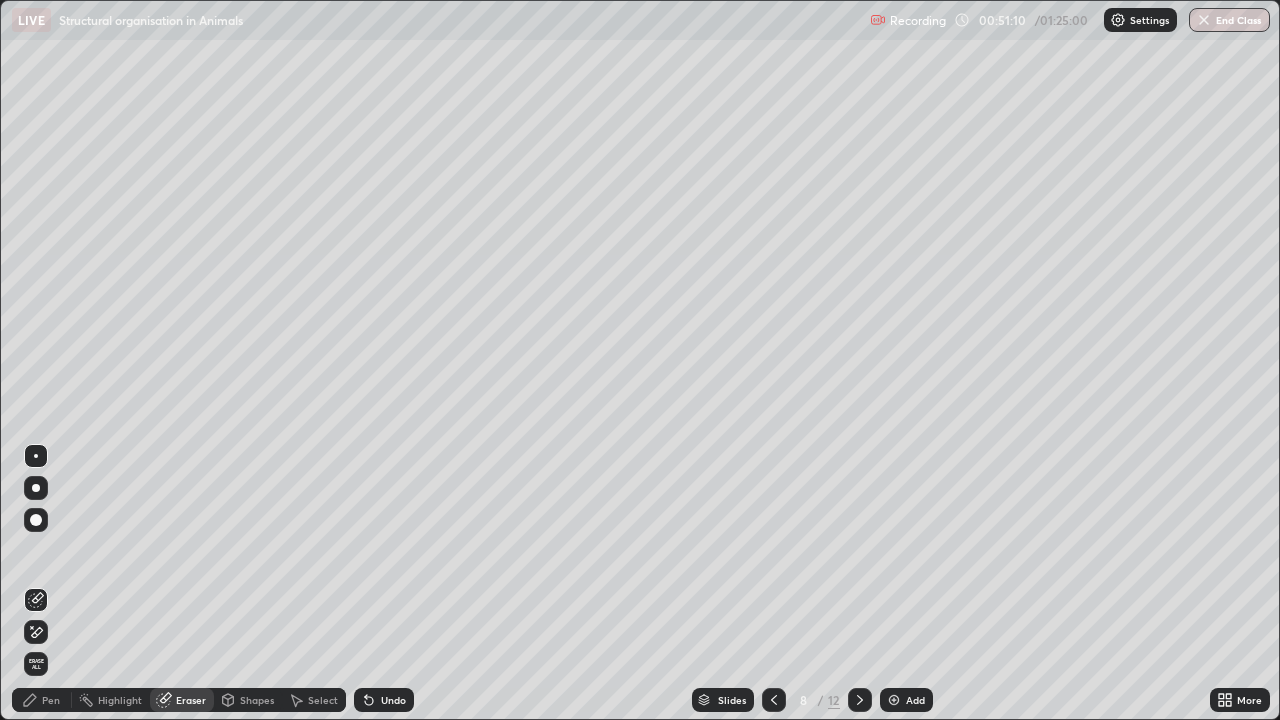 click on "Pen" at bounding box center (42, 700) 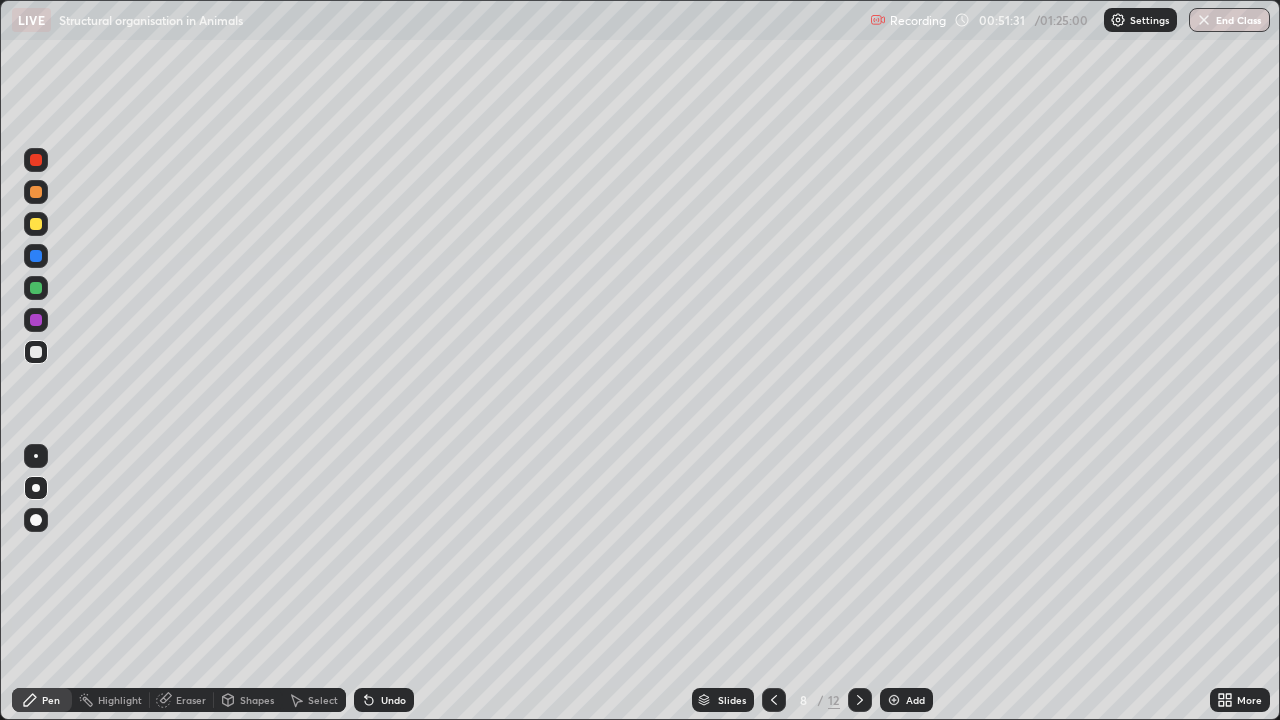 click on "Pen" at bounding box center (51, 700) 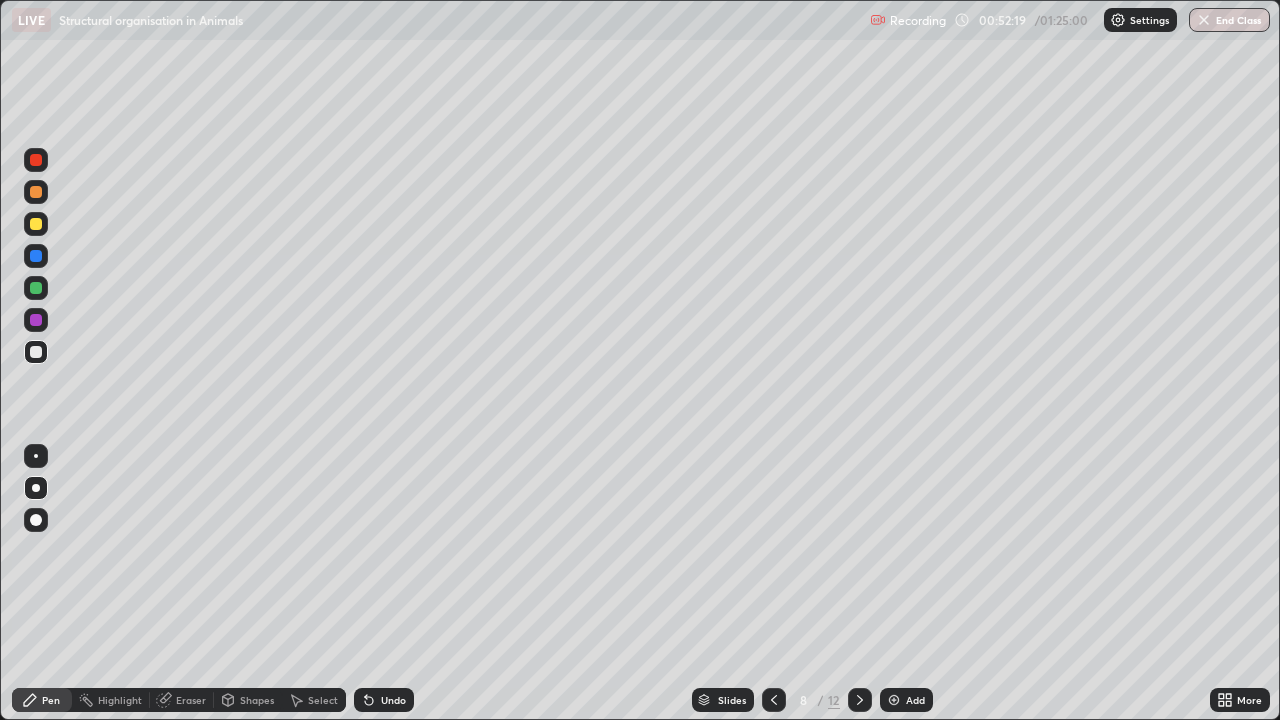 click on "Add" at bounding box center (915, 700) 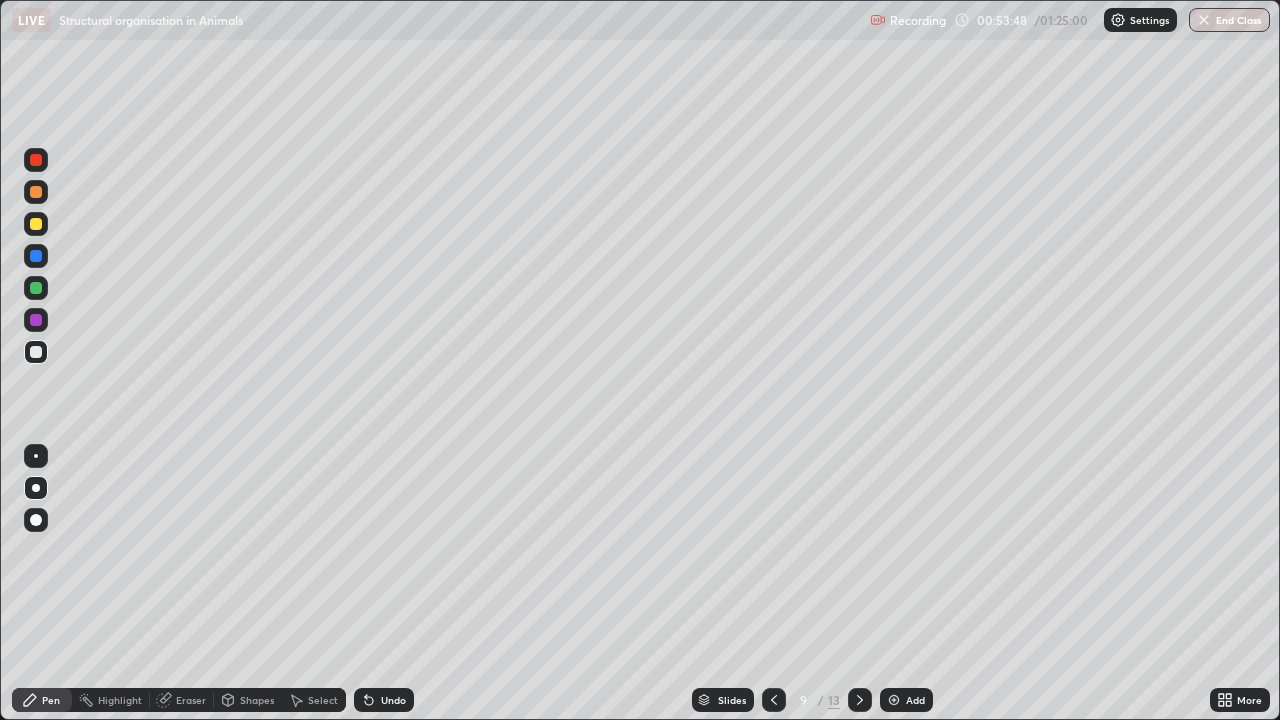 click at bounding box center [36, 456] 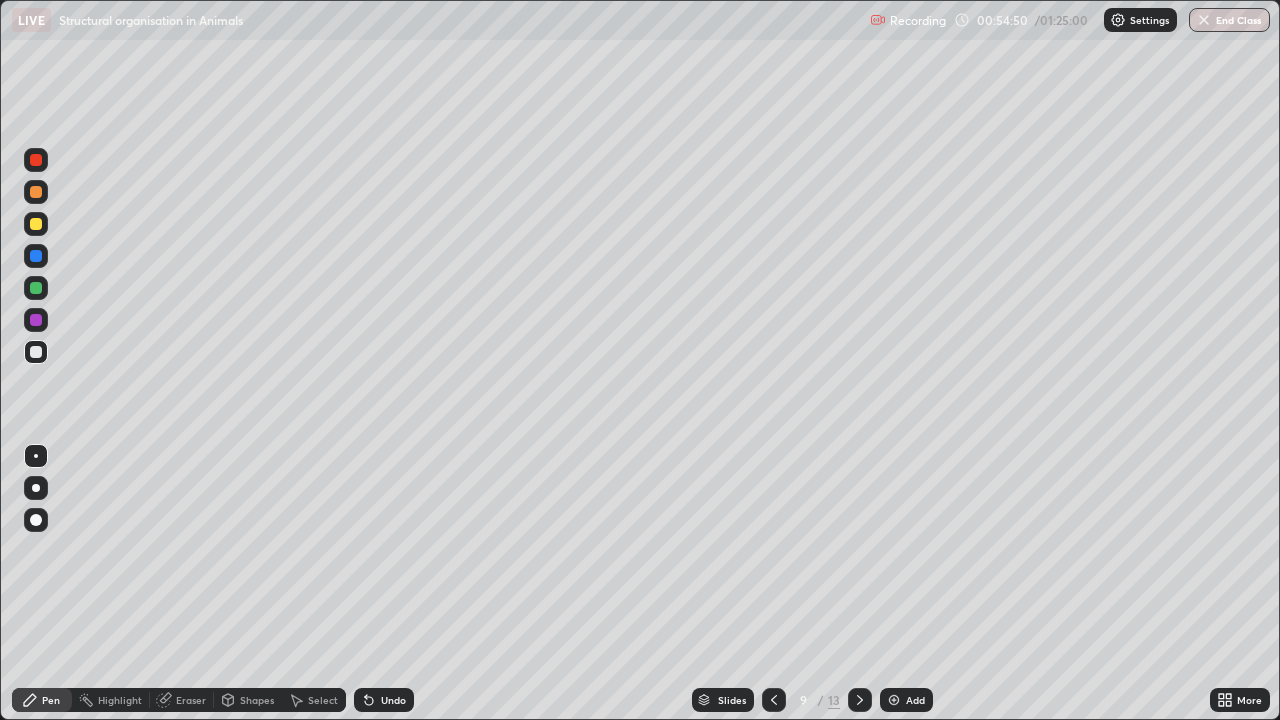 click at bounding box center [36, 288] 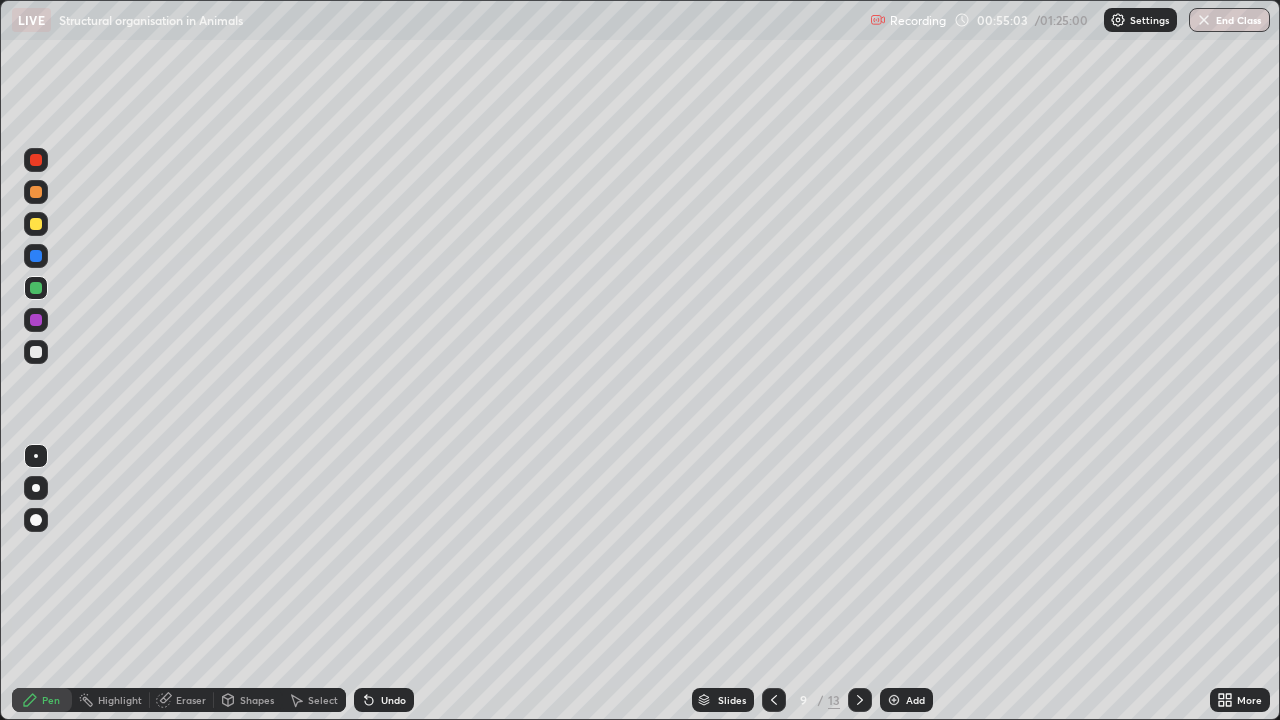 click at bounding box center [36, 352] 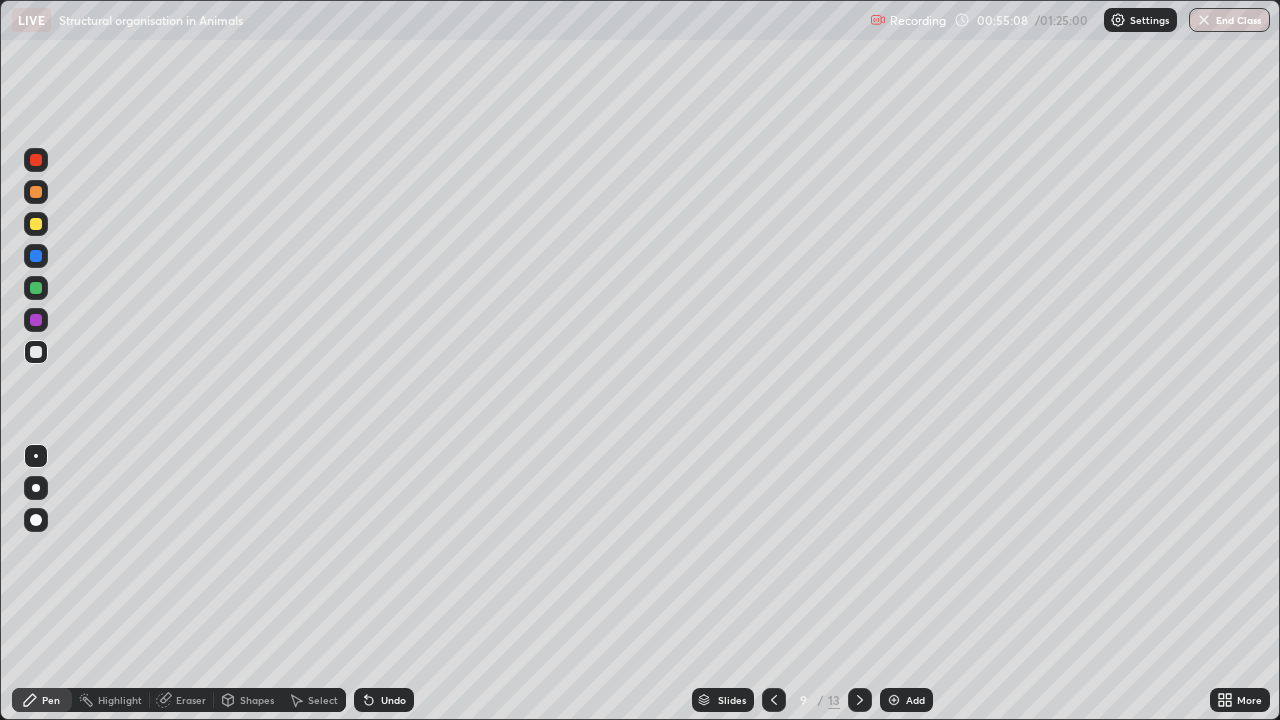 click at bounding box center (36, 288) 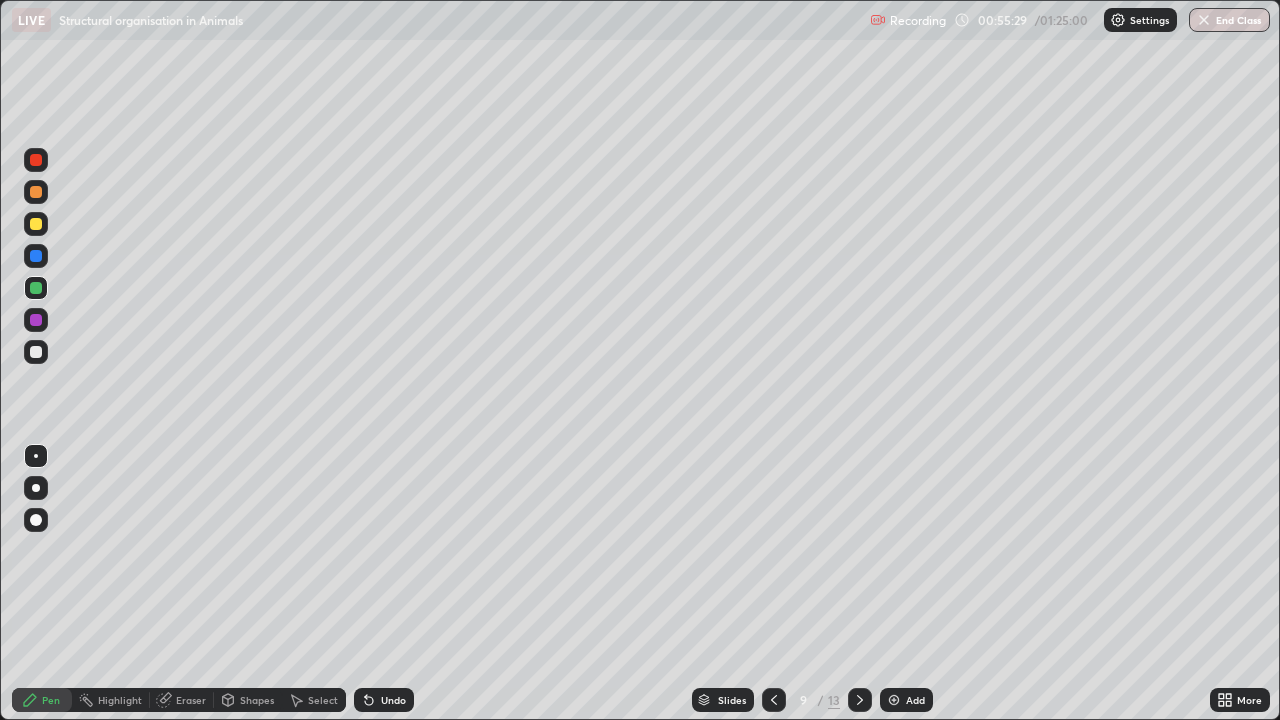 click at bounding box center [36, 352] 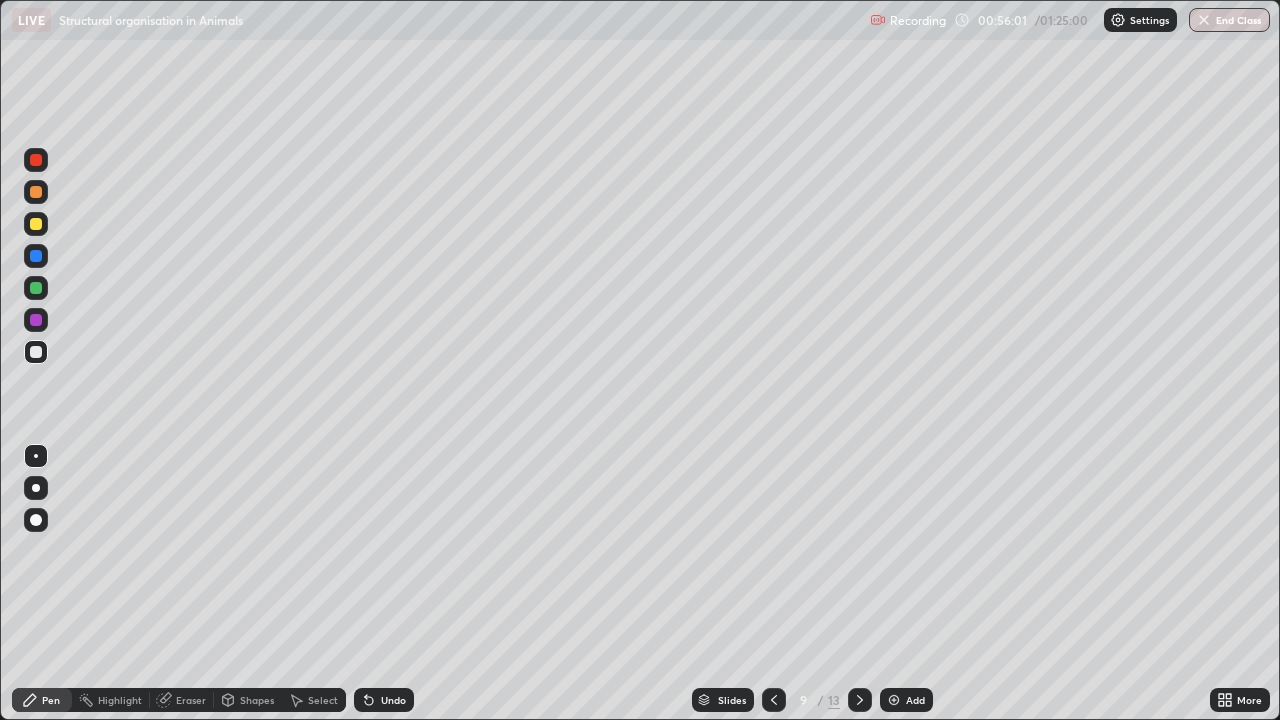 click at bounding box center [36, 320] 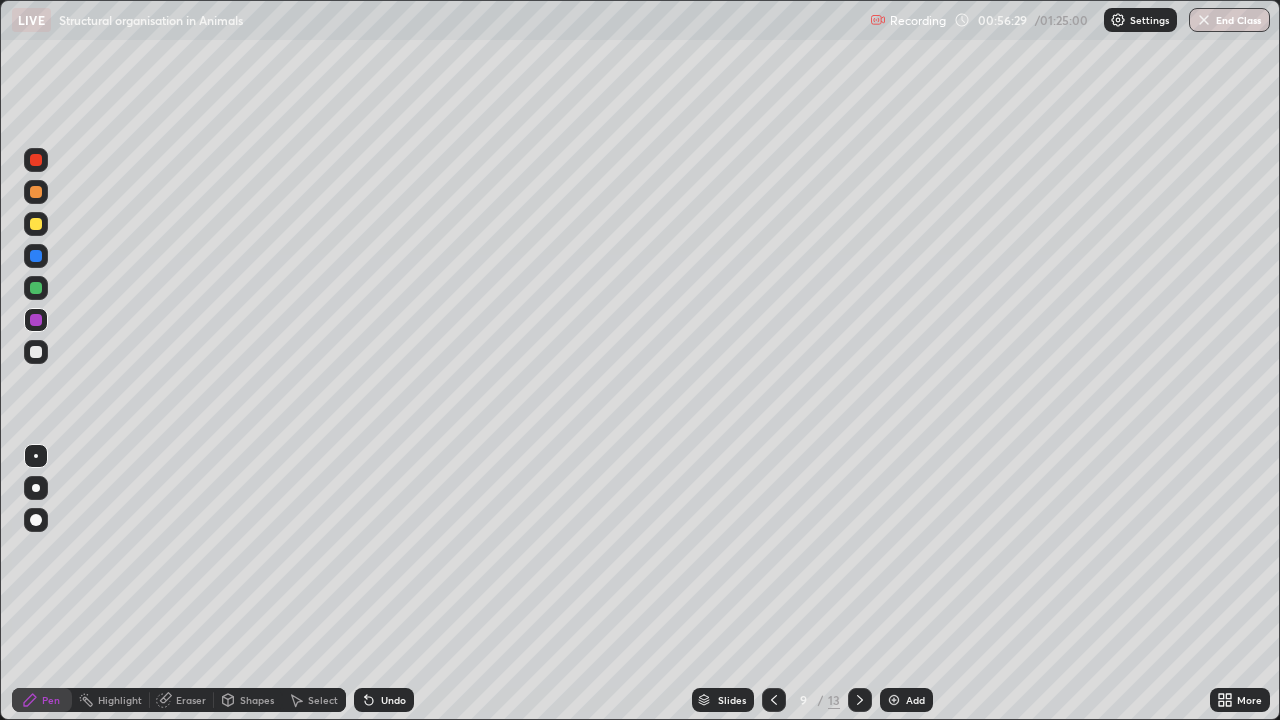 click on "Slides 9 / 13 Add" at bounding box center (812, 700) 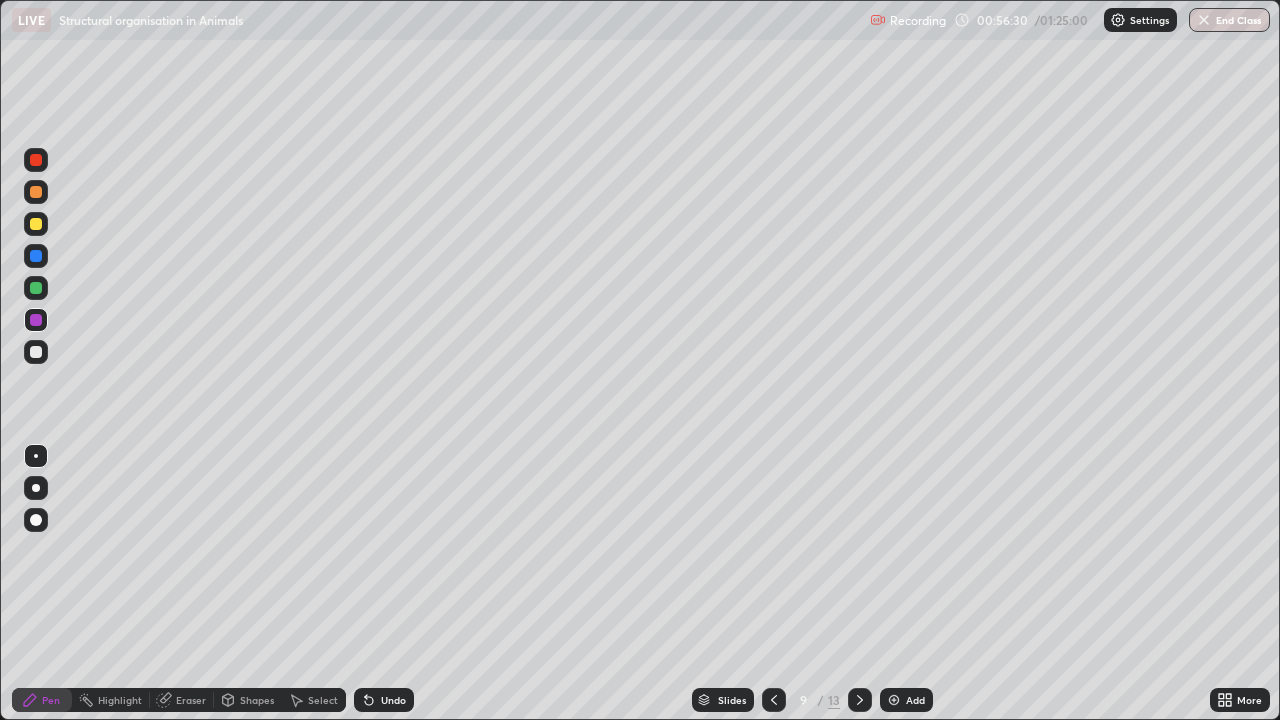 click on "Slides 9 / 13 Add" at bounding box center (812, 700) 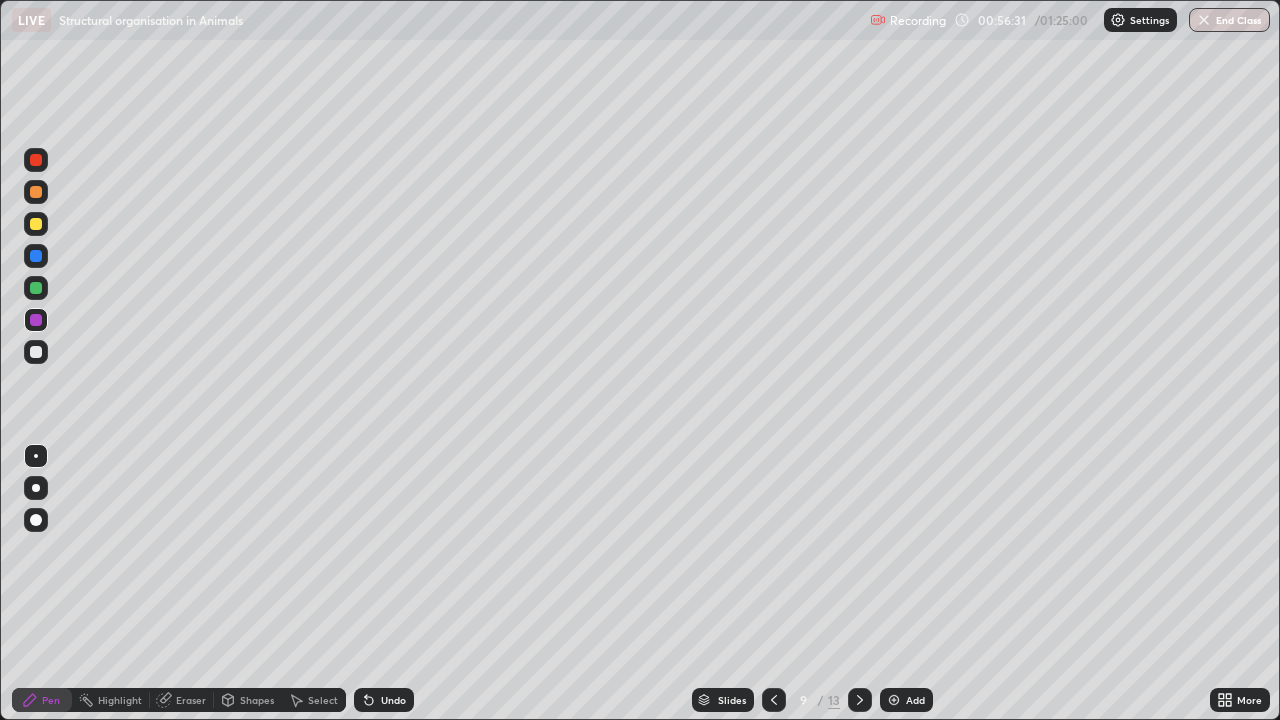 click on "Slides 9 / 13 Add" at bounding box center (812, 700) 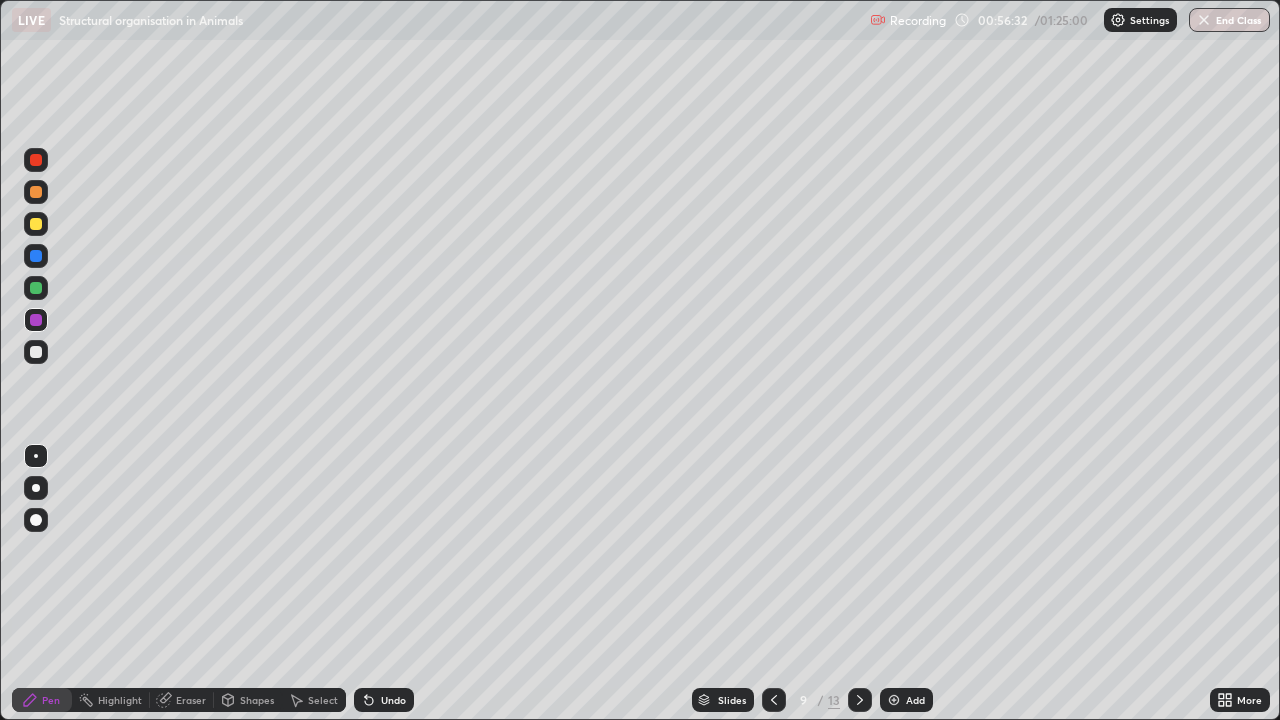 click on "Undo" at bounding box center [384, 700] 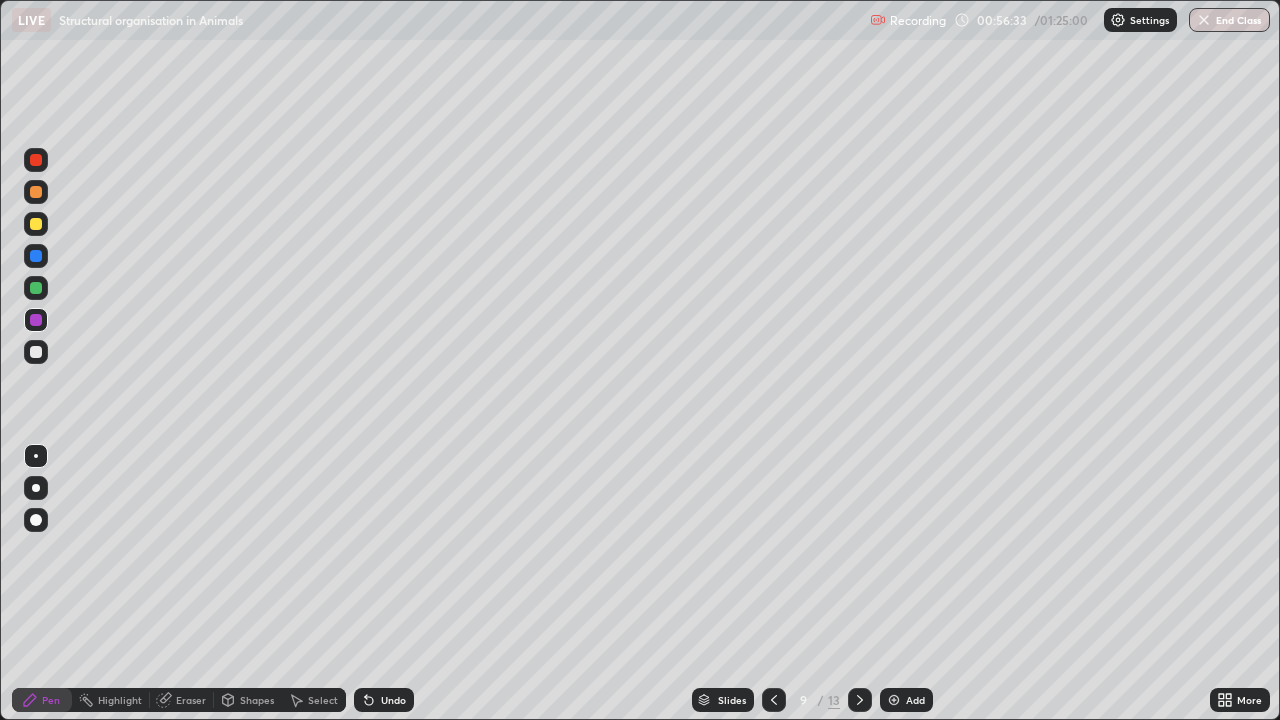 click on "Undo" at bounding box center [393, 700] 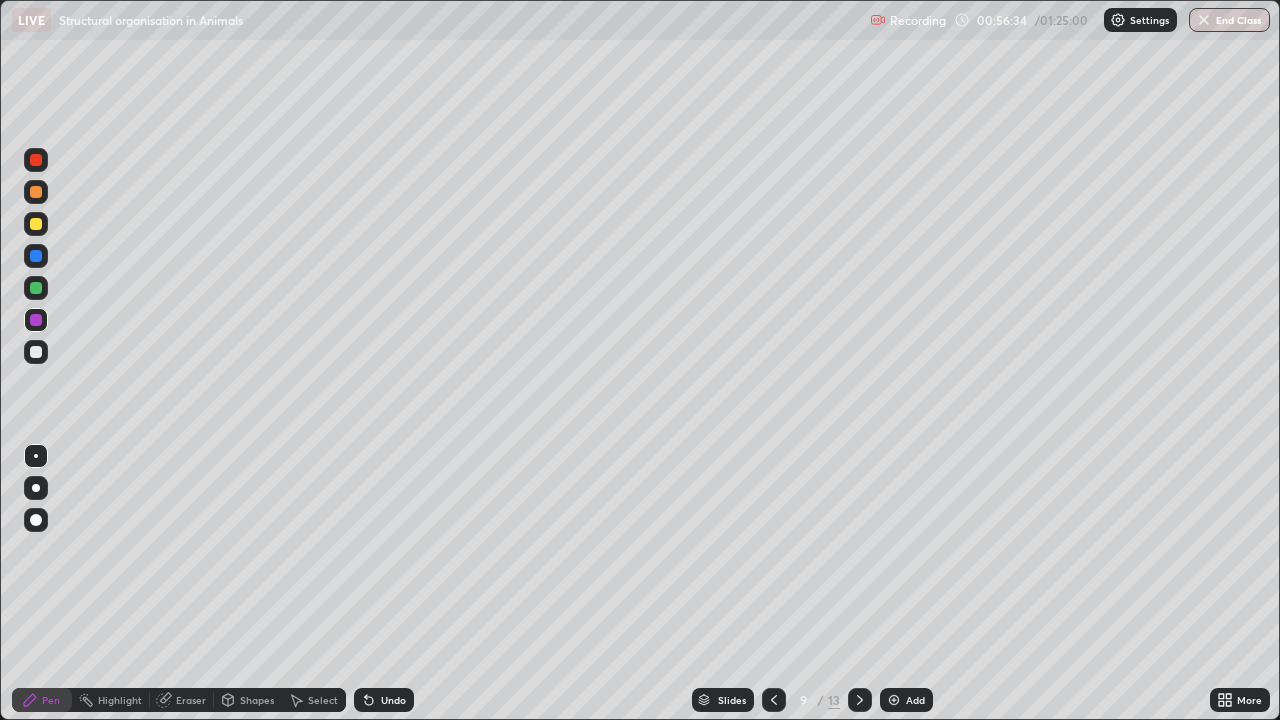 click on "Undo" at bounding box center [384, 700] 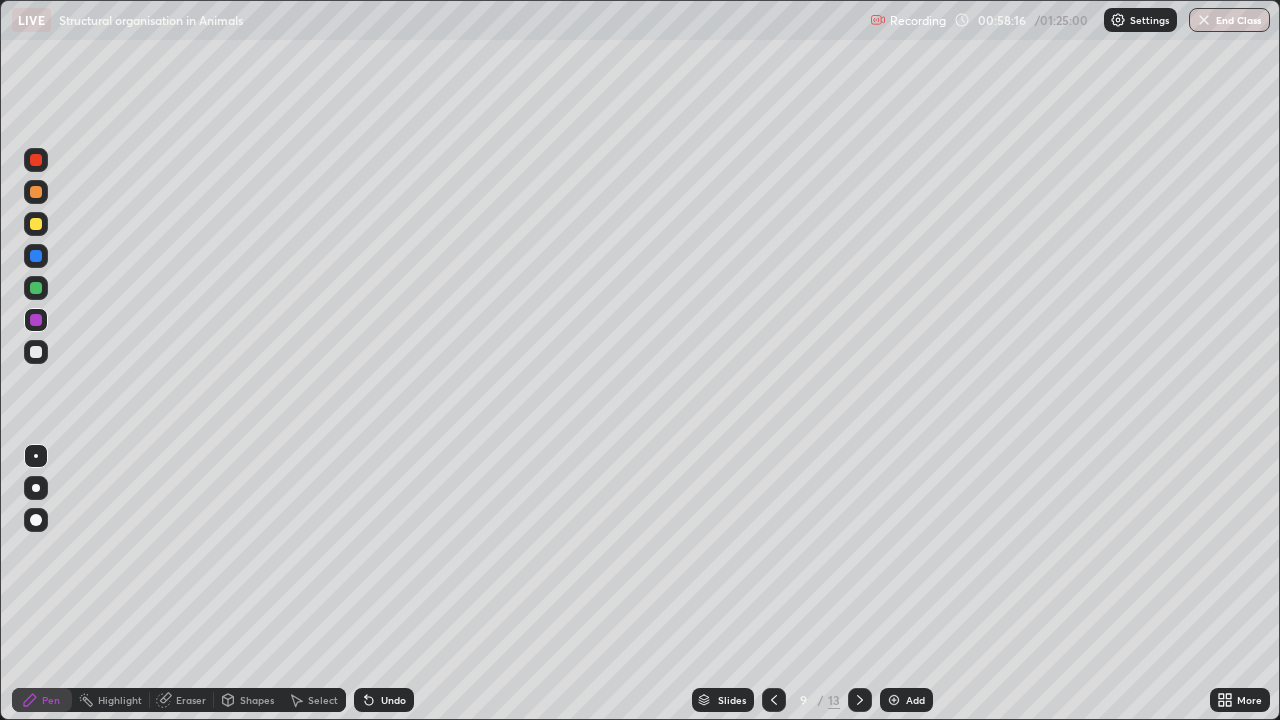 click at bounding box center (36, 352) 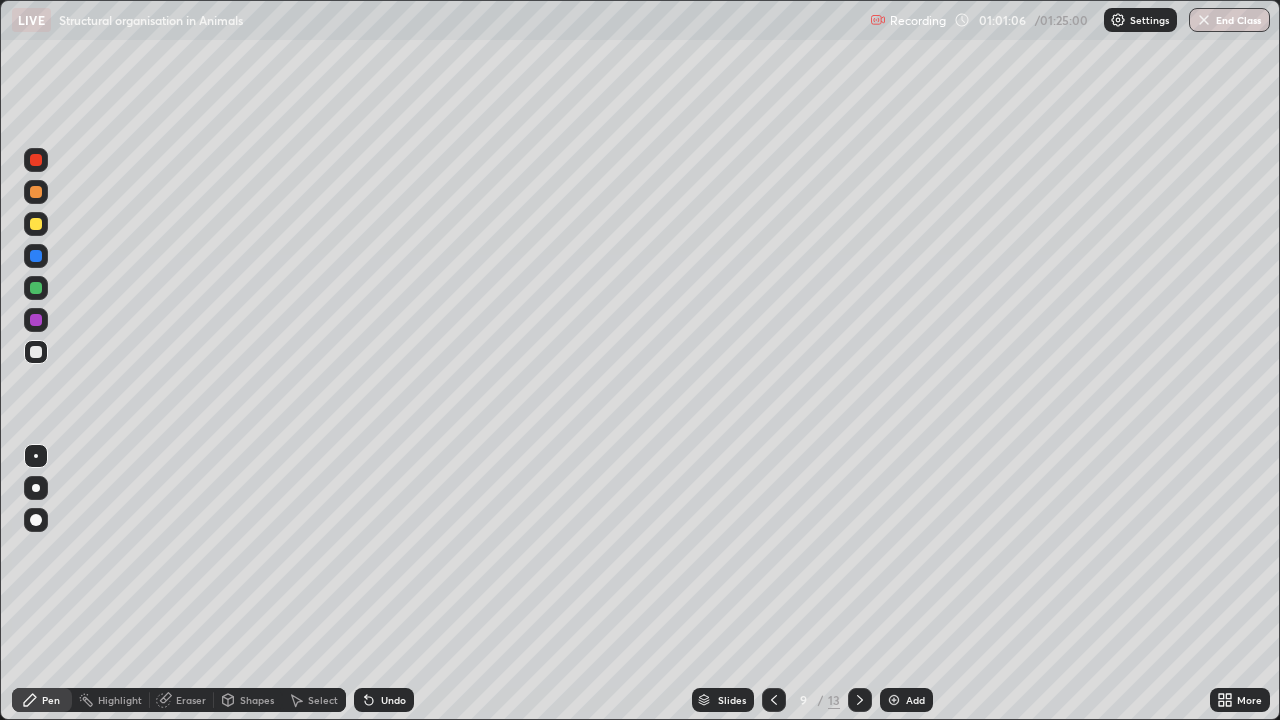 click on "Add" at bounding box center (906, 700) 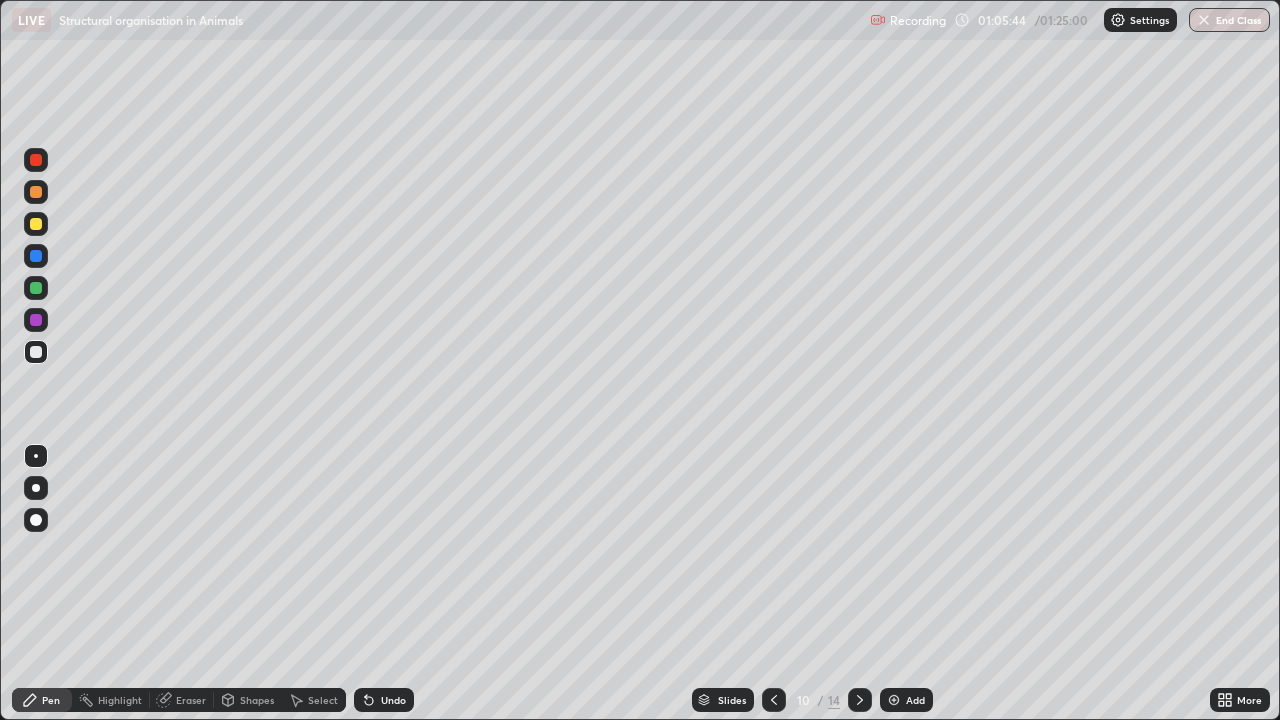 click 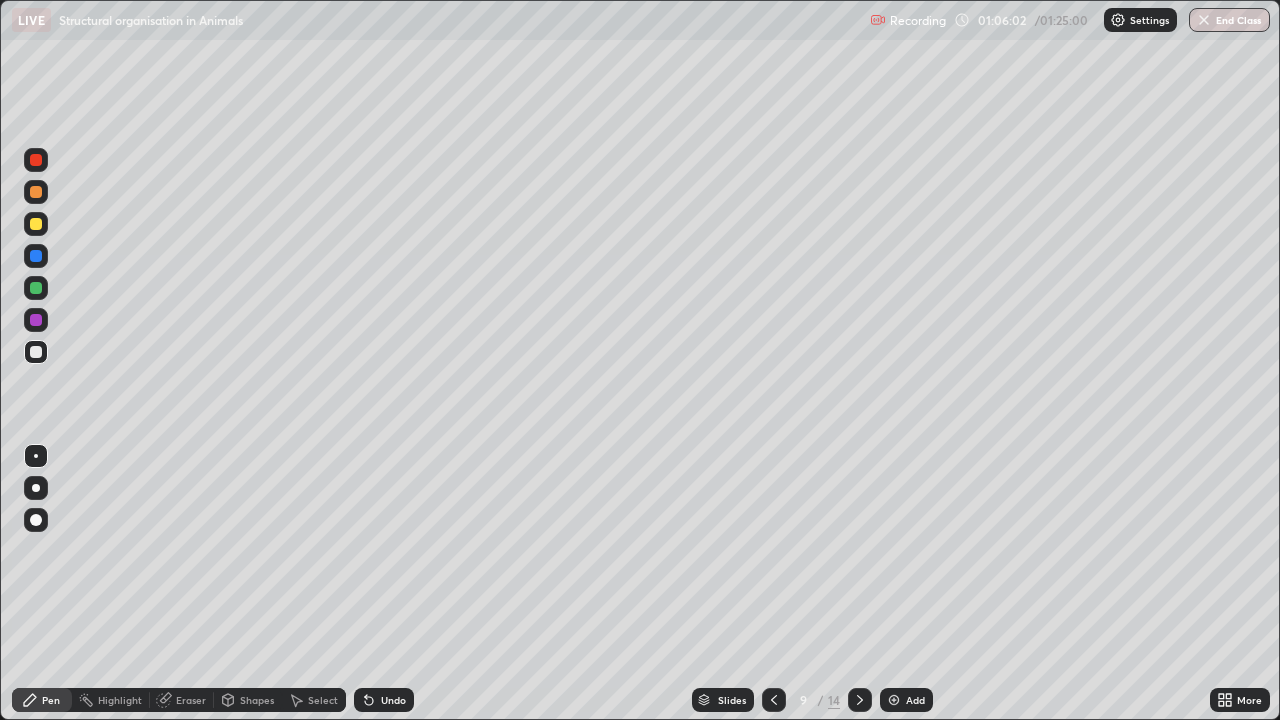 click 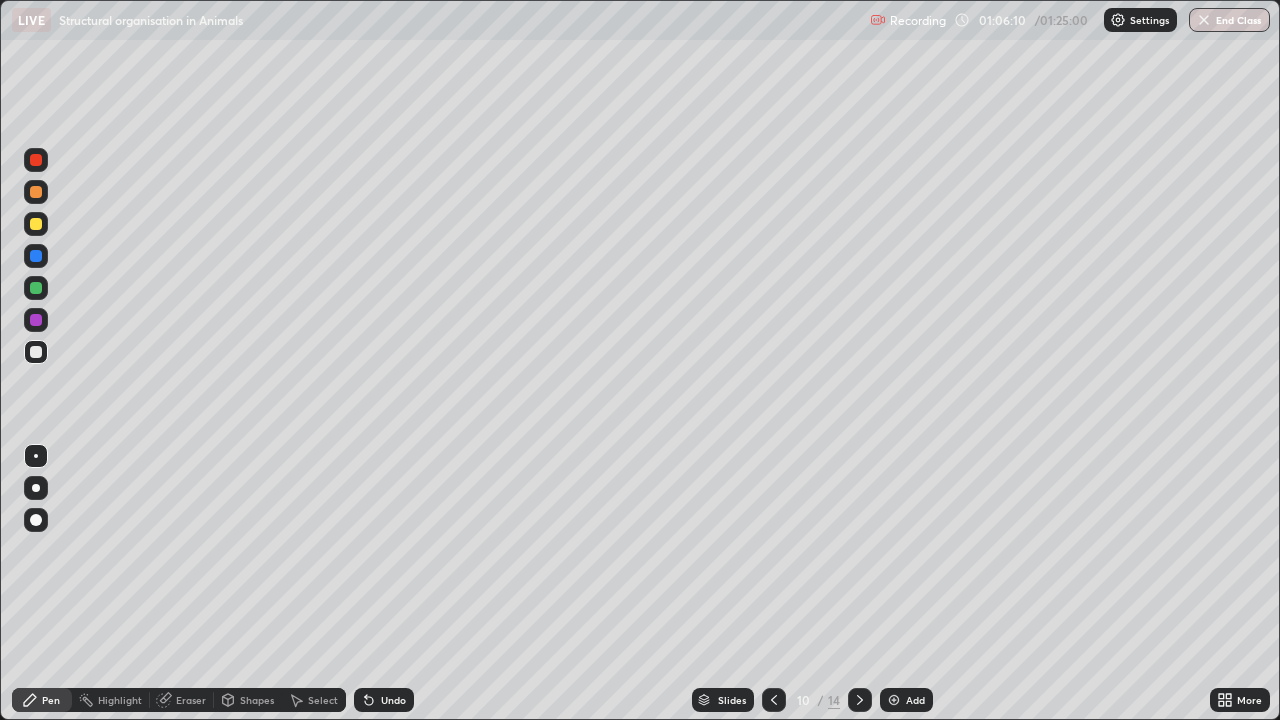 click at bounding box center (894, 700) 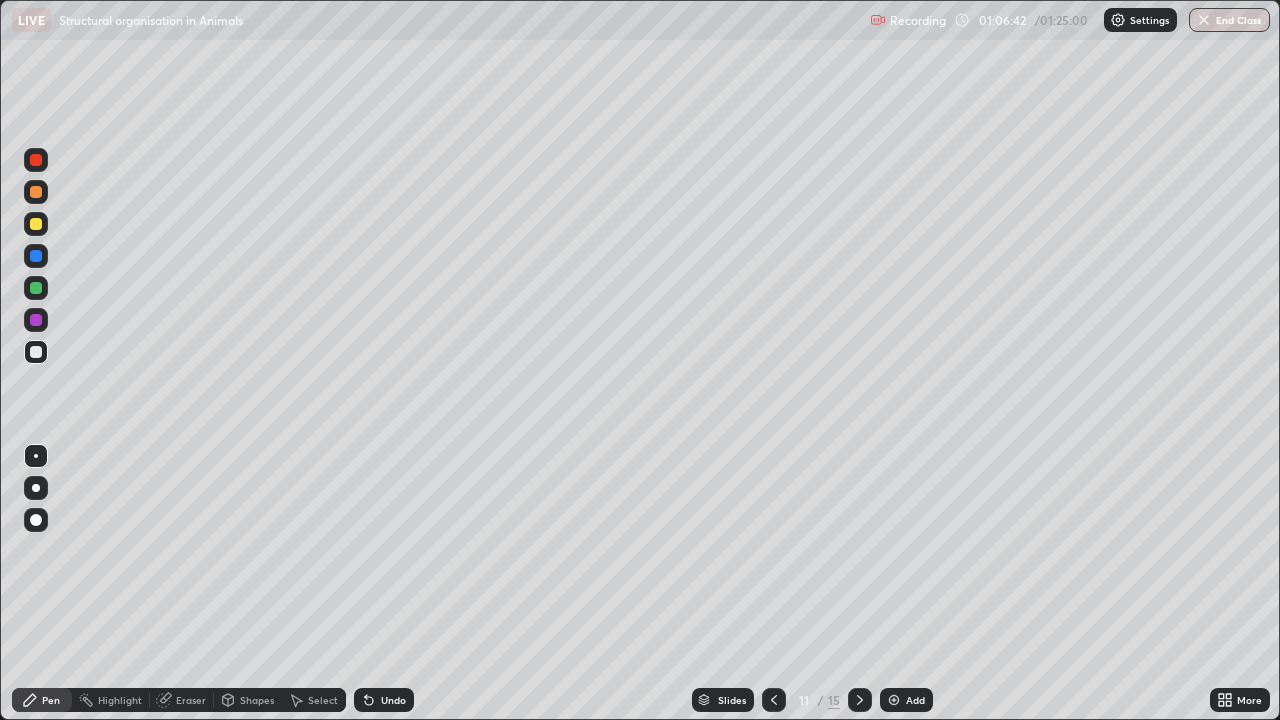 click 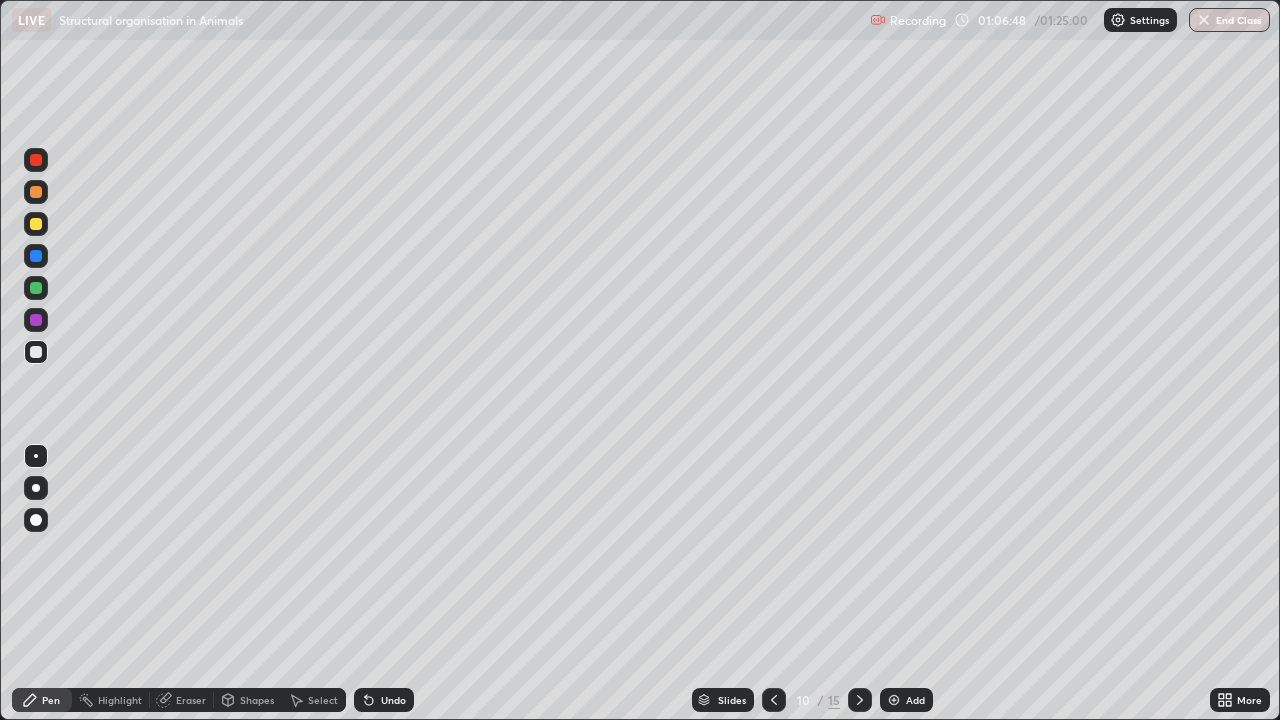 click 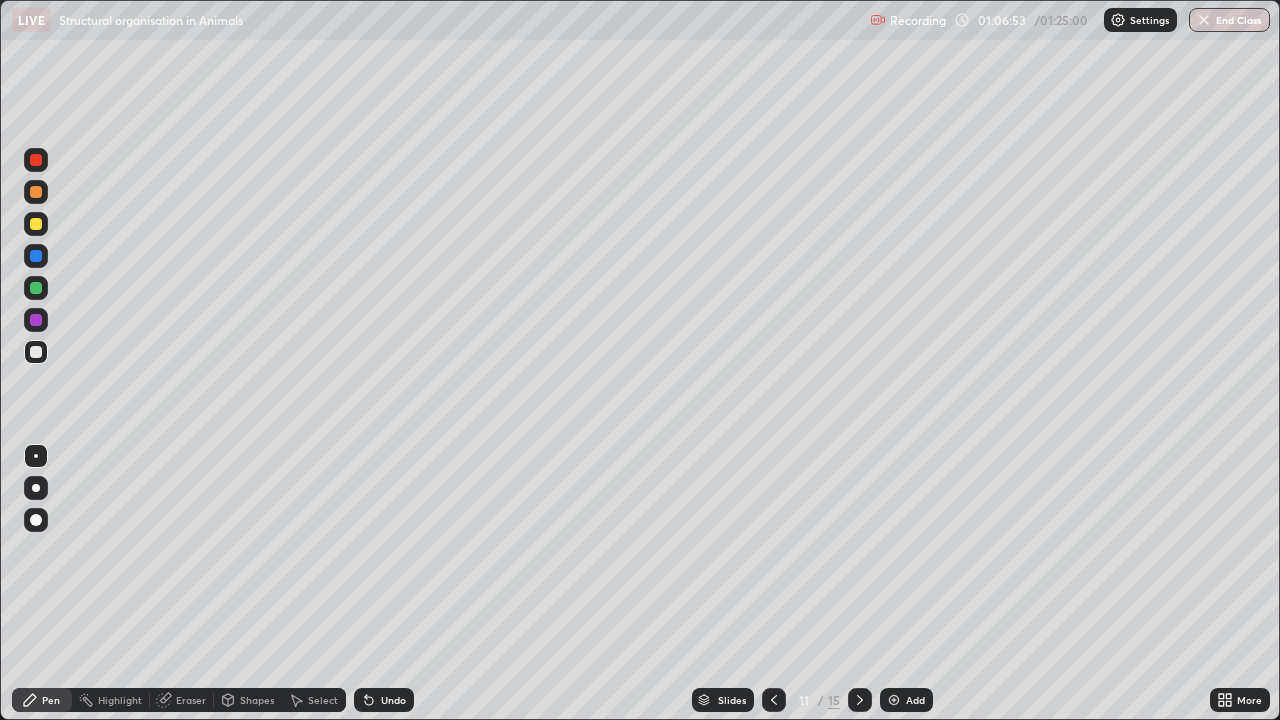 click on "Eraser" at bounding box center (191, 700) 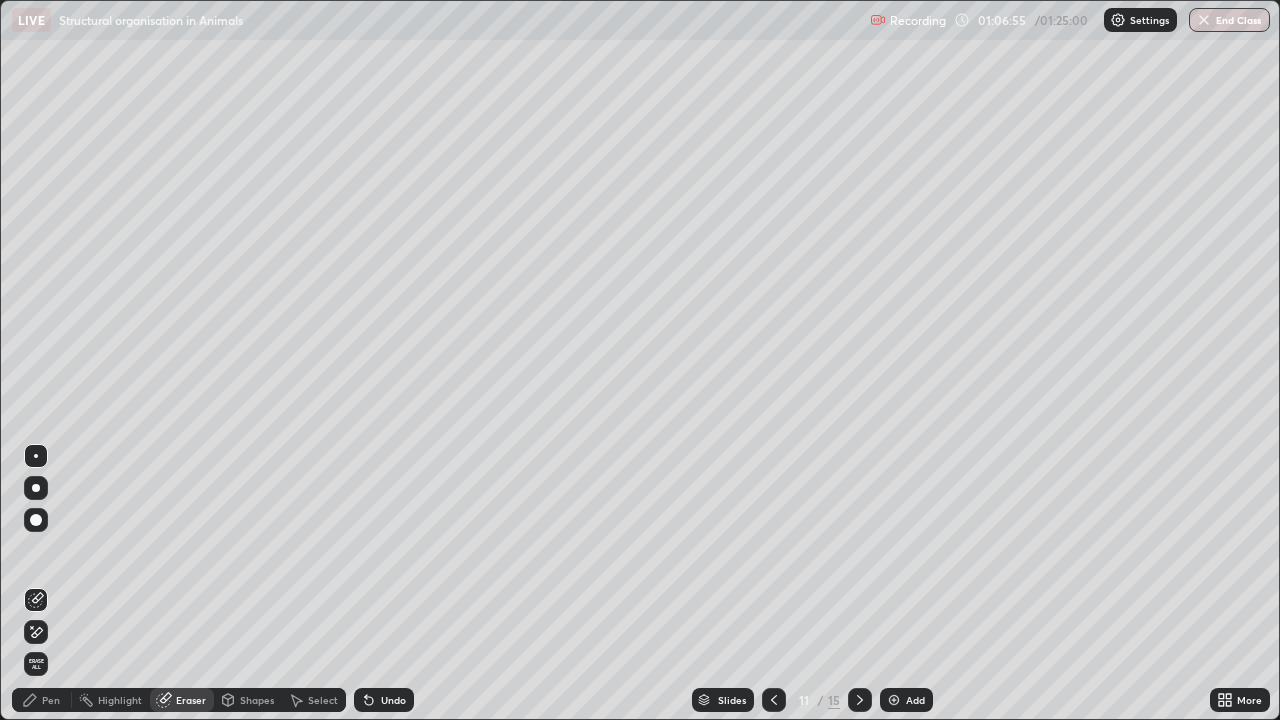 click on "Pen" at bounding box center (51, 700) 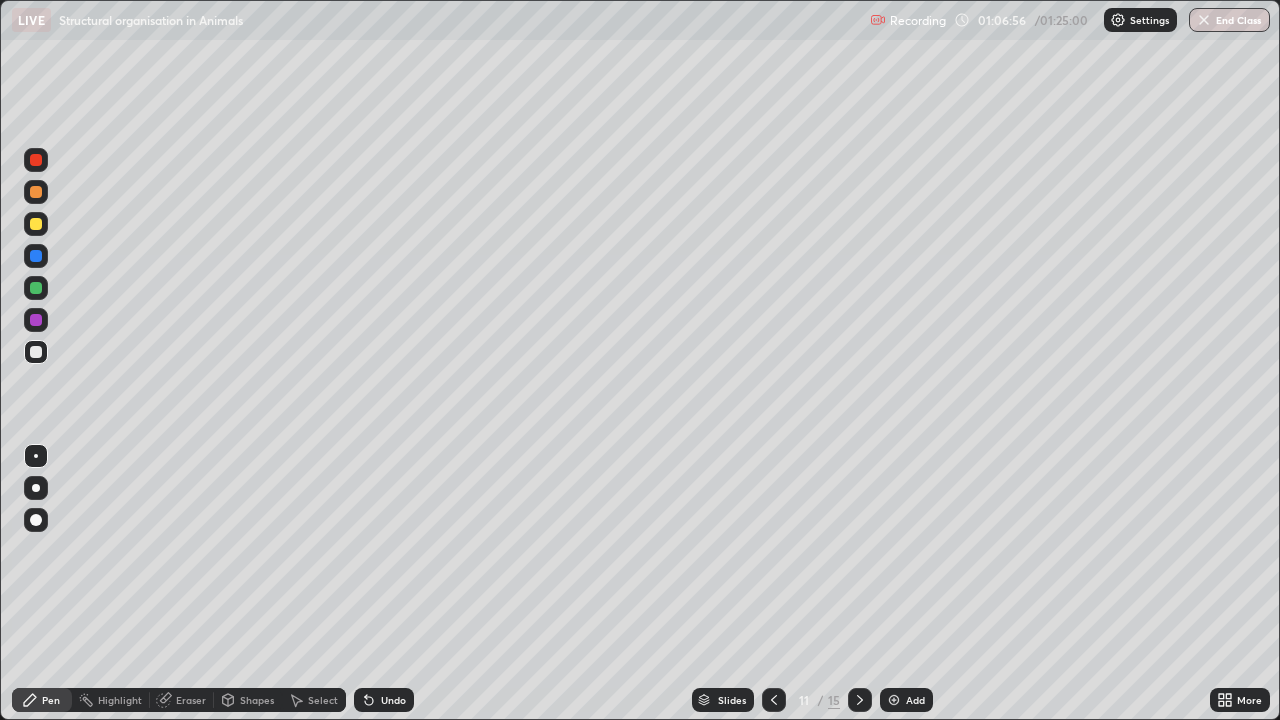 click at bounding box center (36, 352) 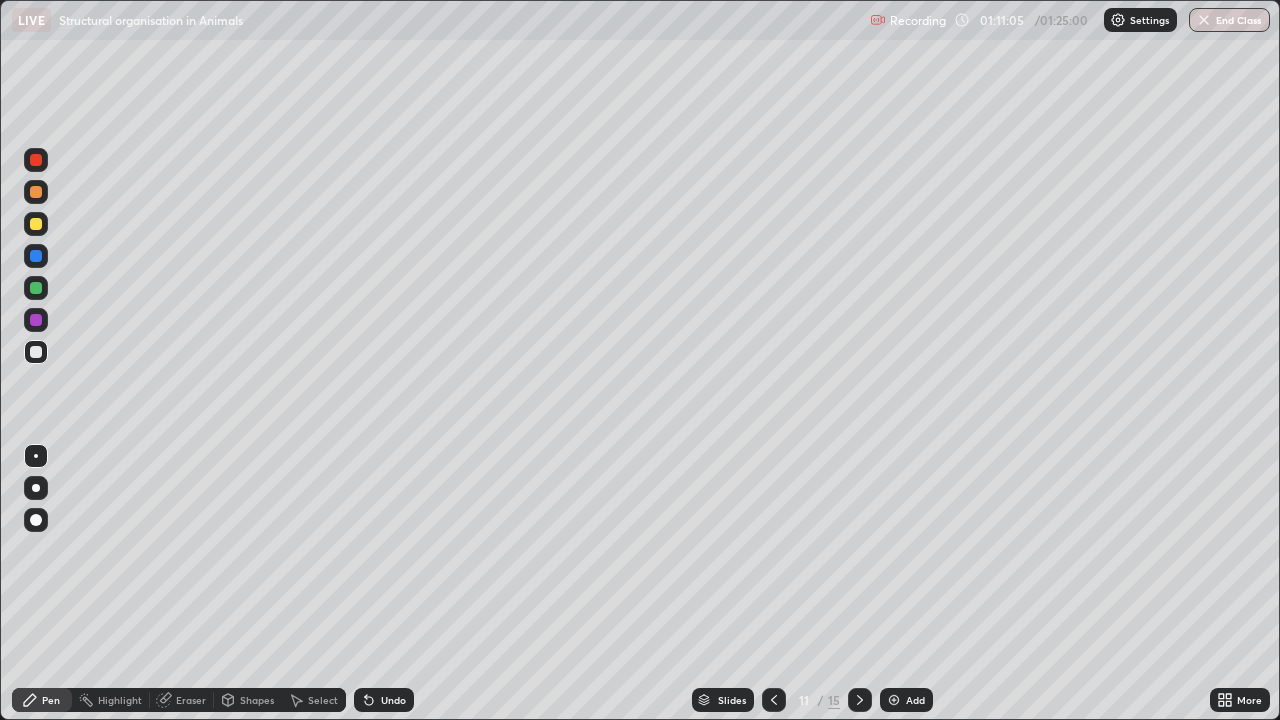 click at bounding box center [36, 352] 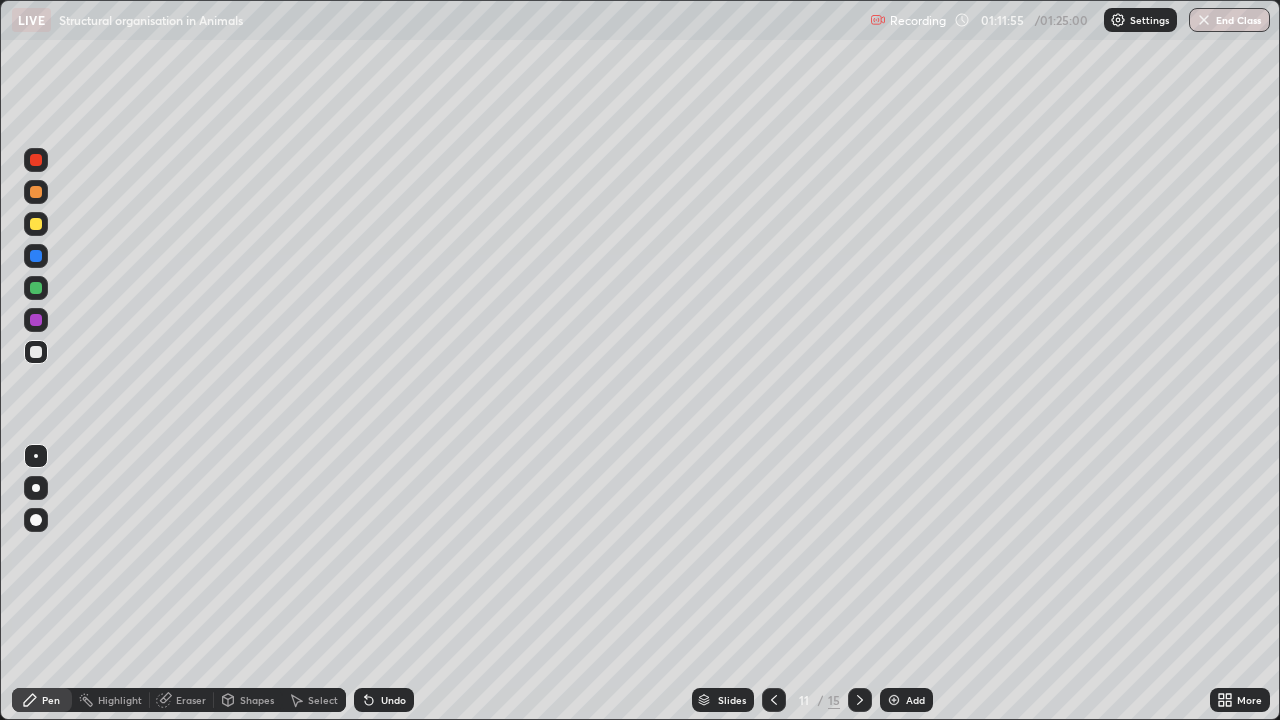 click at bounding box center (36, 488) 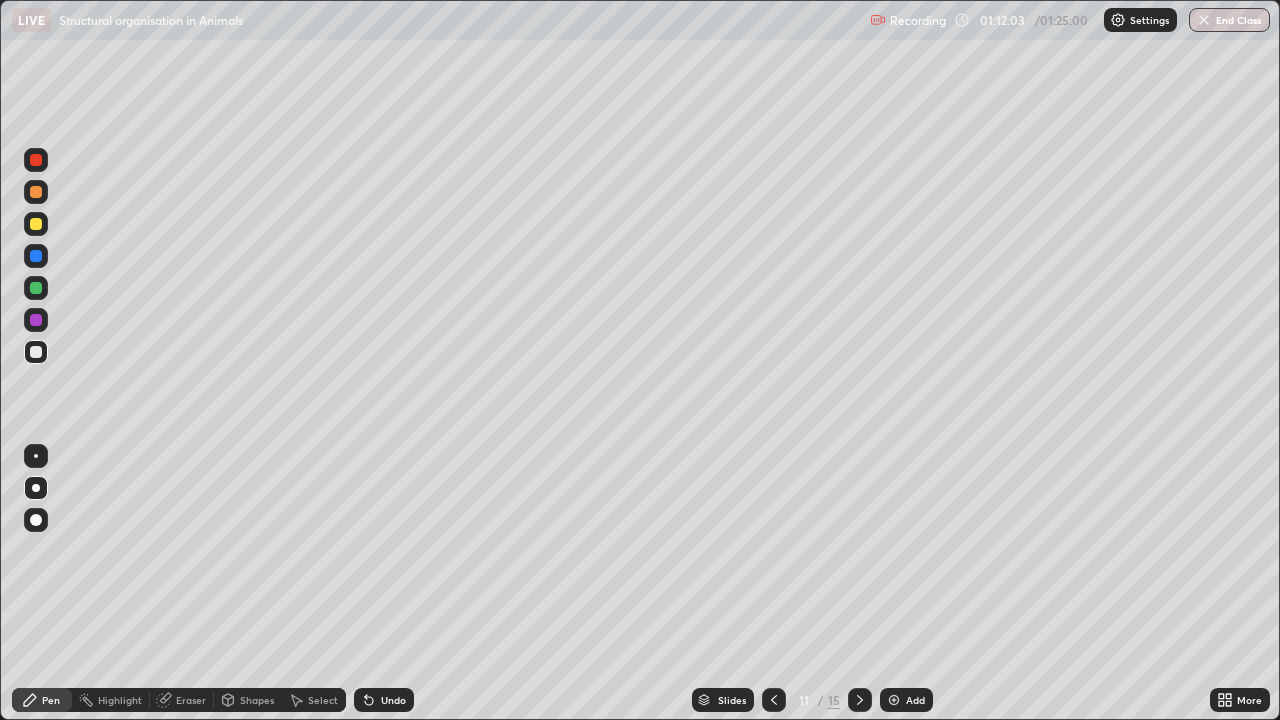 click at bounding box center [36, 320] 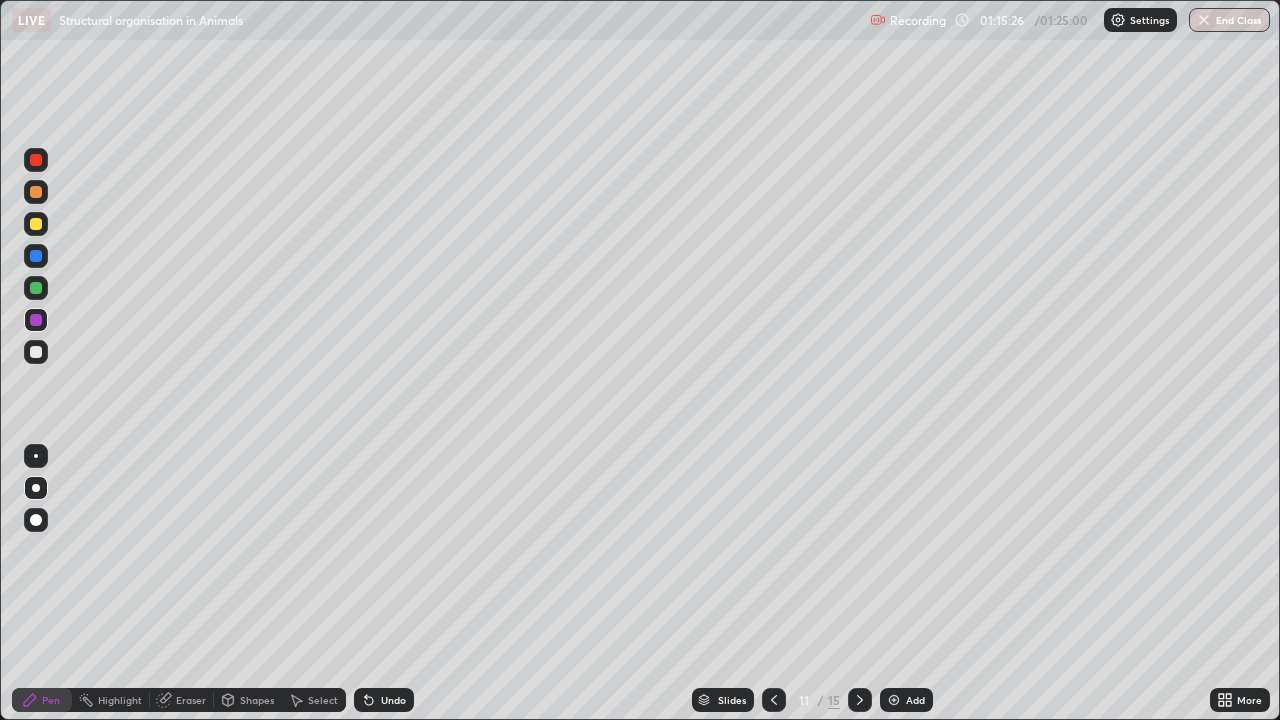 click at bounding box center (894, 700) 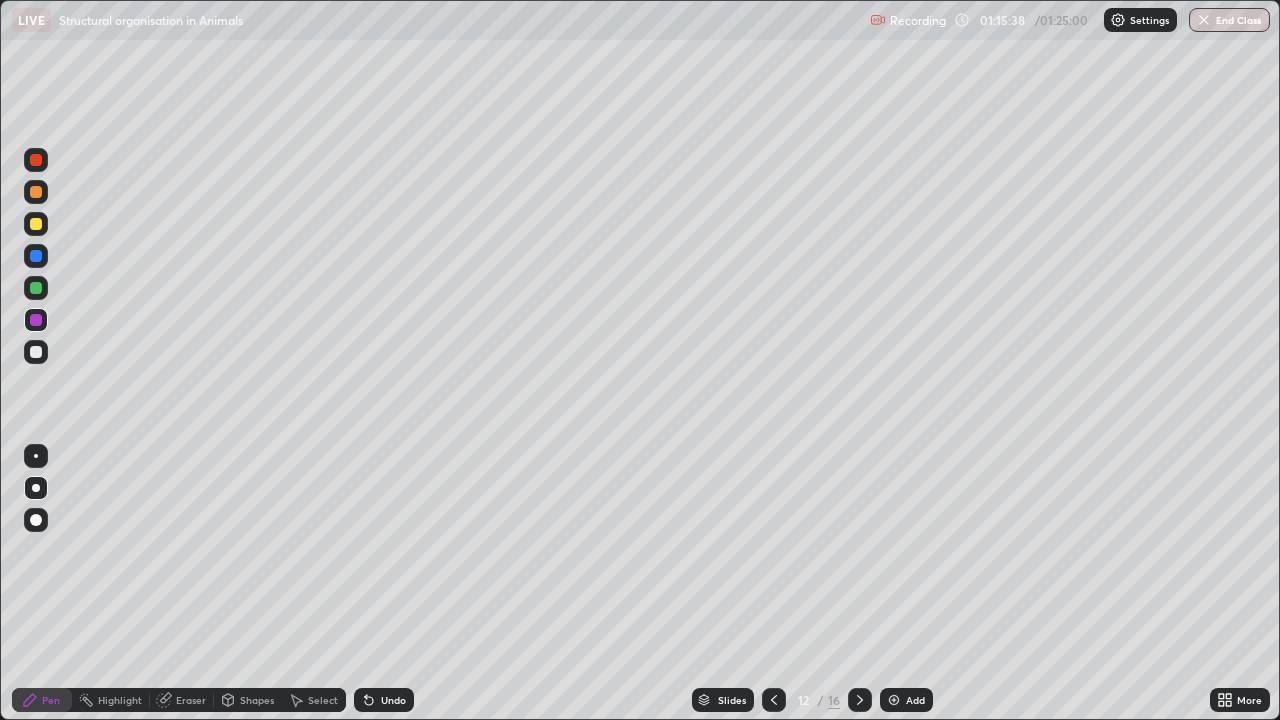 click on "Undo" at bounding box center (393, 700) 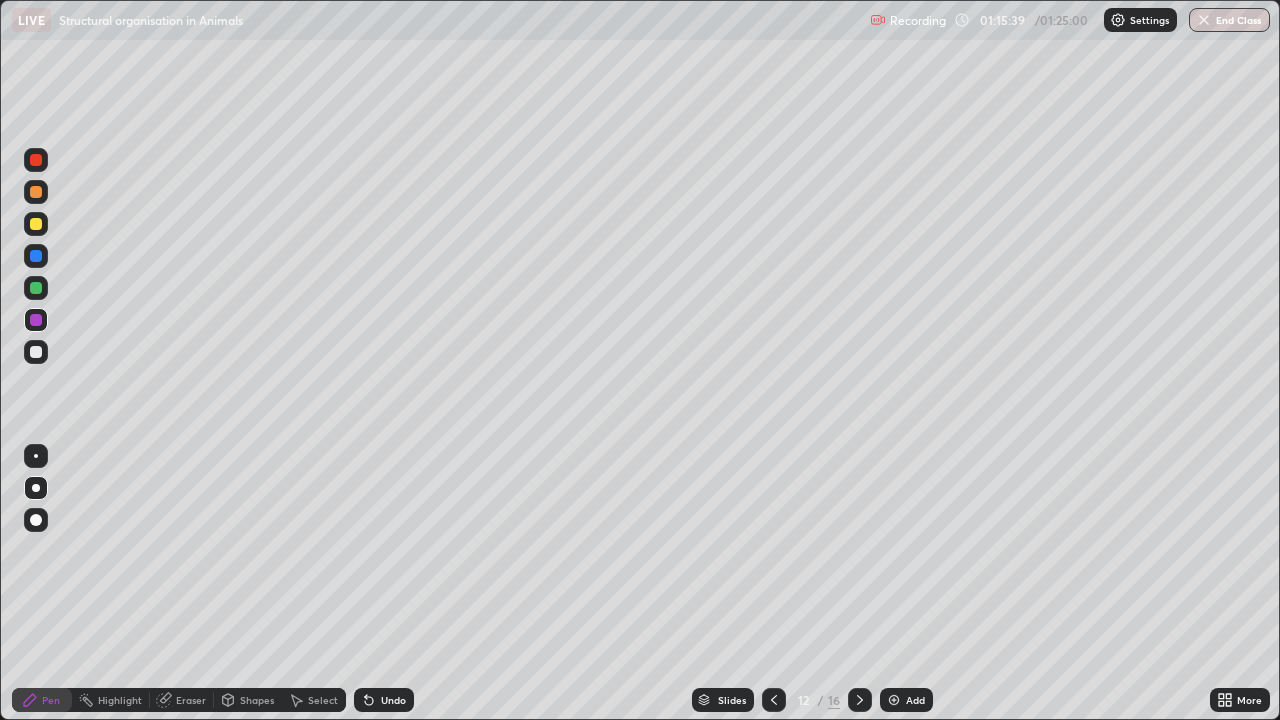 click on "Undo" at bounding box center [393, 700] 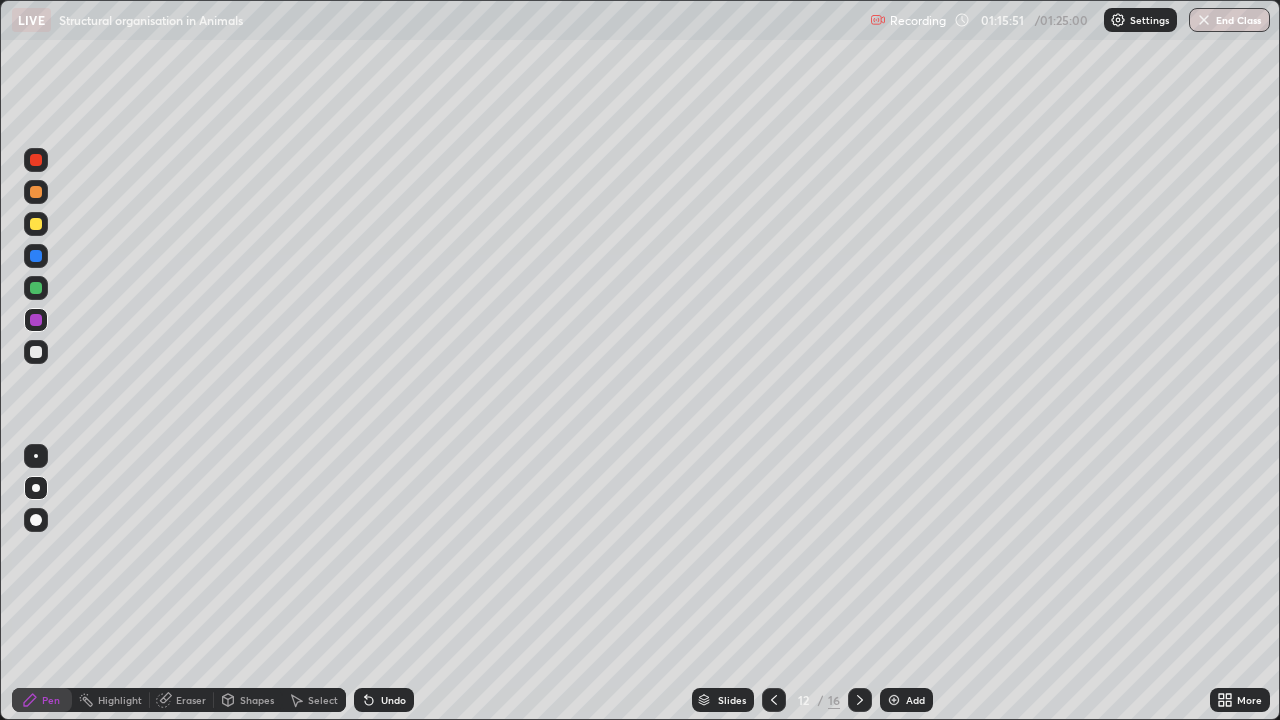 click at bounding box center (36, 456) 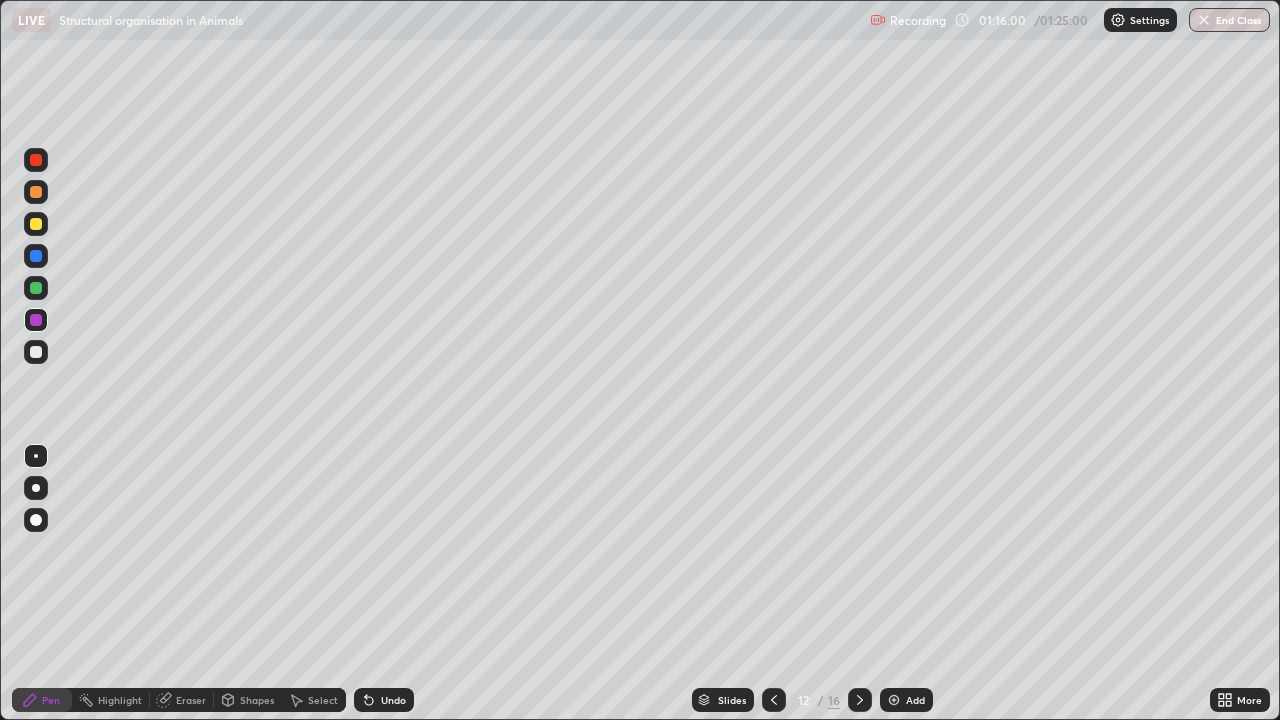 click at bounding box center [36, 488] 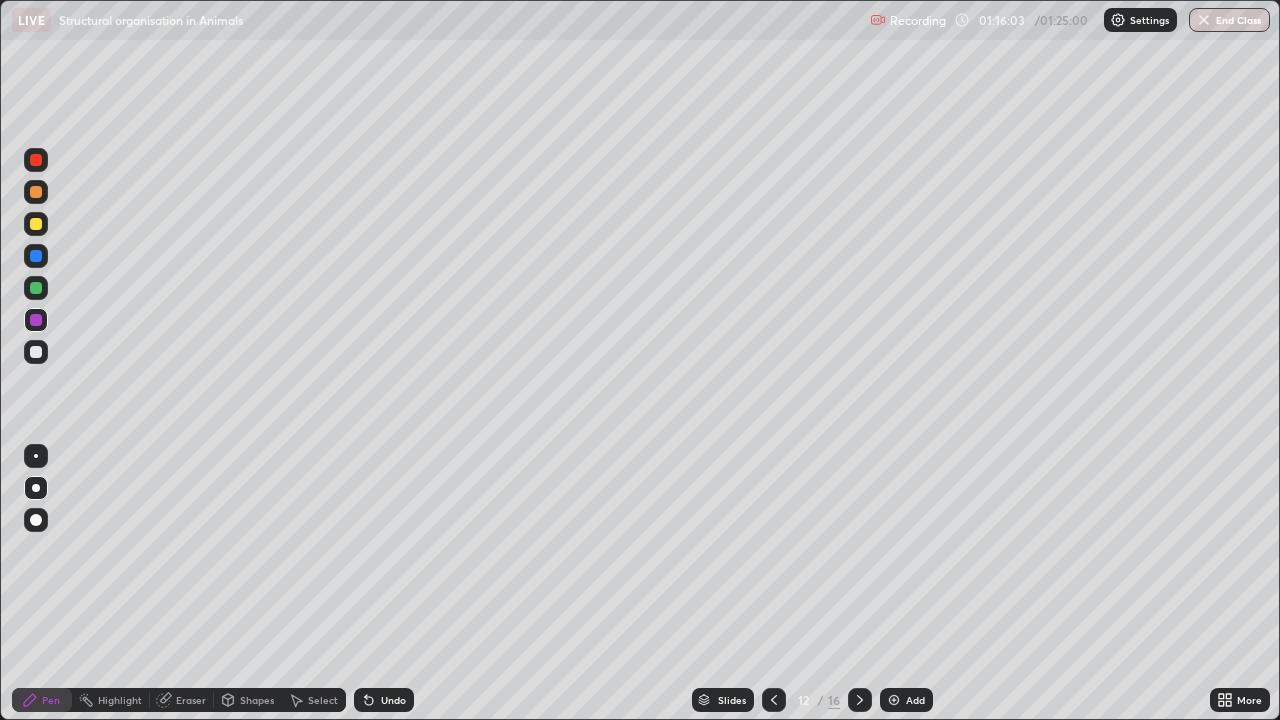 click at bounding box center (36, 352) 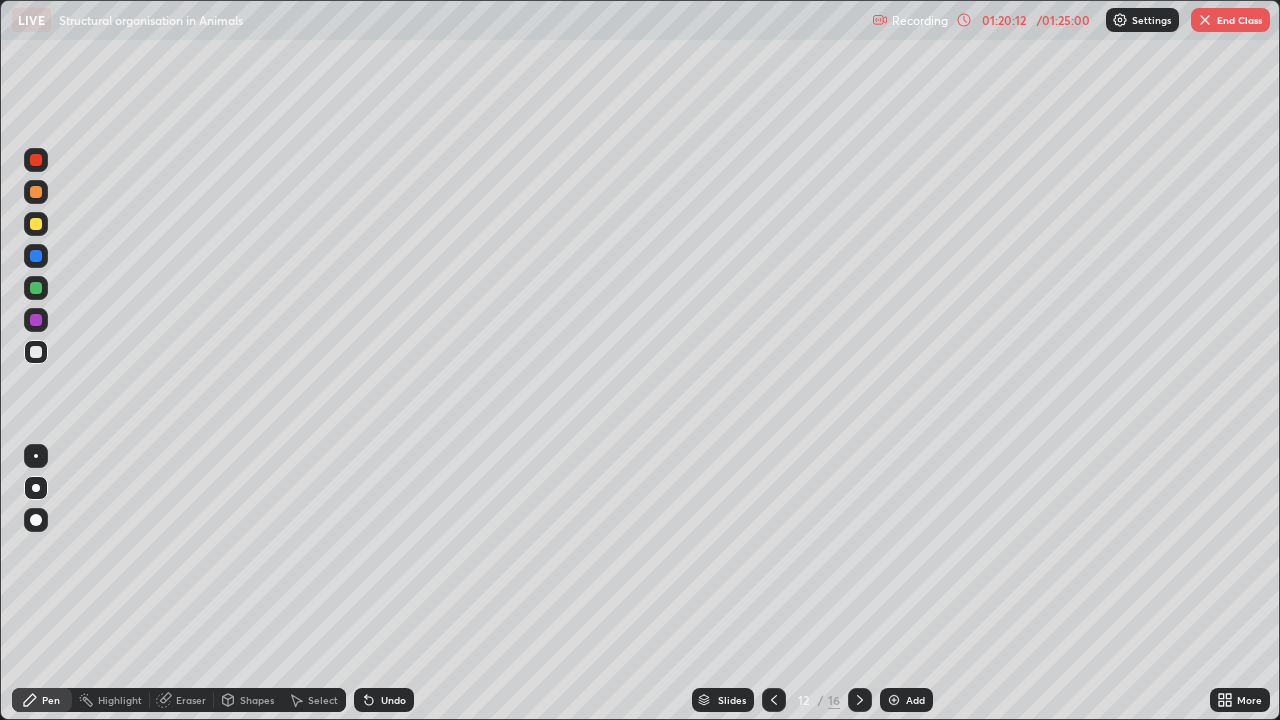 click on "Add" at bounding box center [906, 700] 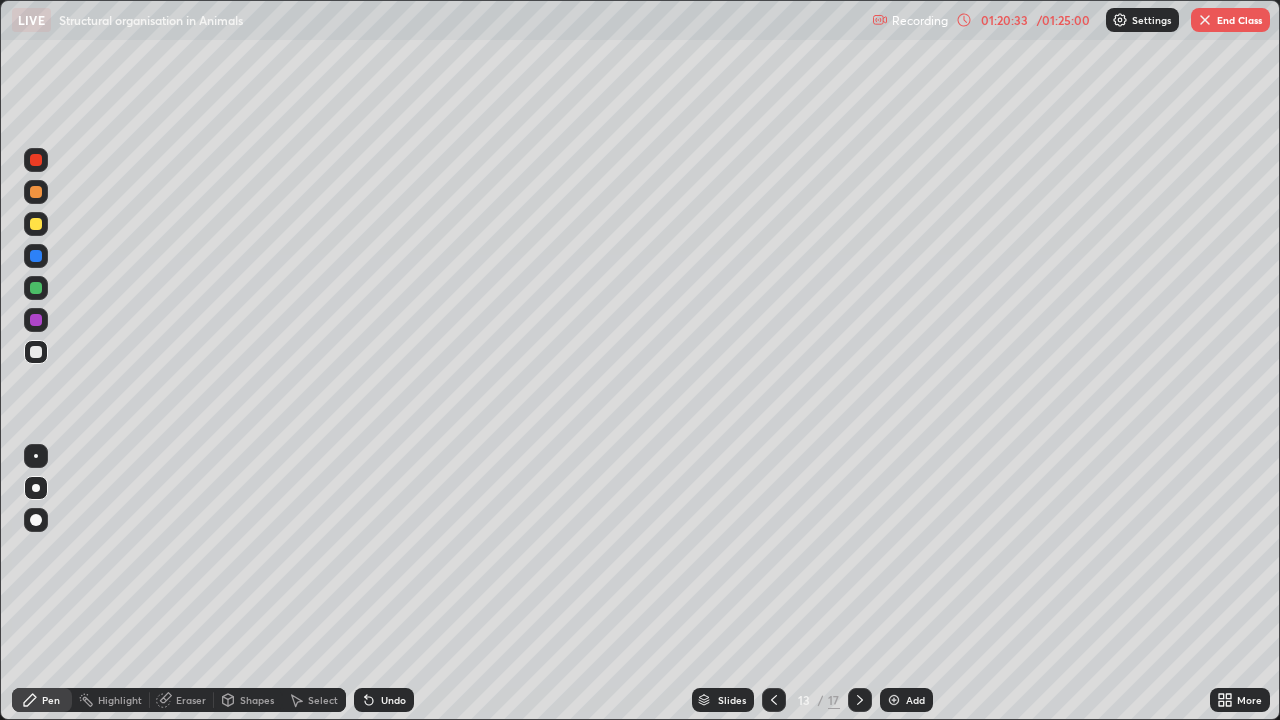 click at bounding box center [36, 456] 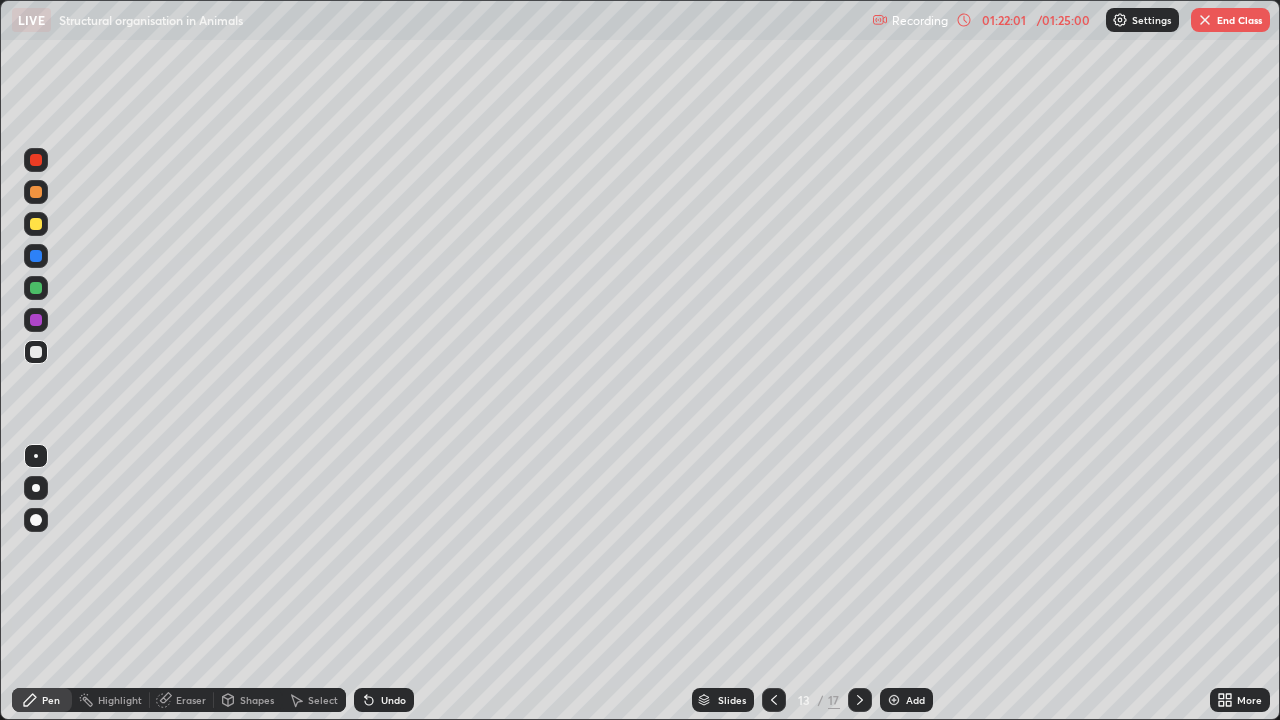 click at bounding box center (36, 320) 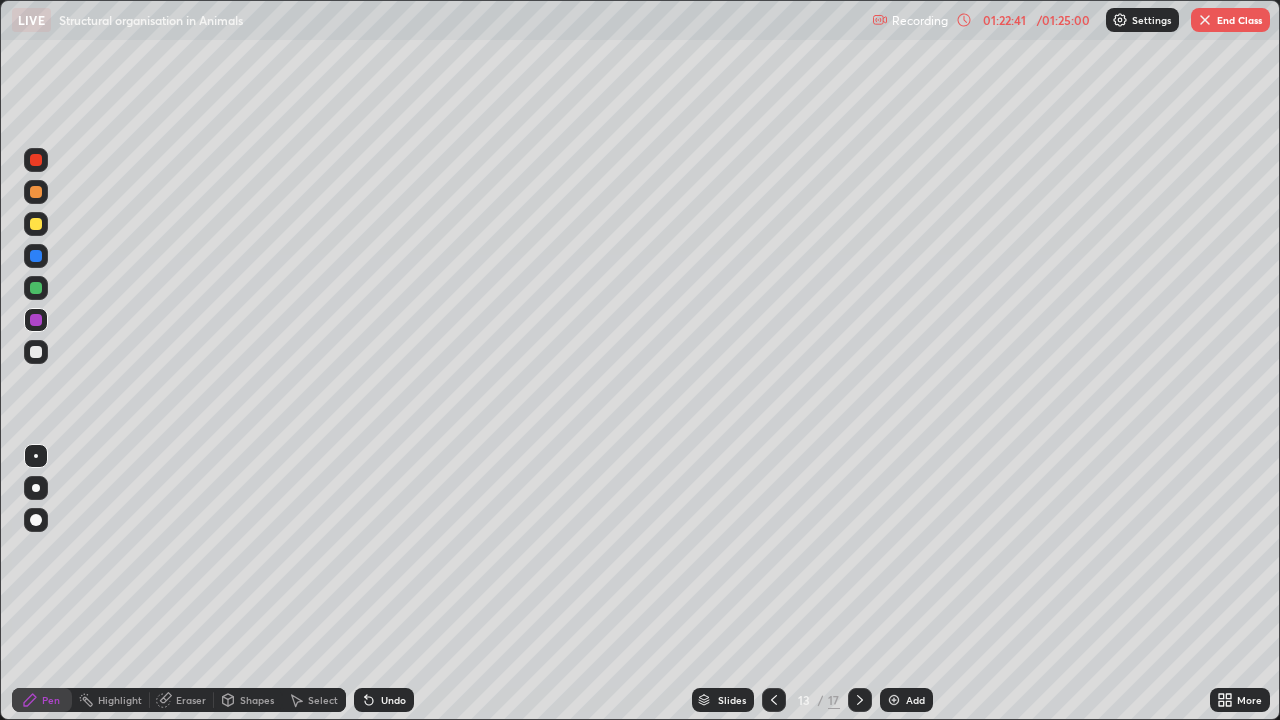 click at bounding box center (36, 352) 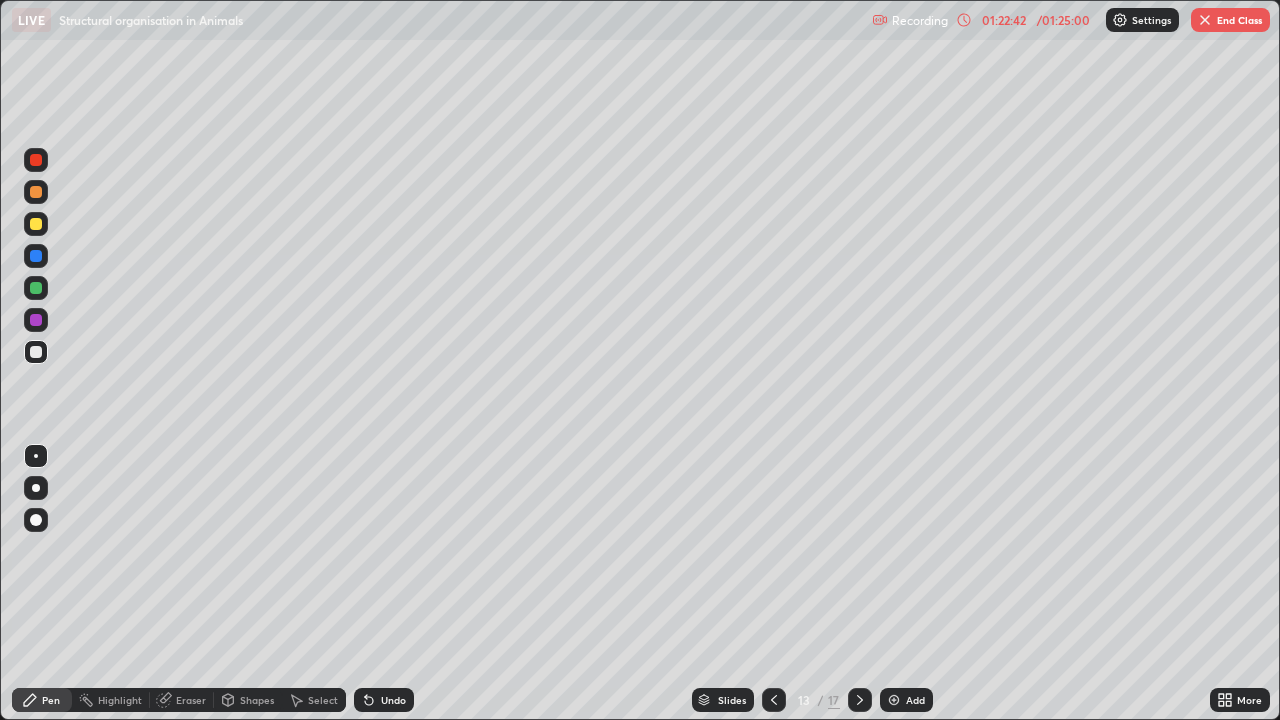 click at bounding box center (36, 288) 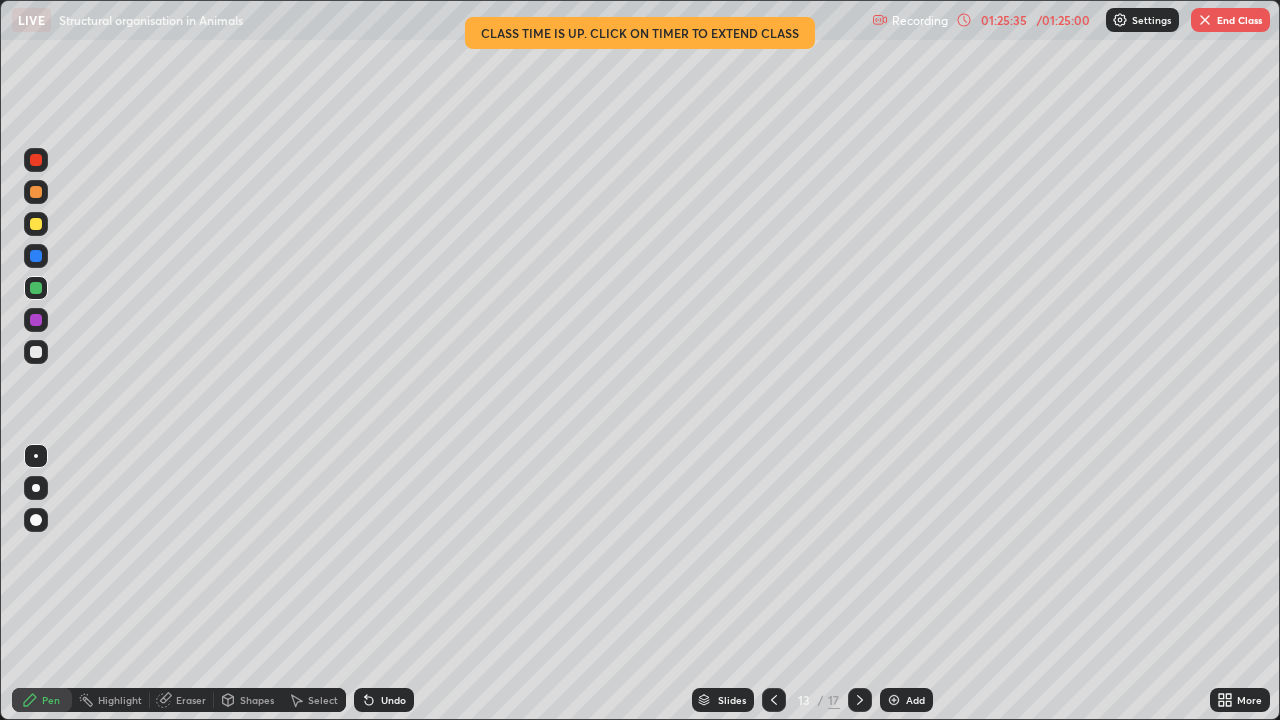 click on "End Class" at bounding box center [1230, 20] 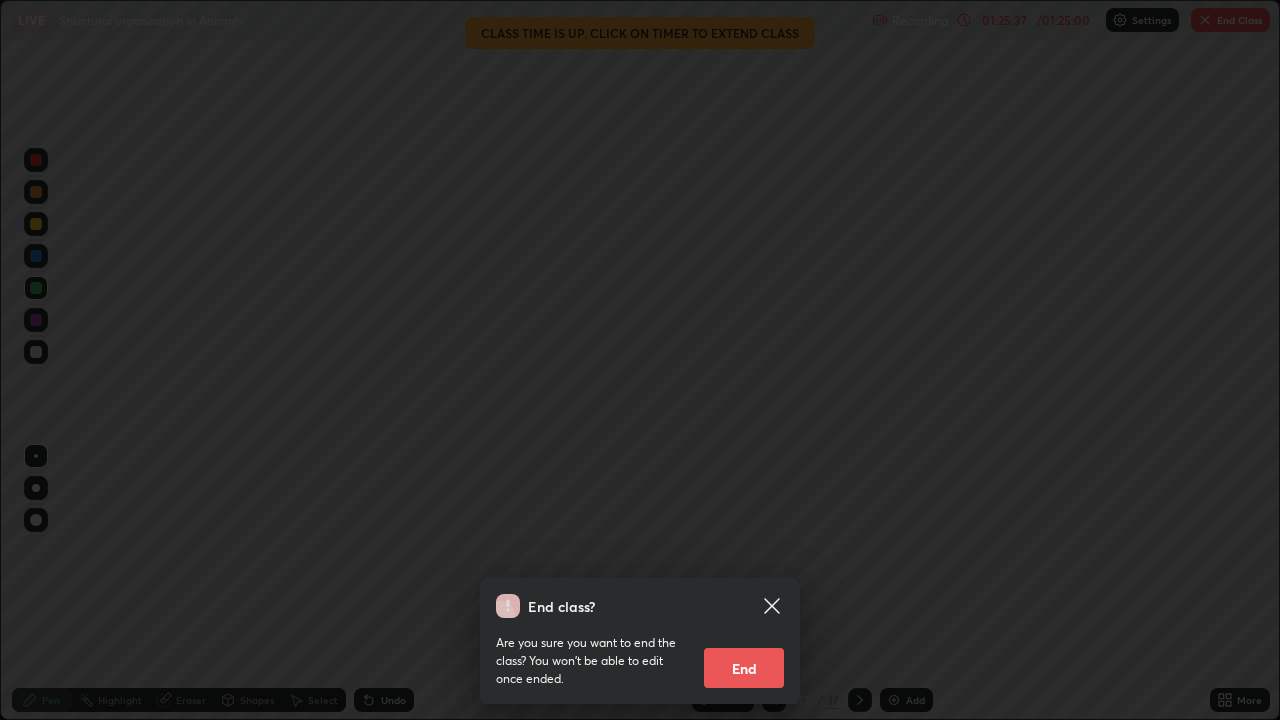 click on "End" at bounding box center (744, 668) 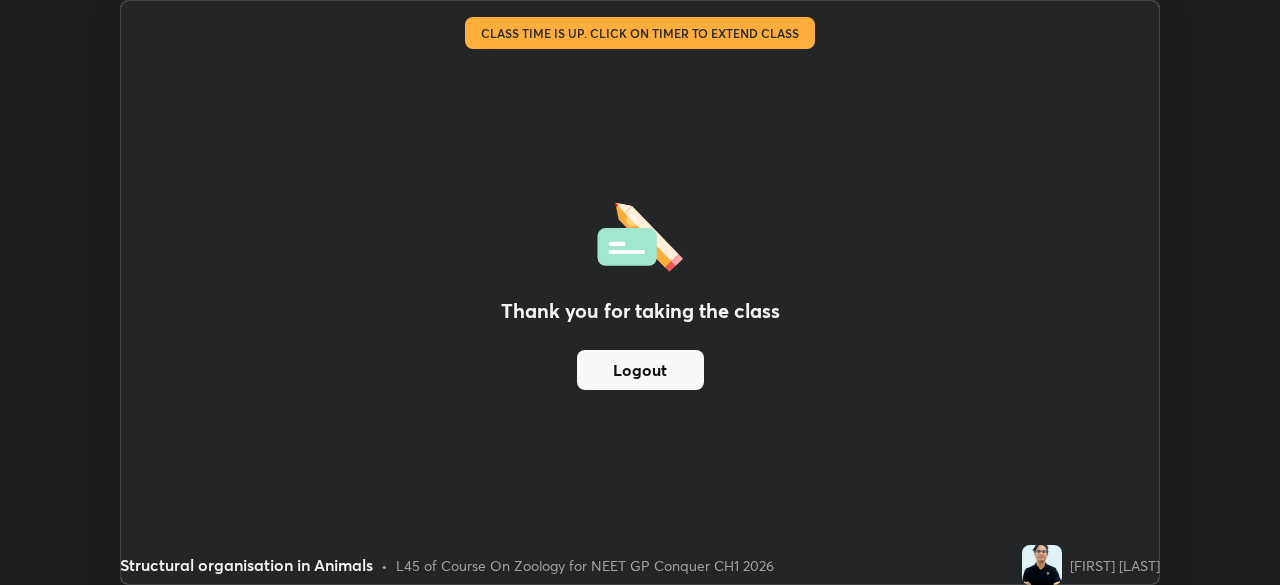 scroll, scrollTop: 585, scrollLeft: 1280, axis: both 